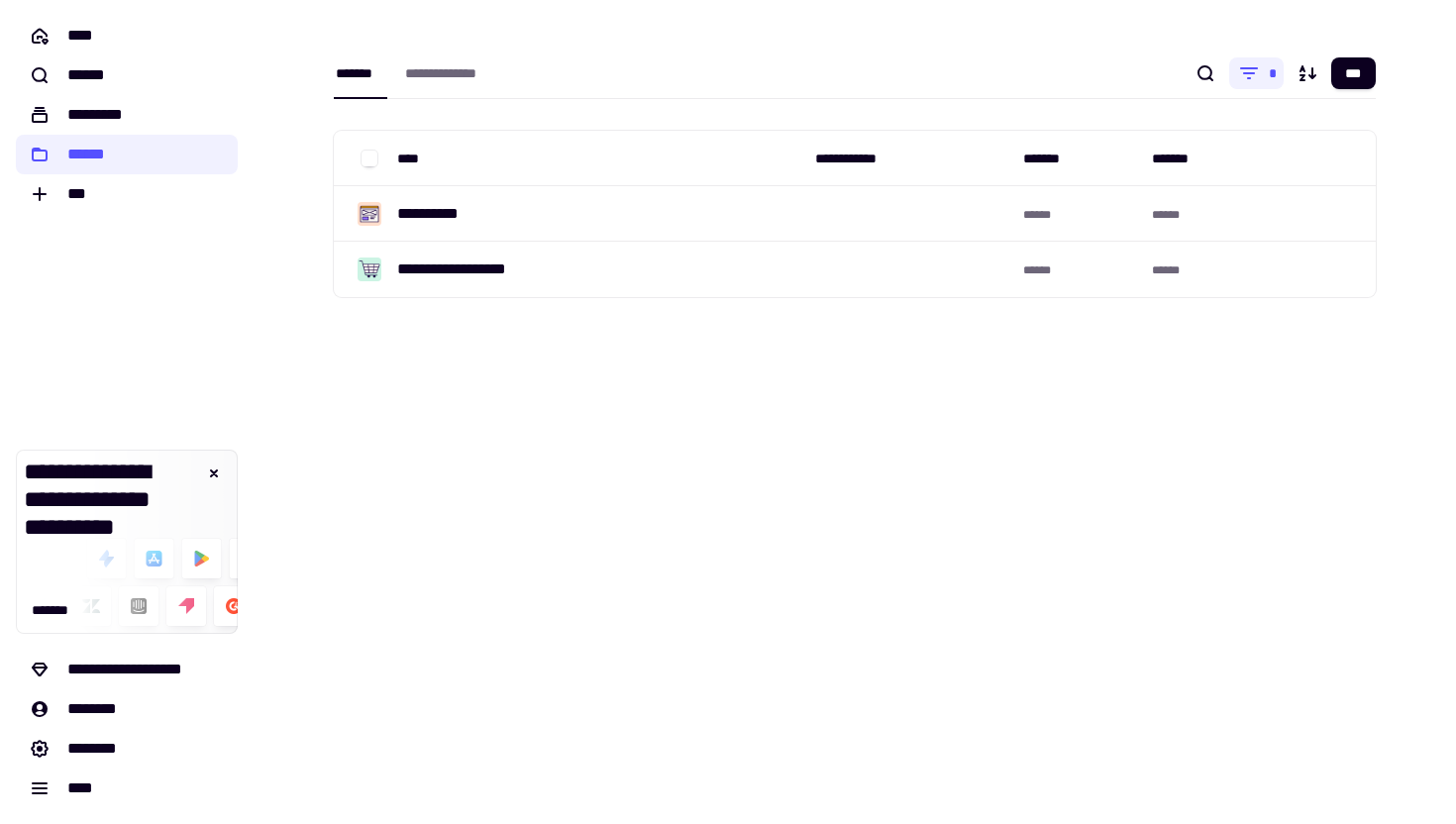 scroll, scrollTop: 0, scrollLeft: 0, axis: both 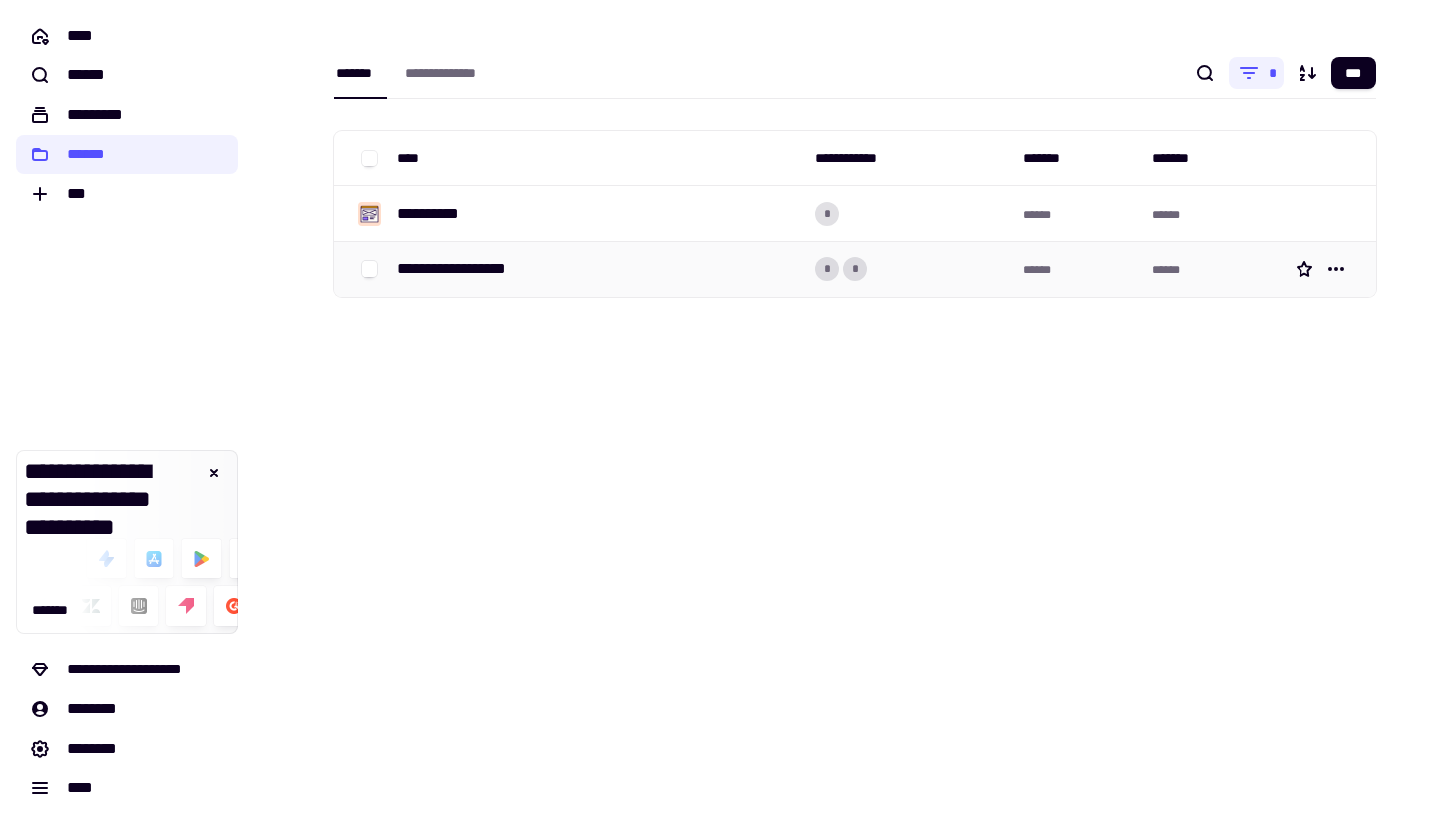 click on "**********" at bounding box center (466, 269) 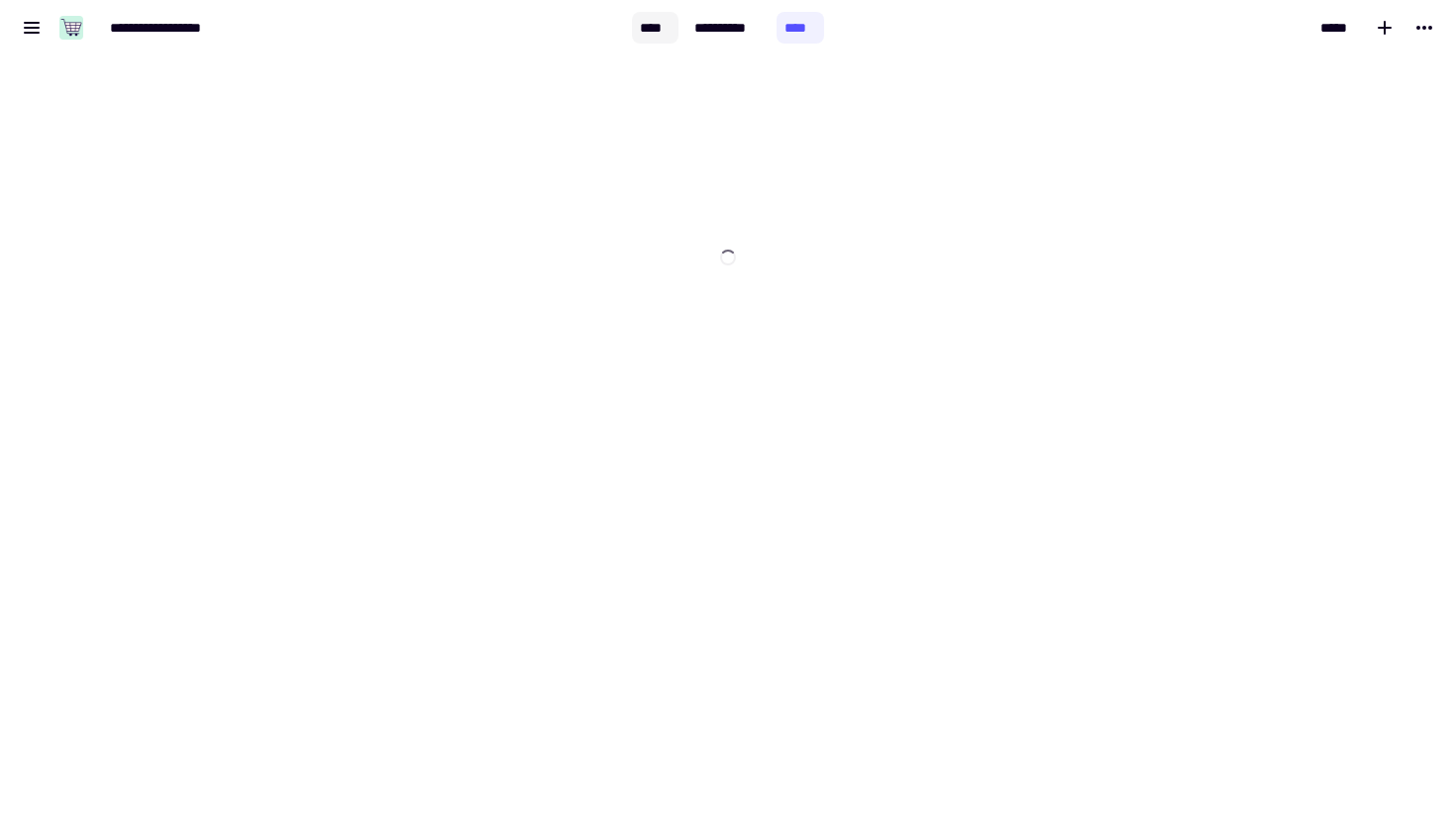 click on "****" 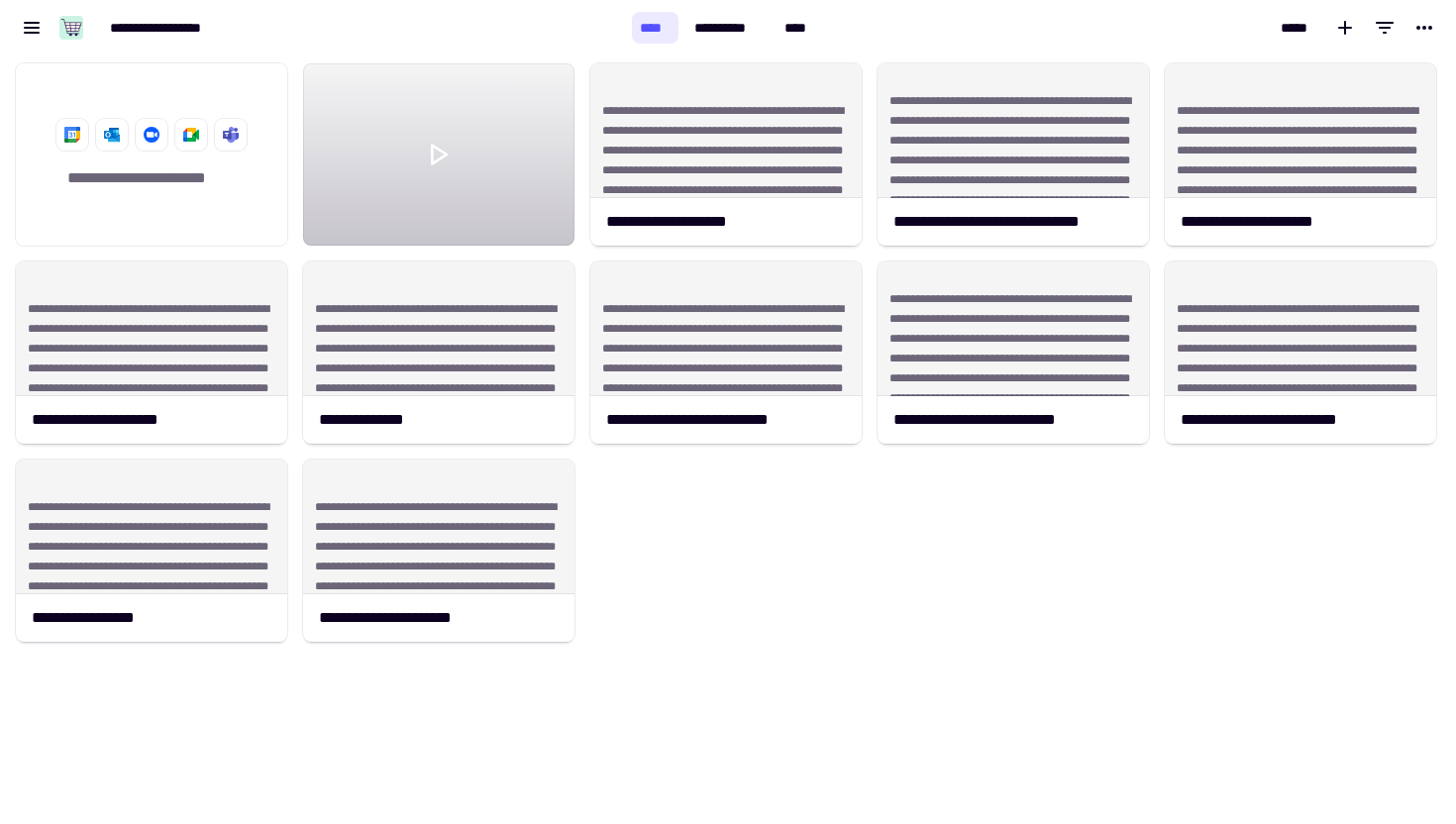 scroll, scrollTop: 1, scrollLeft: 1, axis: both 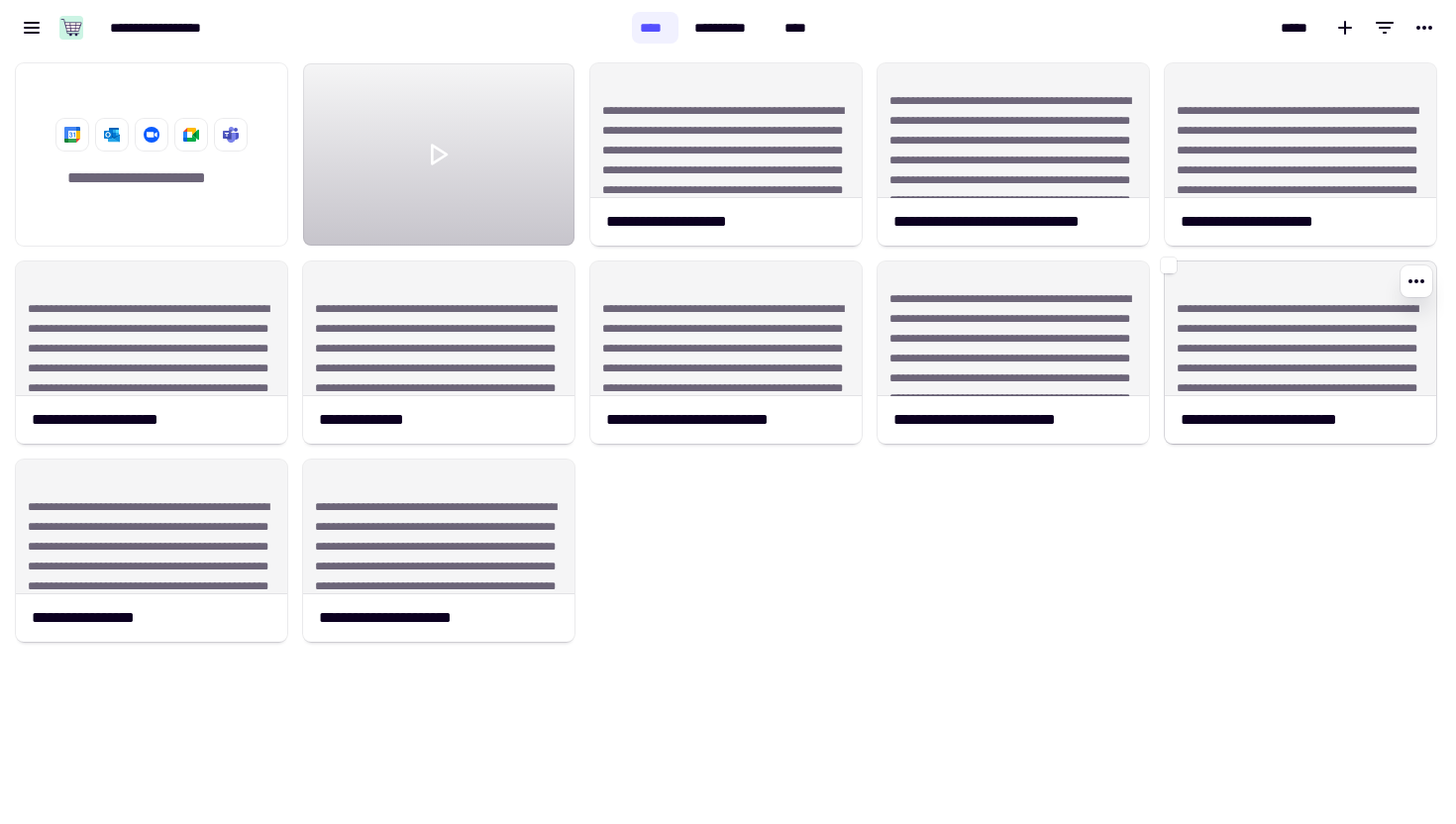 click on "**********" 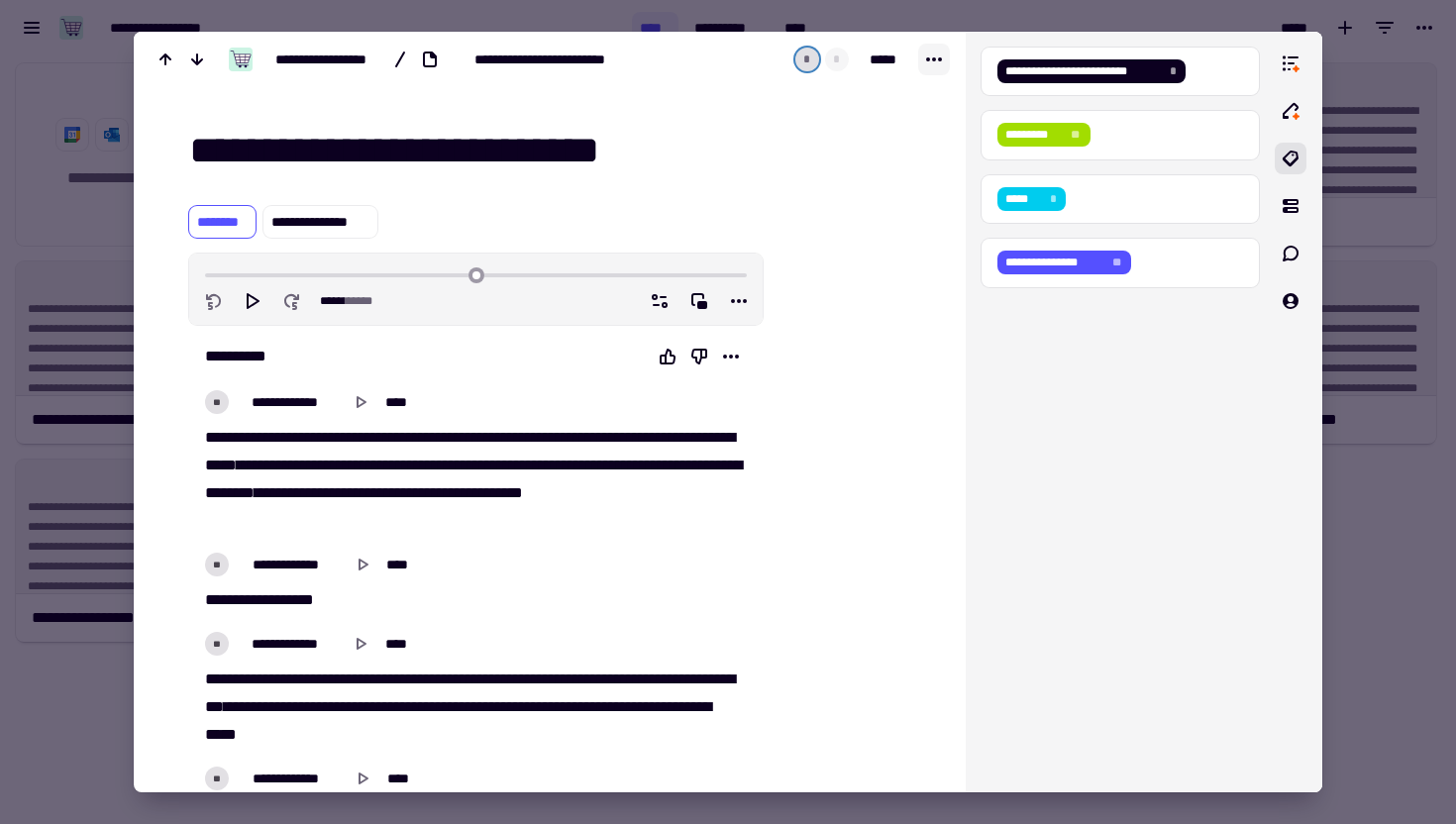 click 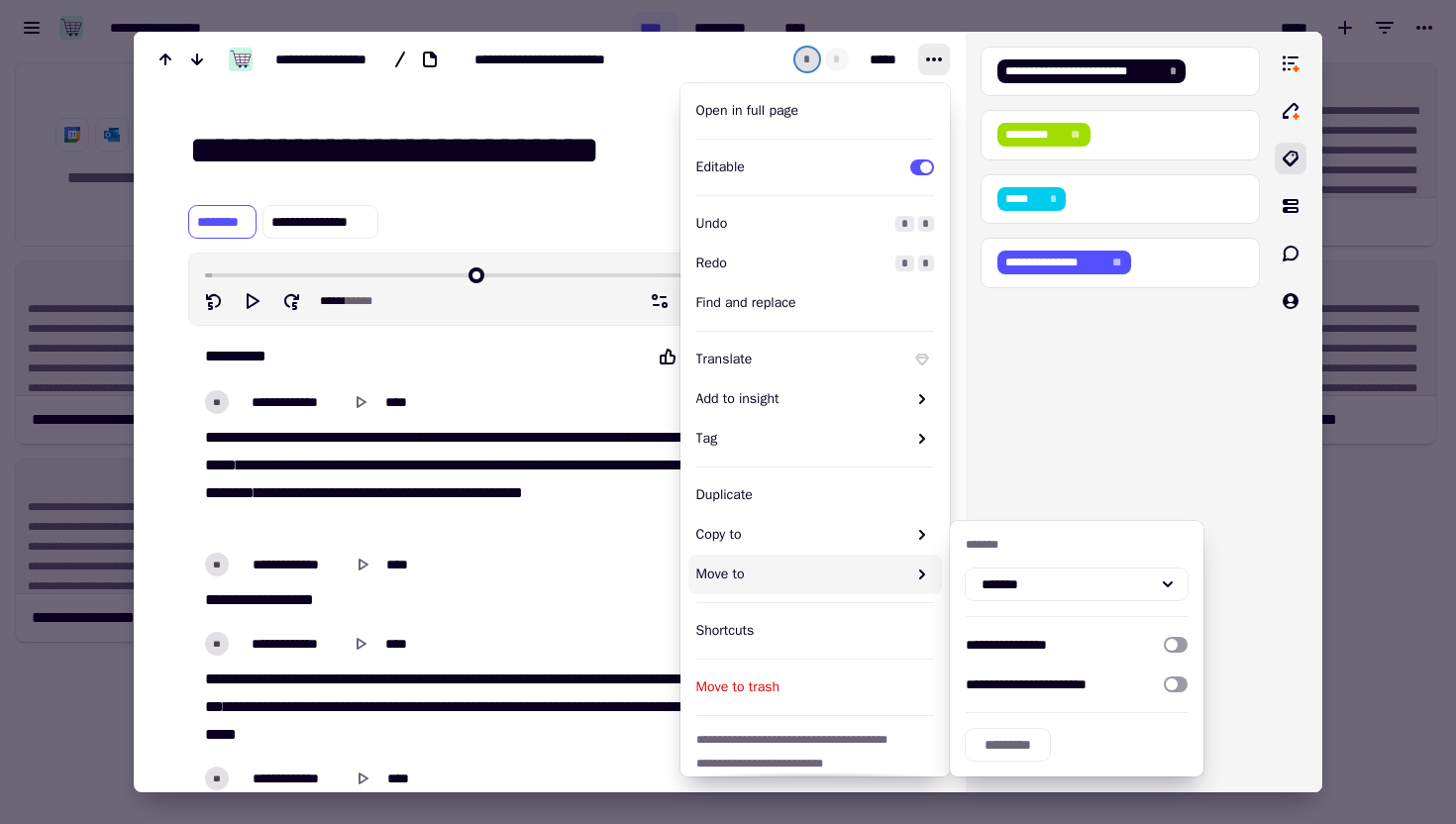 scroll, scrollTop: 35, scrollLeft: 0, axis: vertical 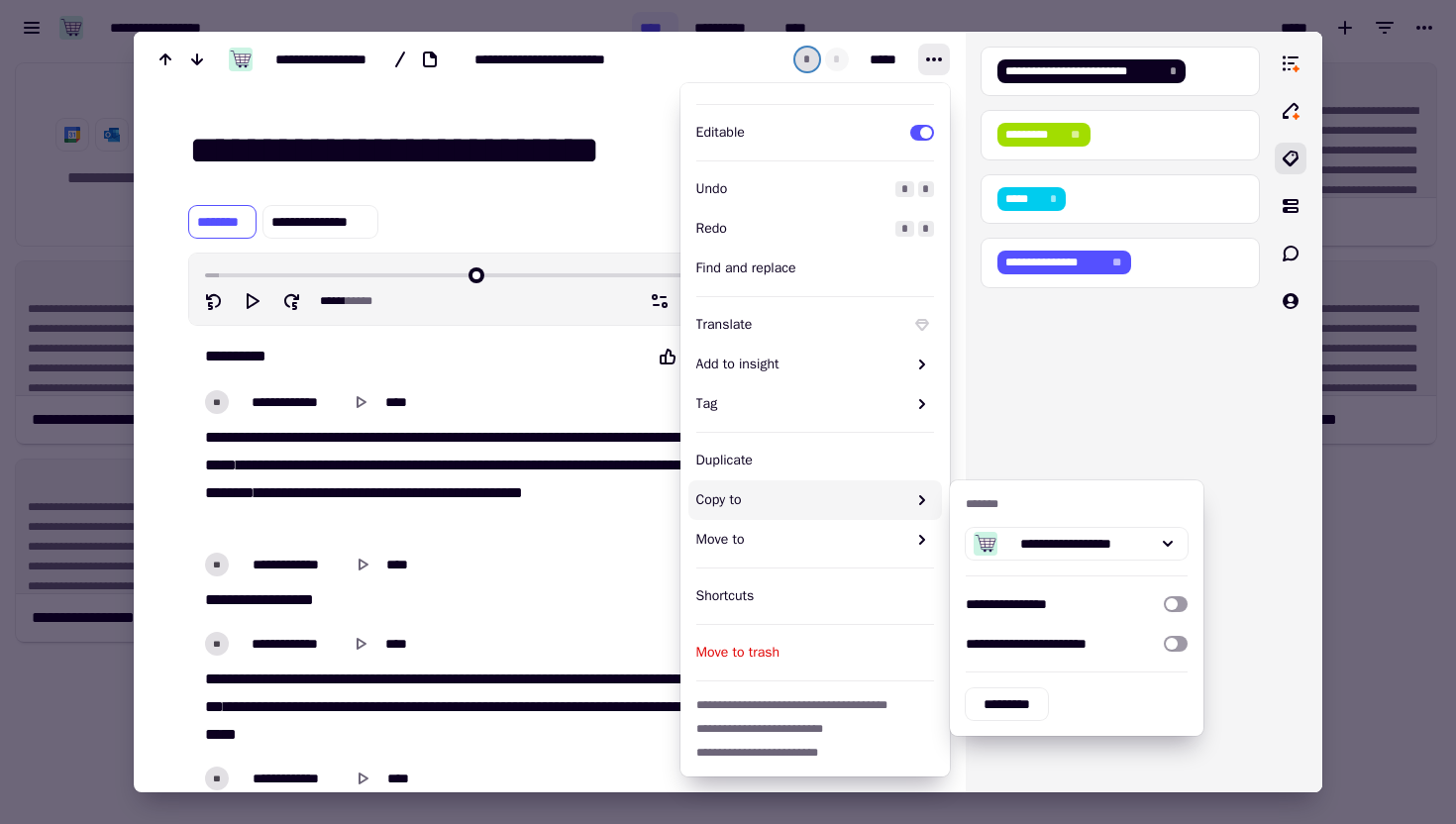 click at bounding box center (728, 412) 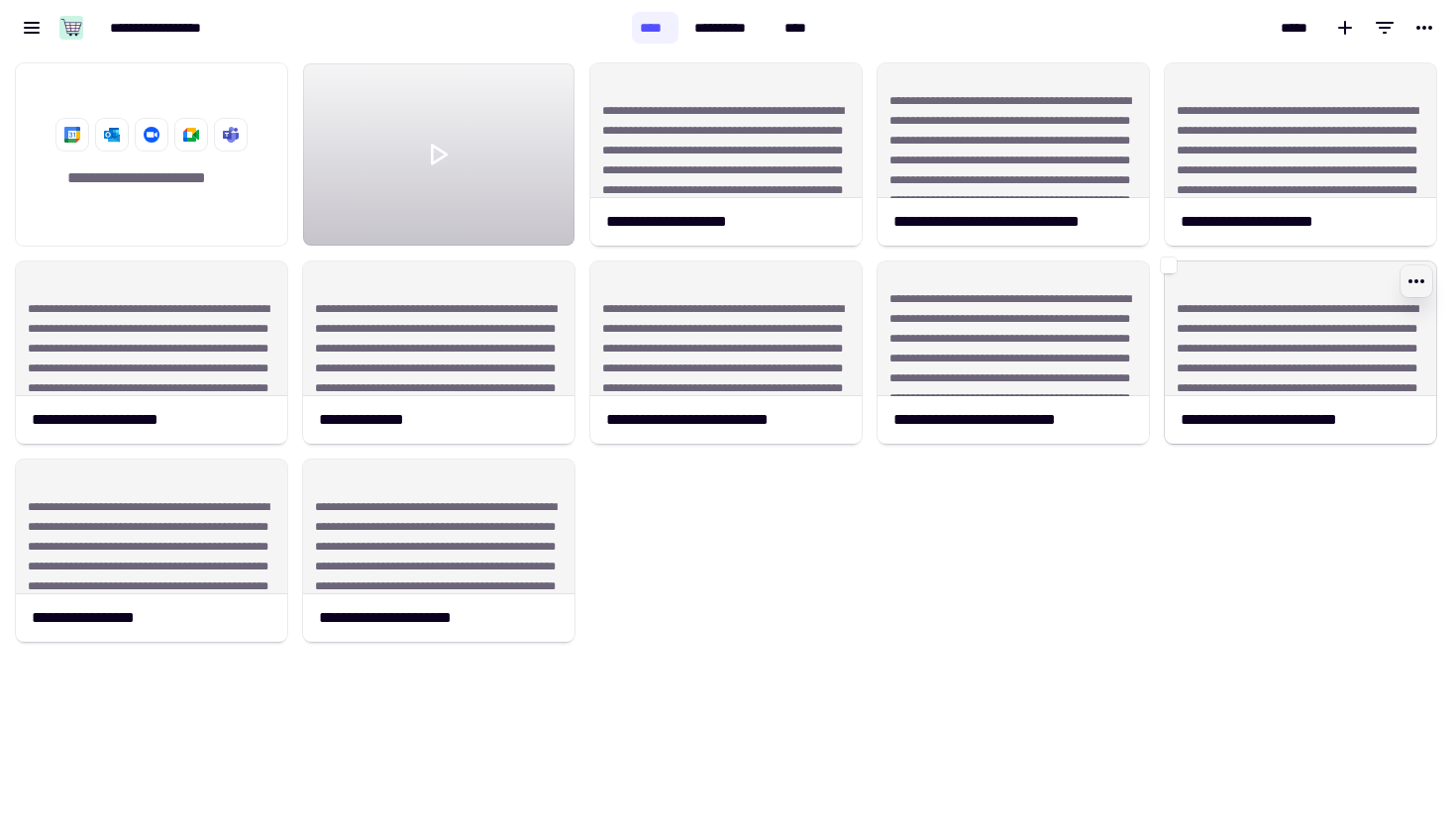 click 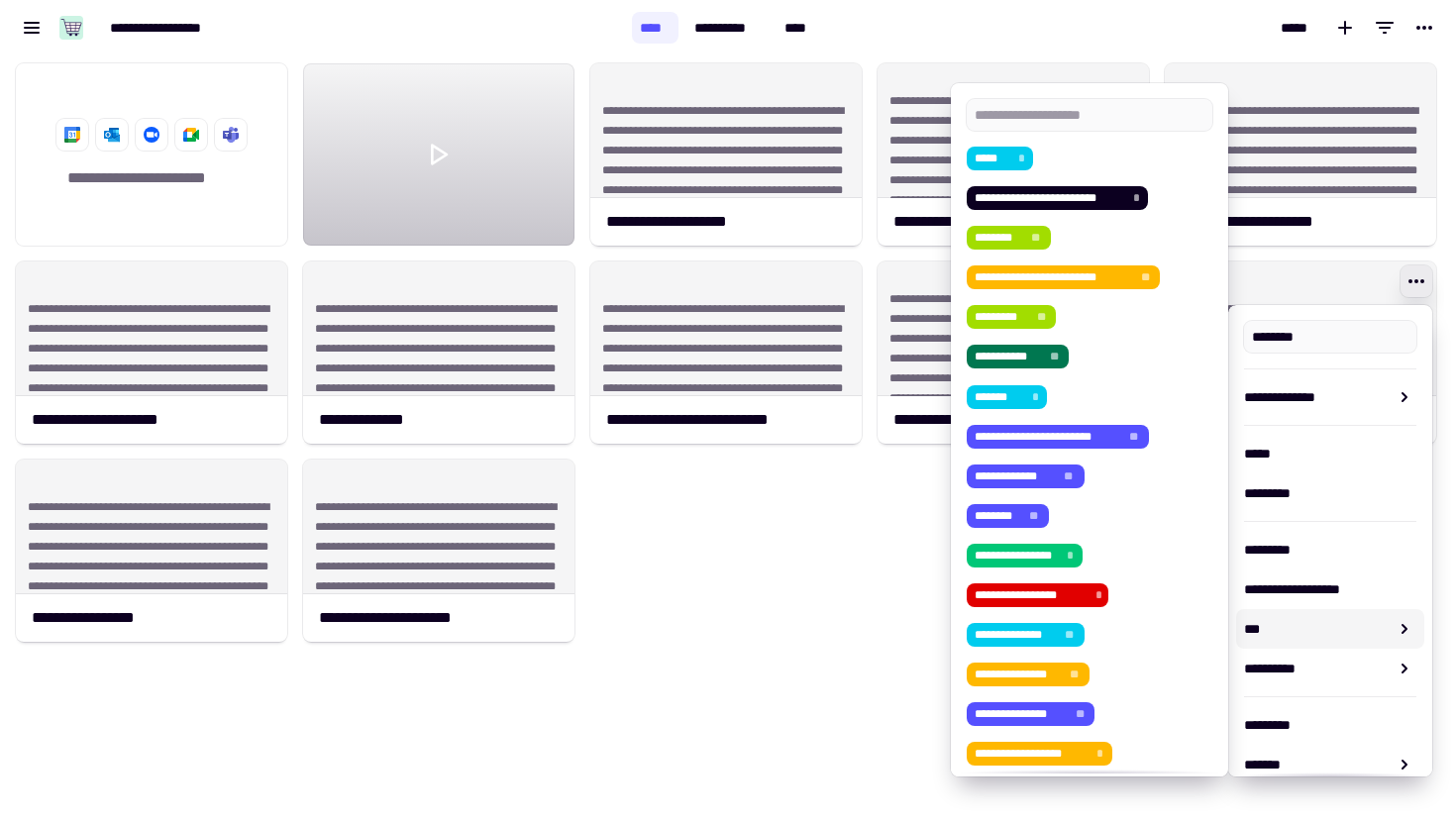 type on "**********" 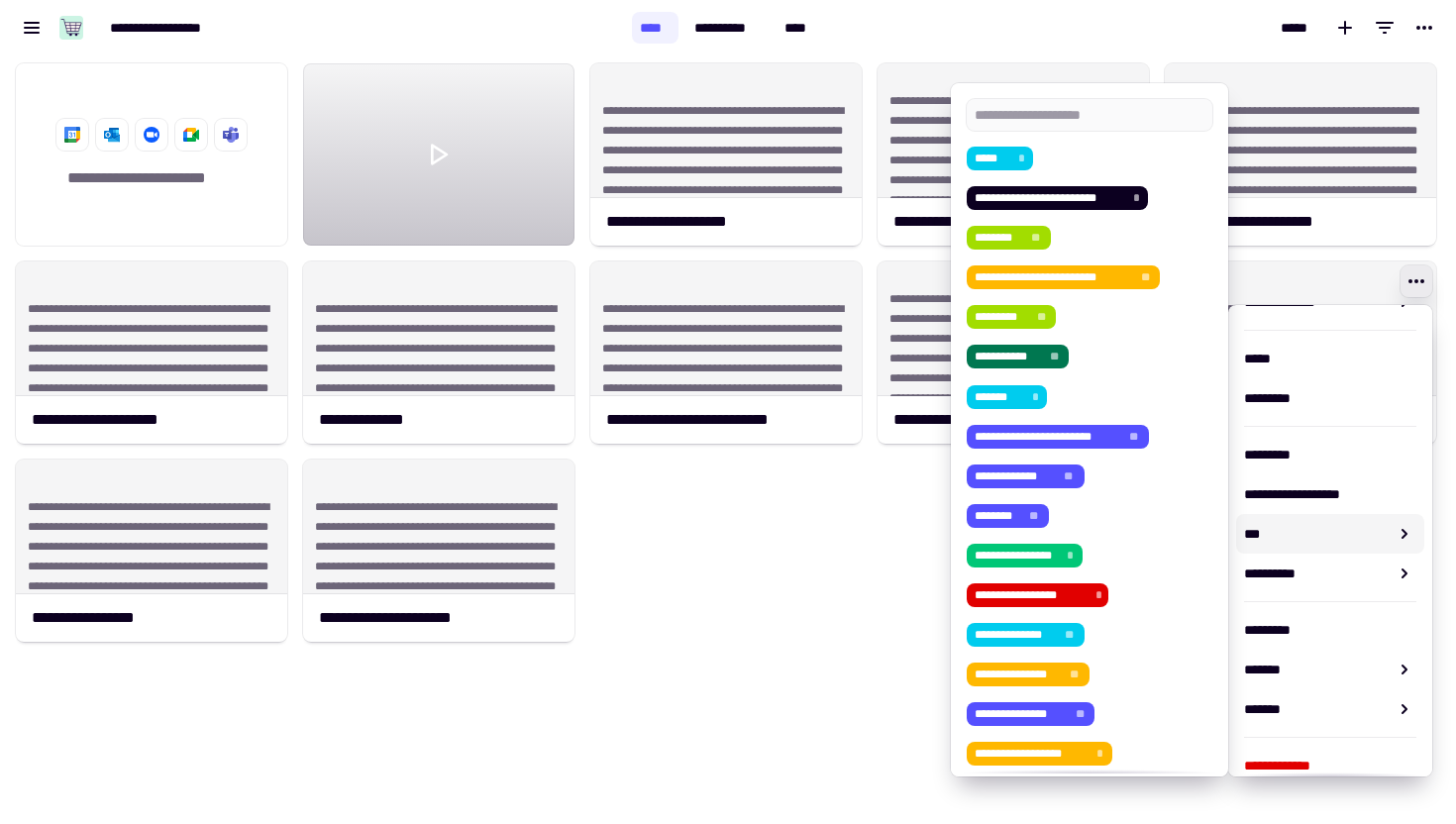 scroll, scrollTop: 112, scrollLeft: 0, axis: vertical 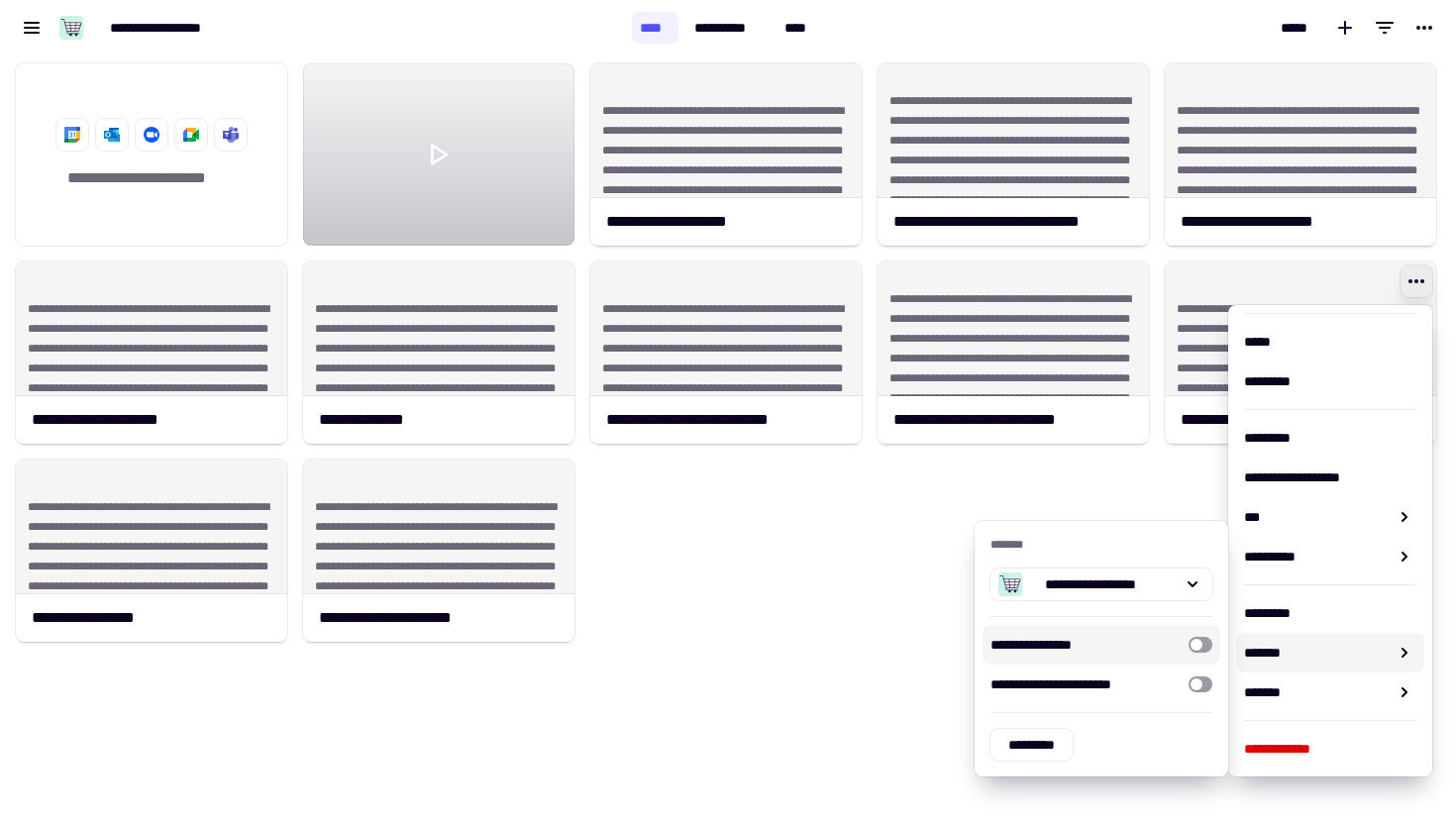 click on "**********" 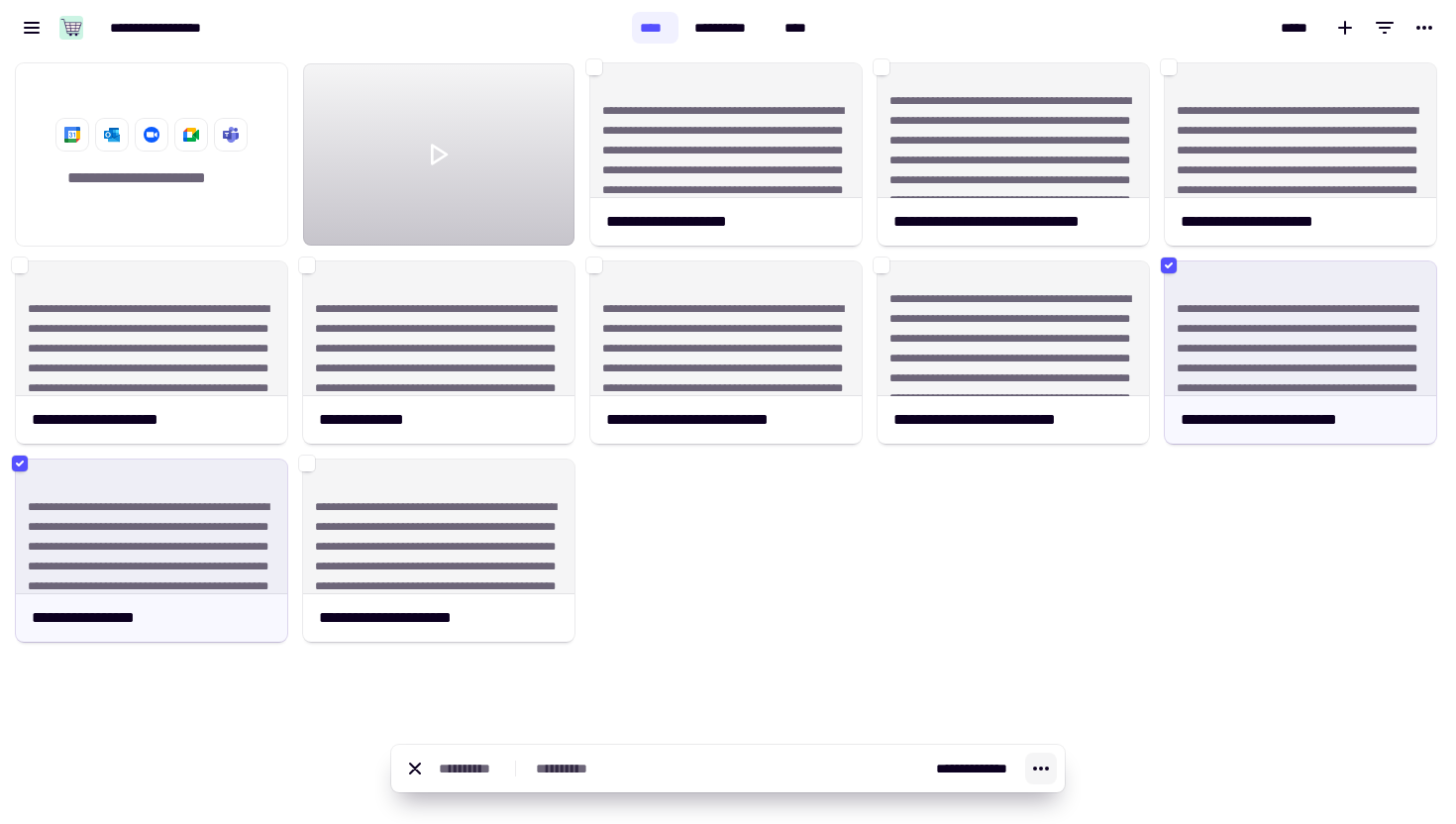 click 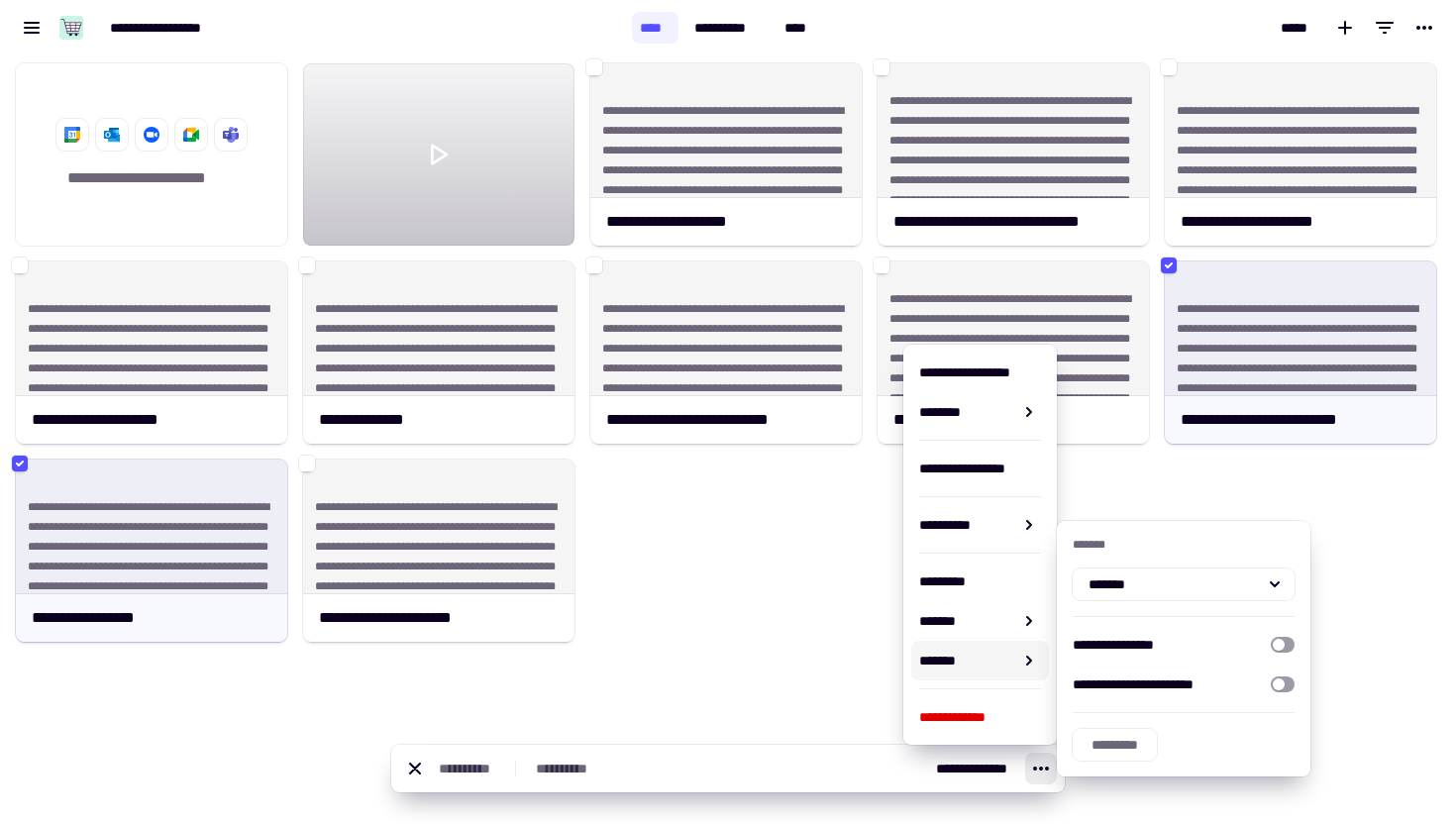 click on "**********" 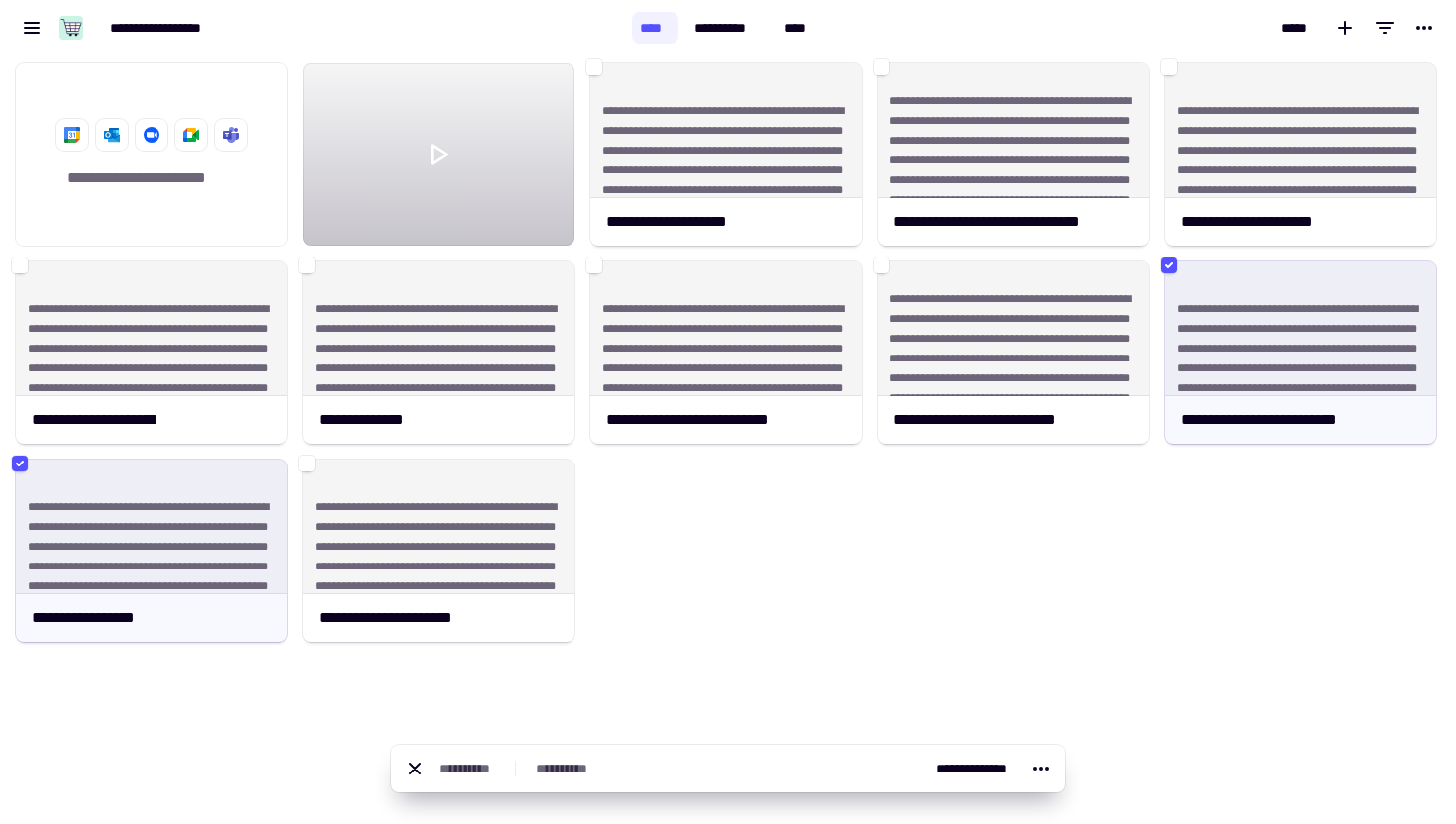 click on "**********" 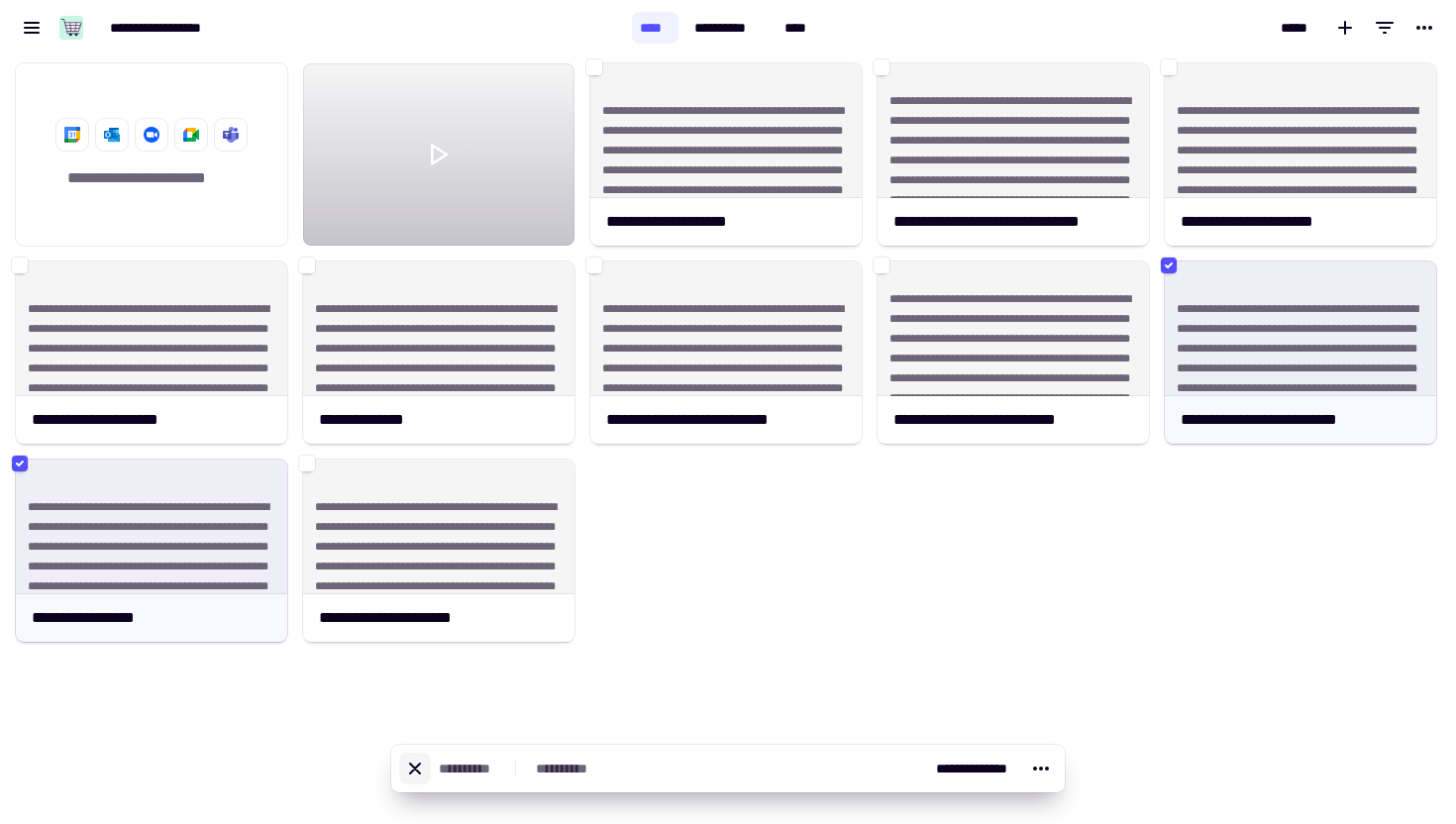 click 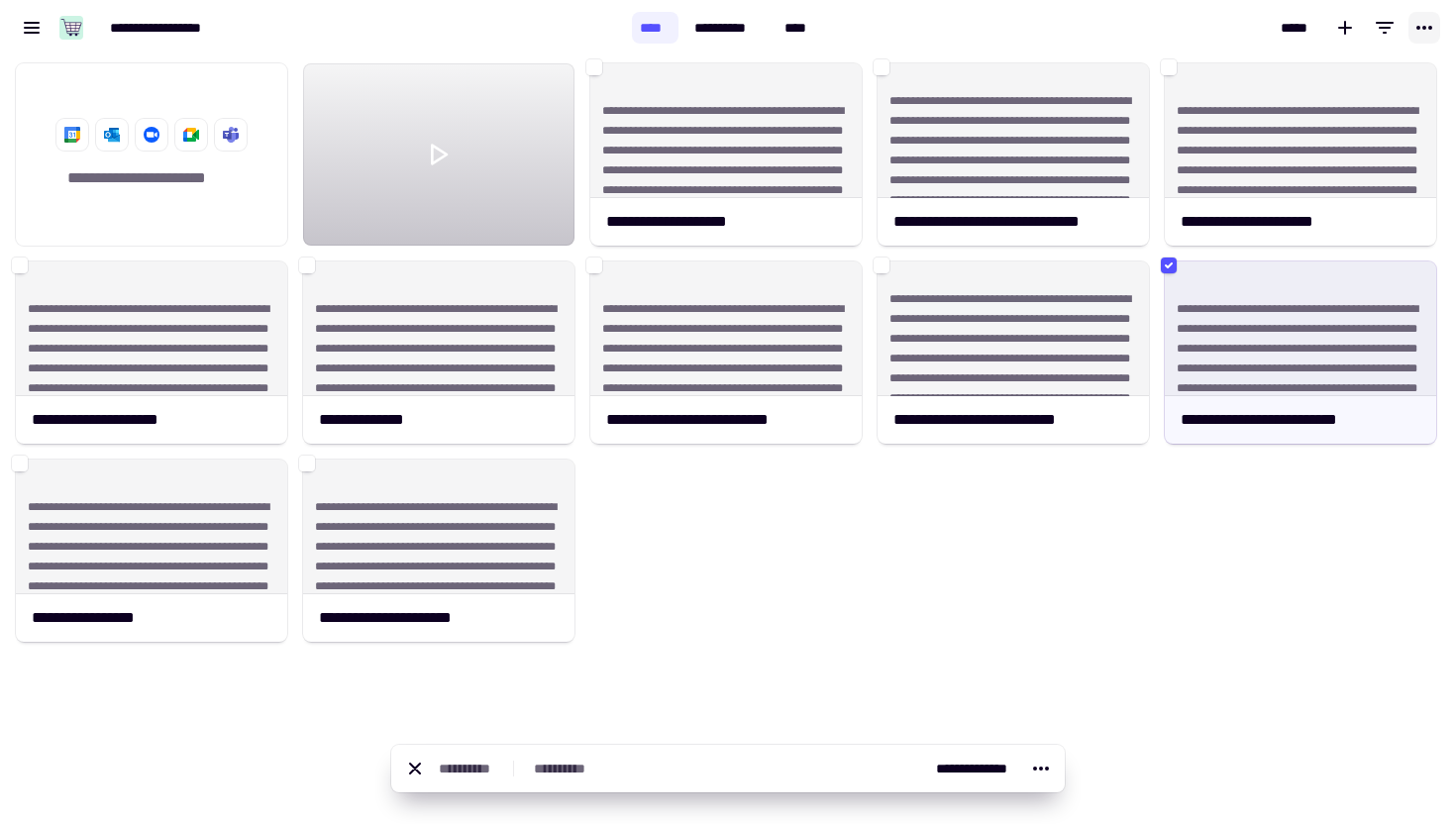 click 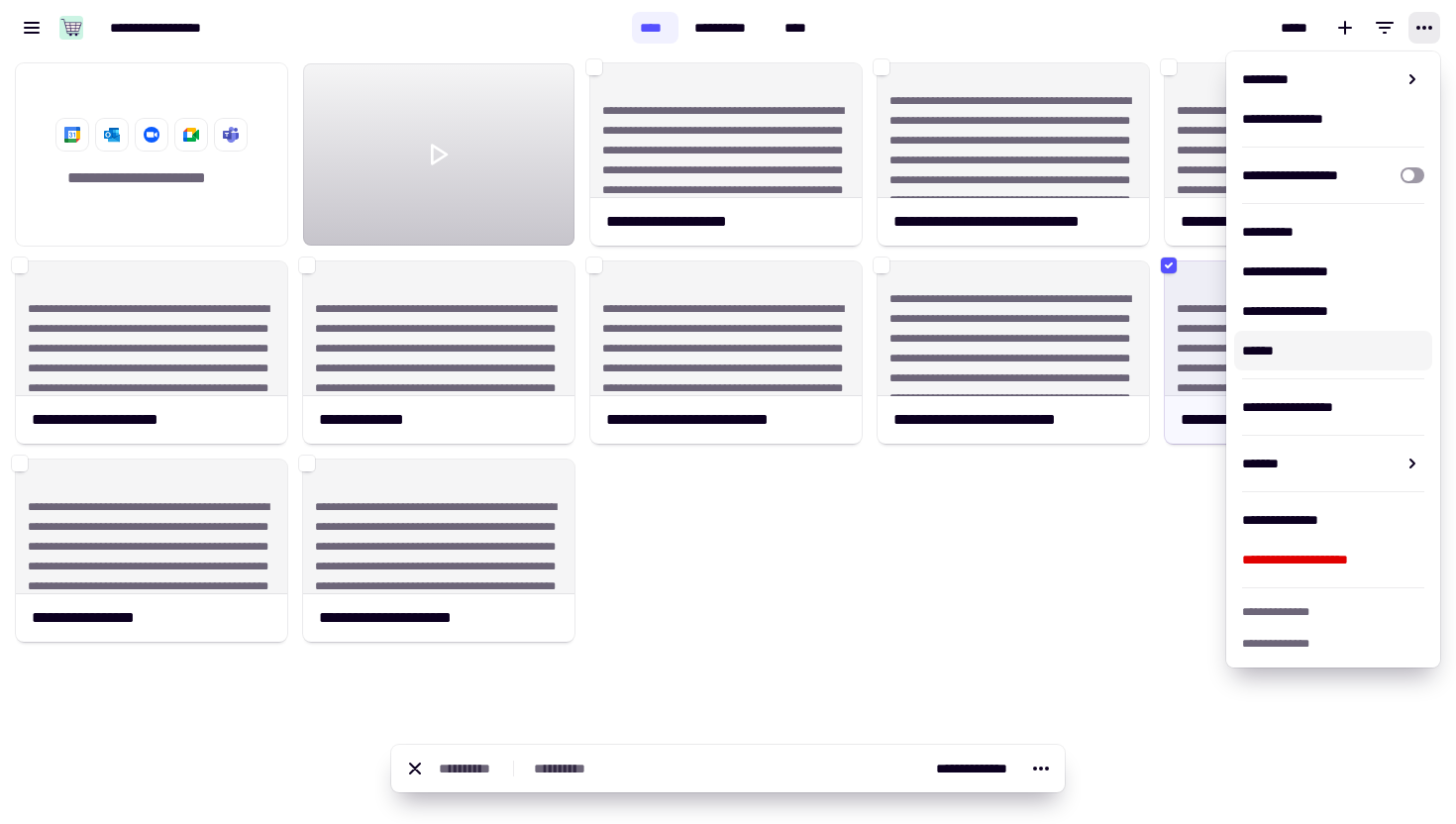 click on "******" at bounding box center [1333, 351] 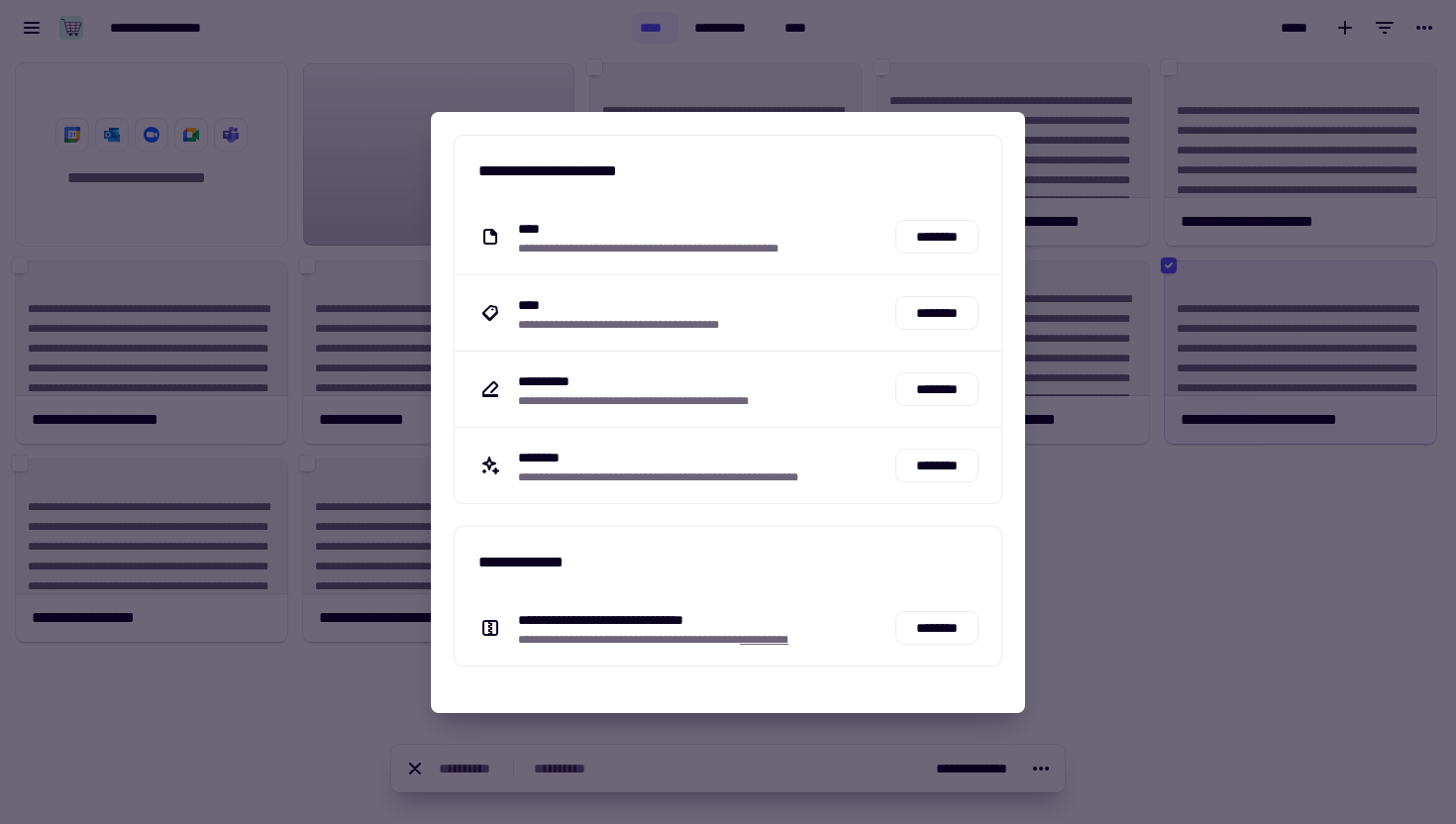 click at bounding box center (728, 412) 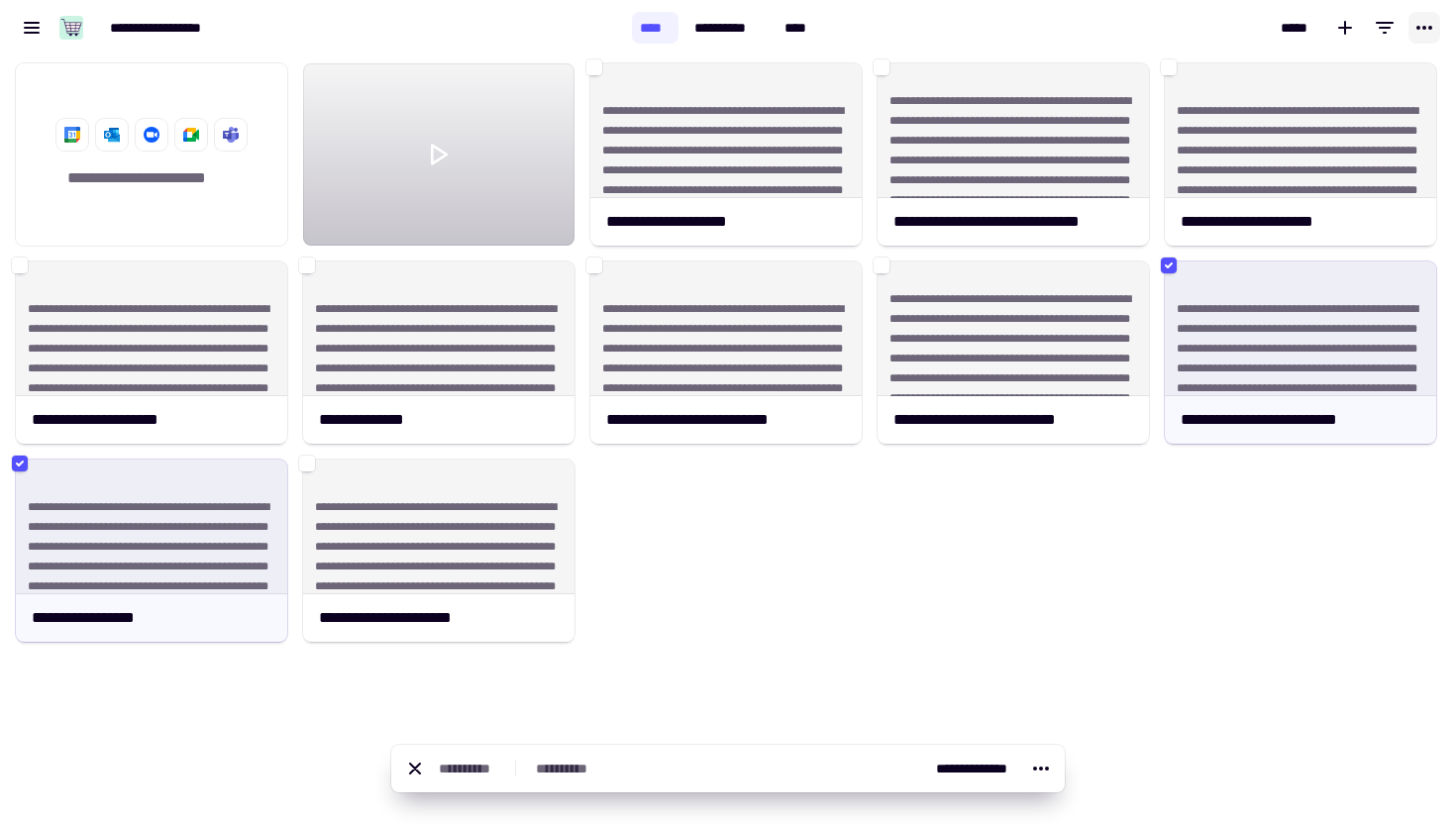 click 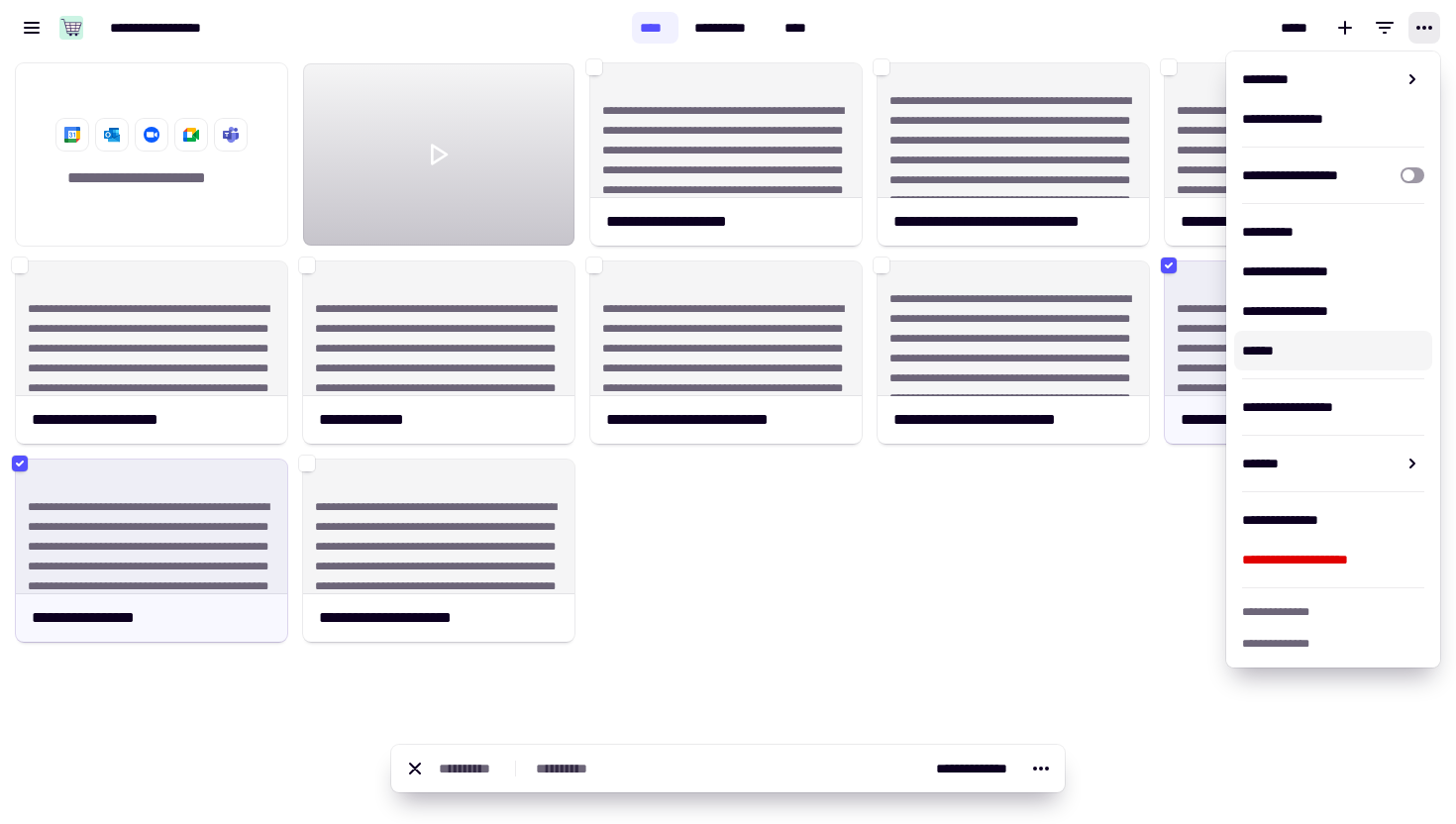 click on "******" at bounding box center [1333, 351] 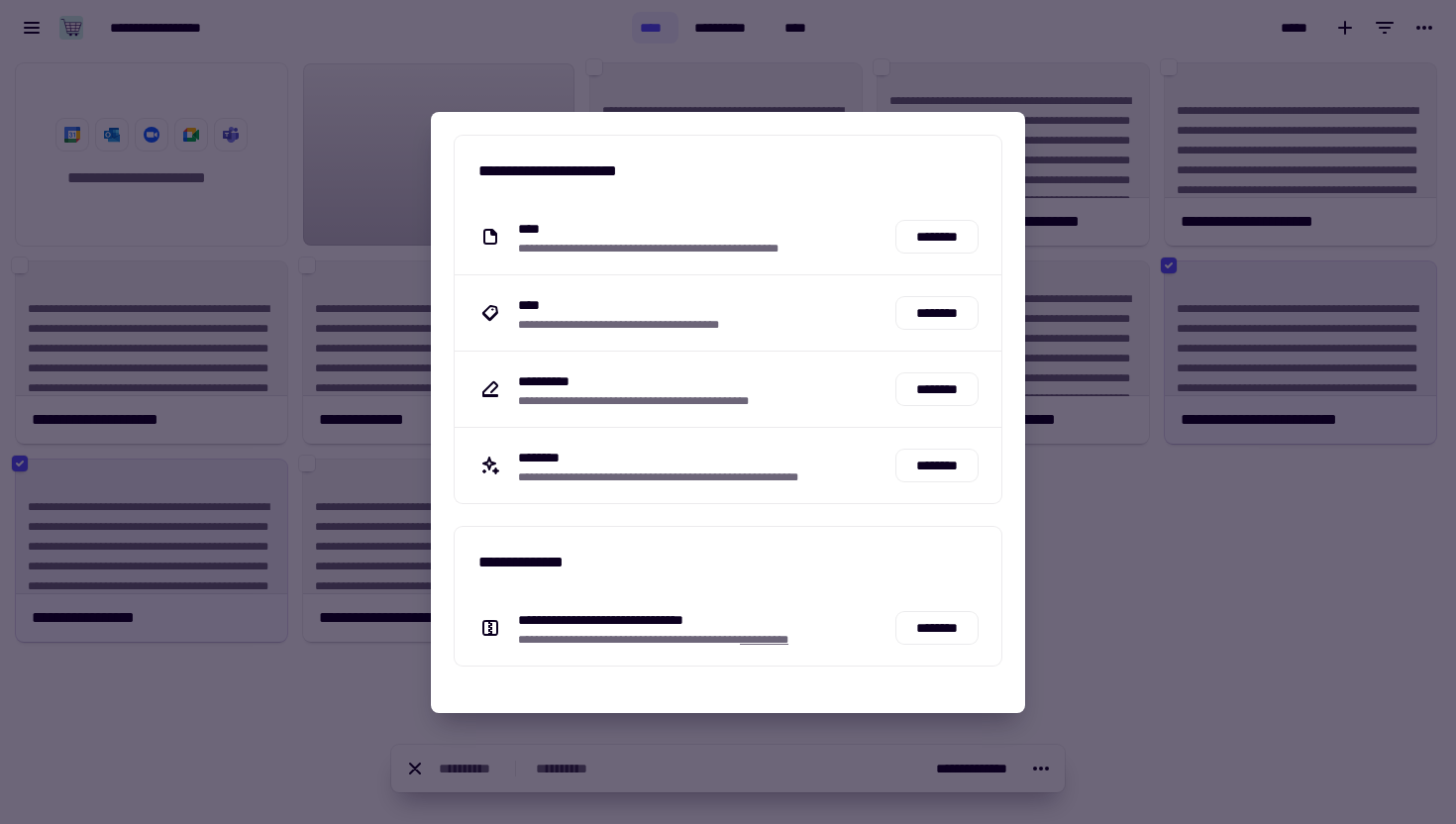 click at bounding box center [728, 412] 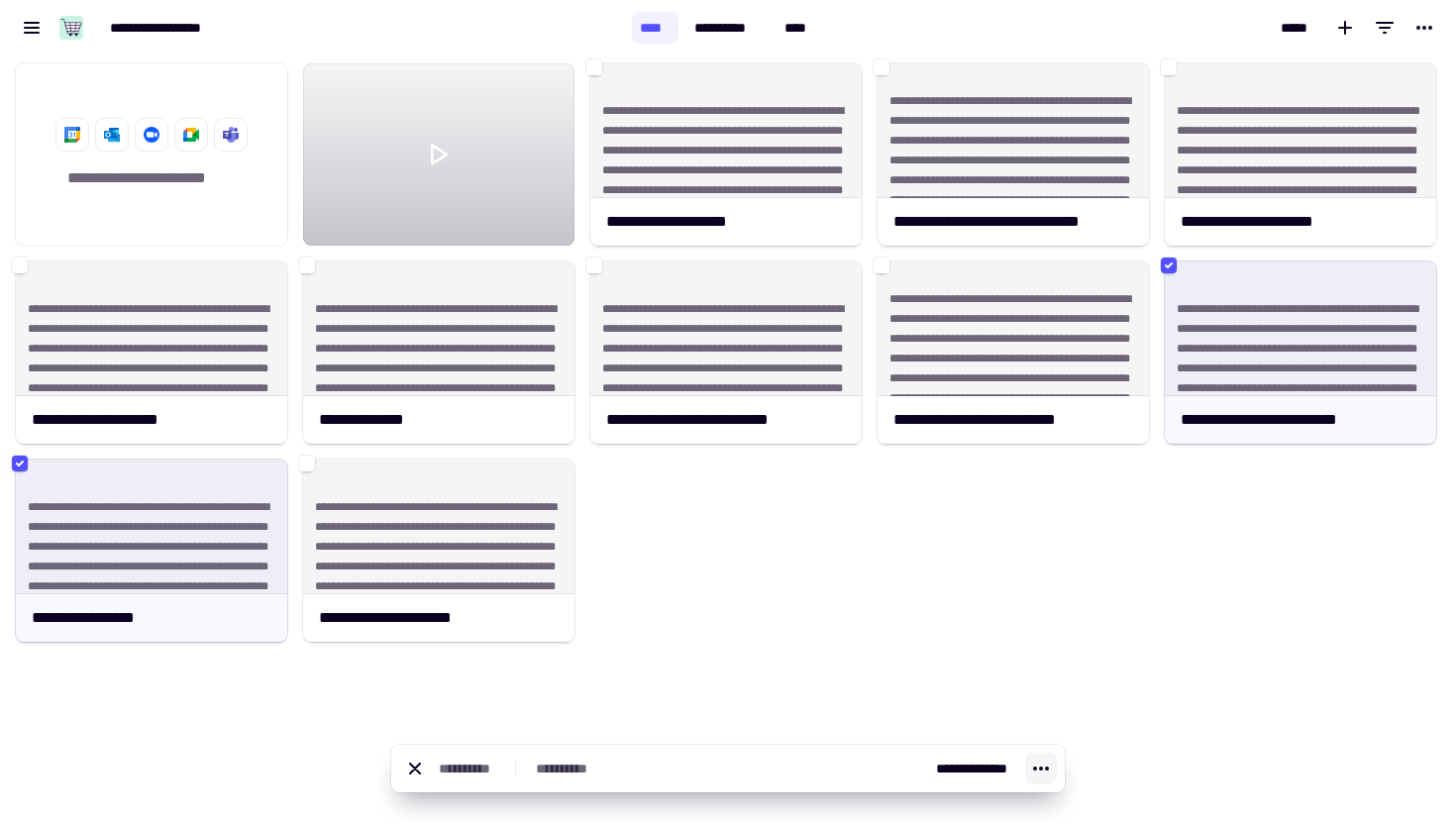 click 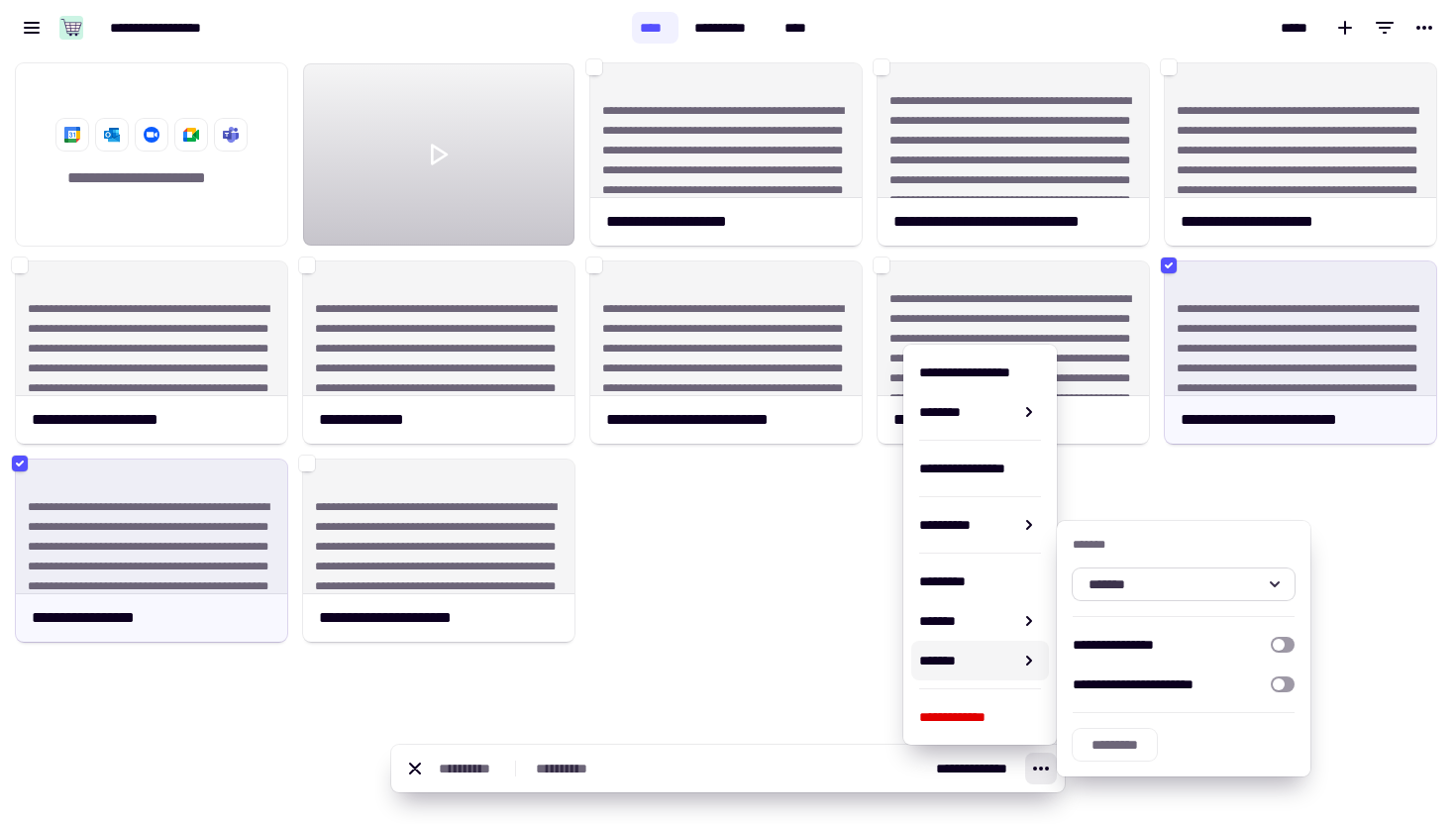 click on "*******" 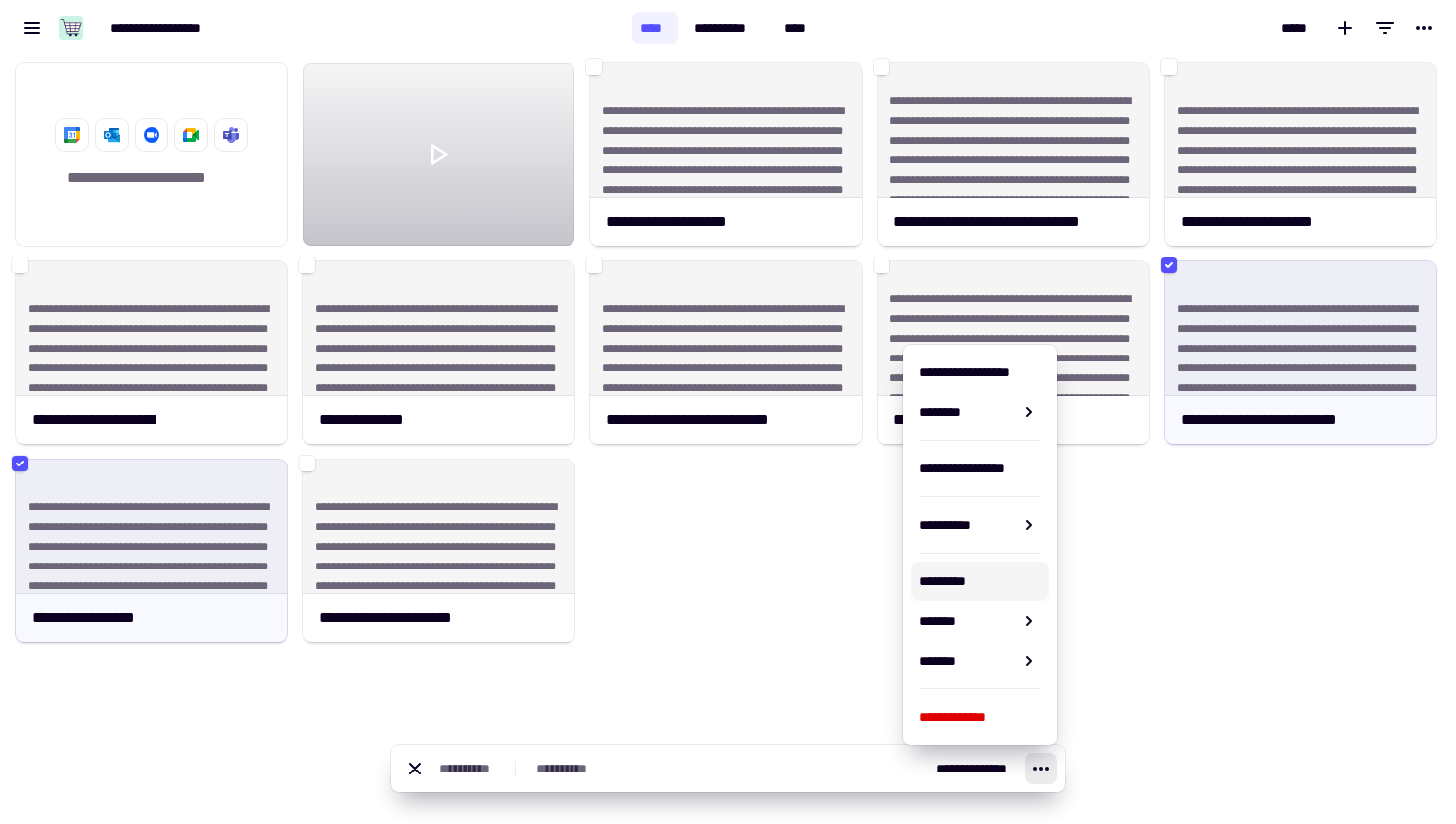 click on "**********" 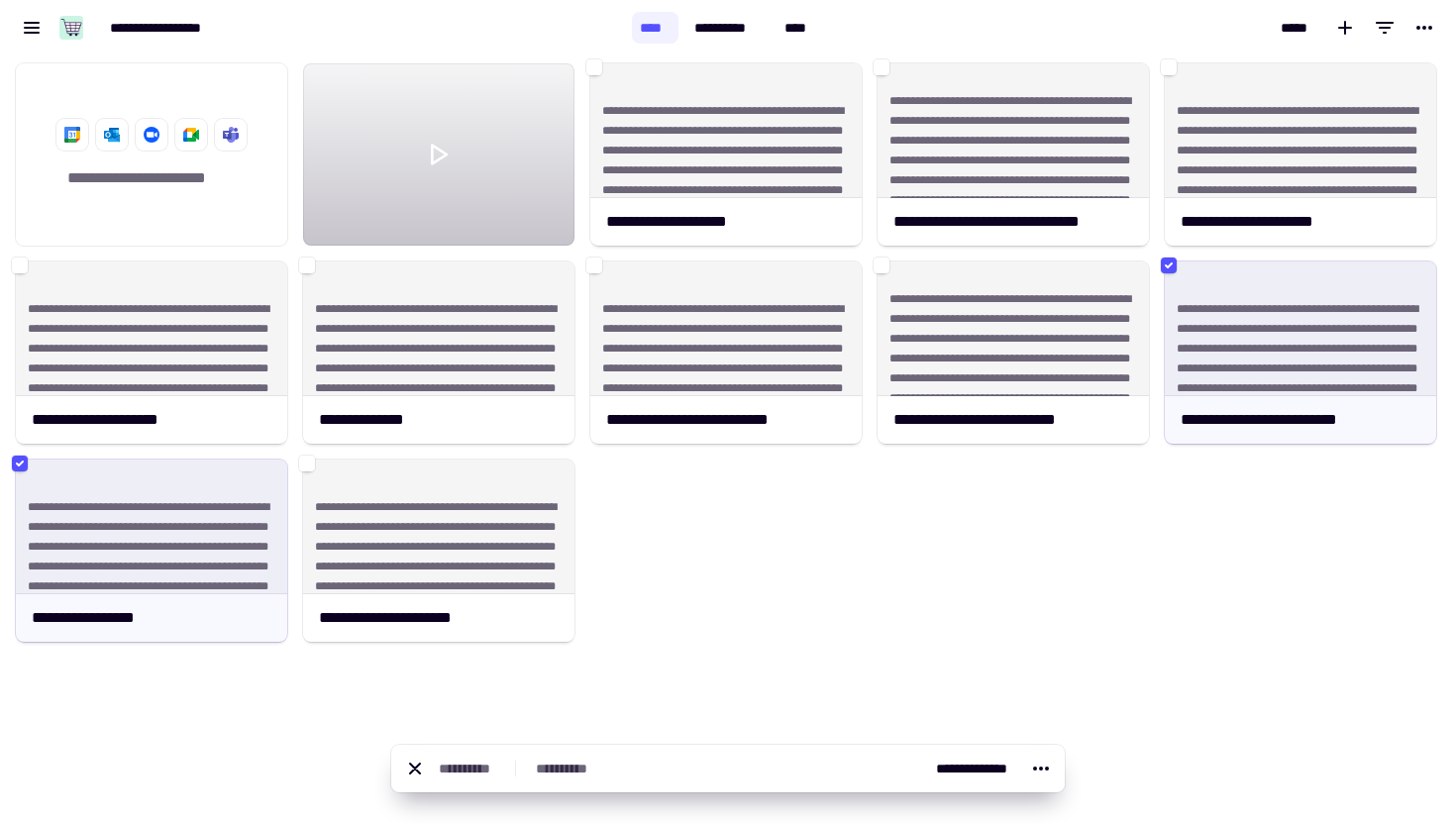 click on "**********" 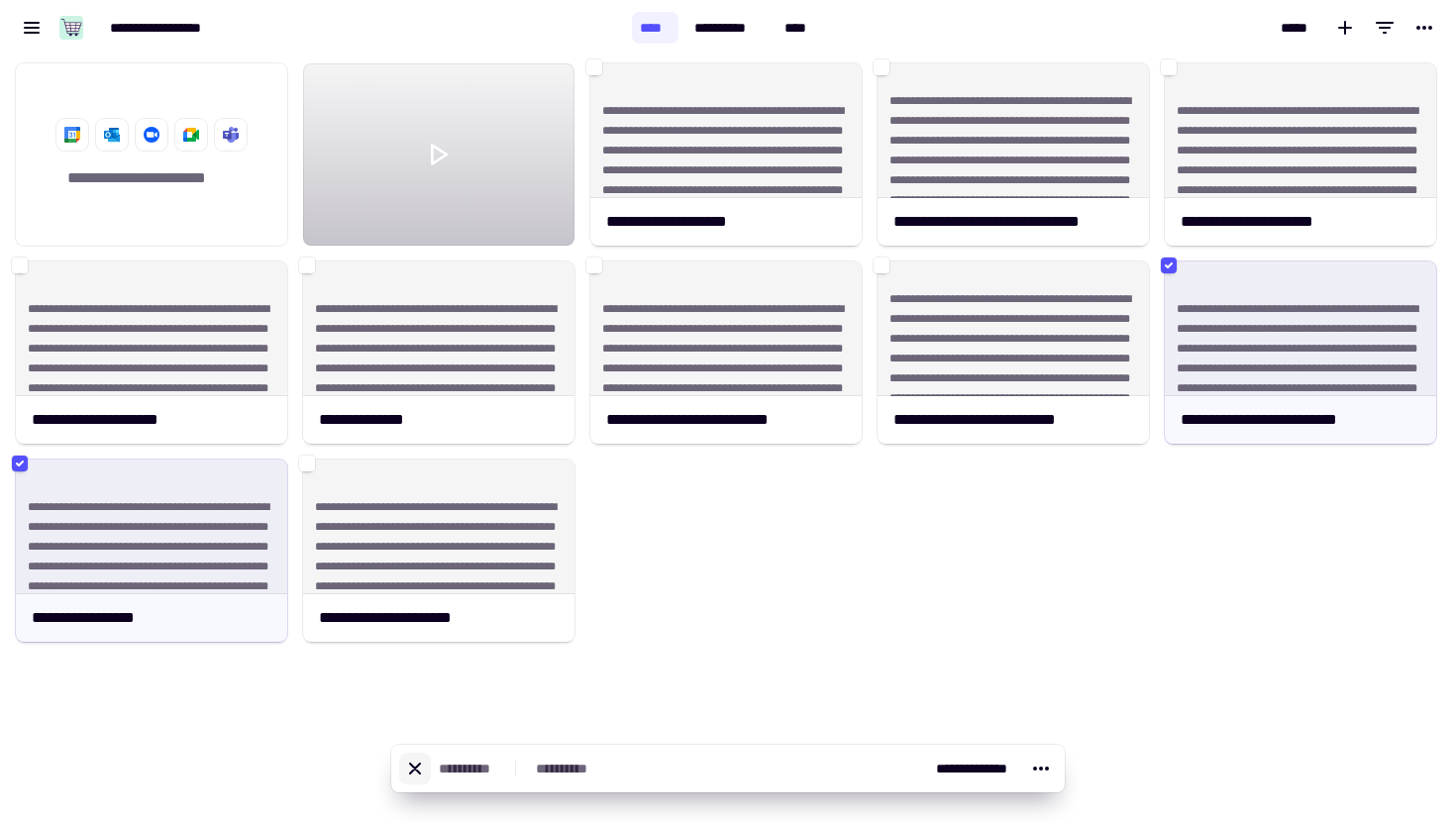 click 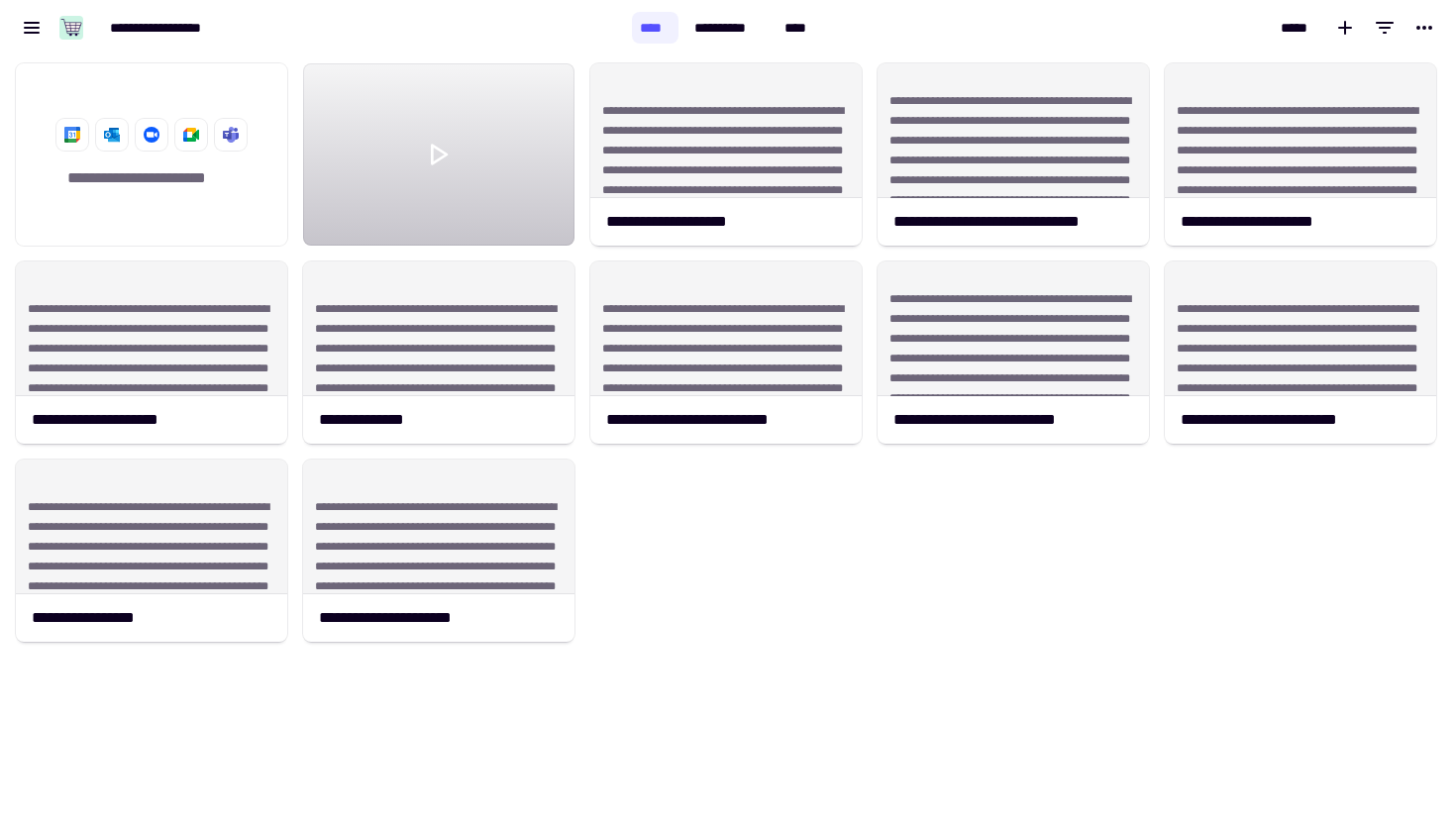 click on "**********" 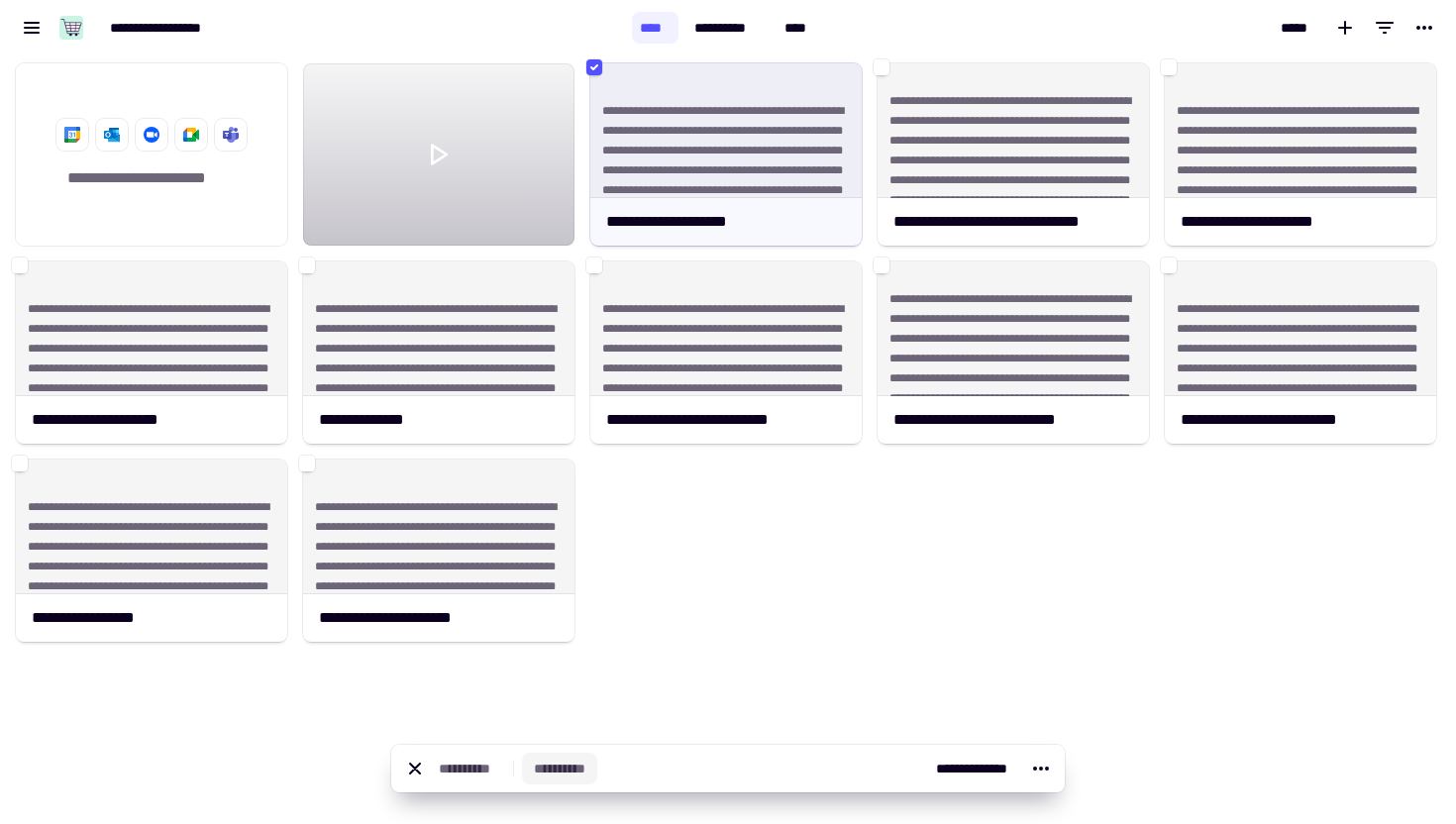 click on "**********" at bounding box center [560, 769] 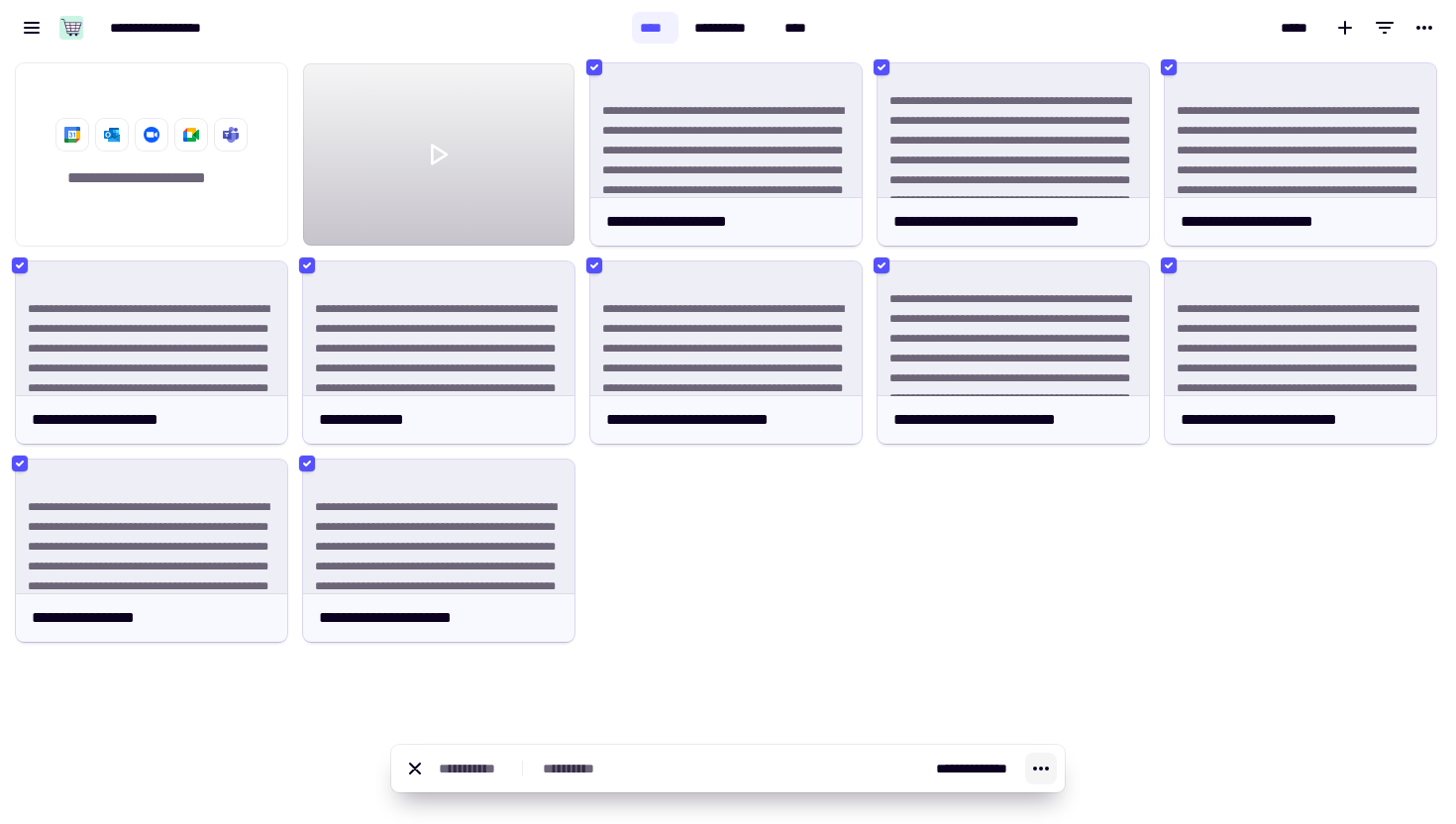 click 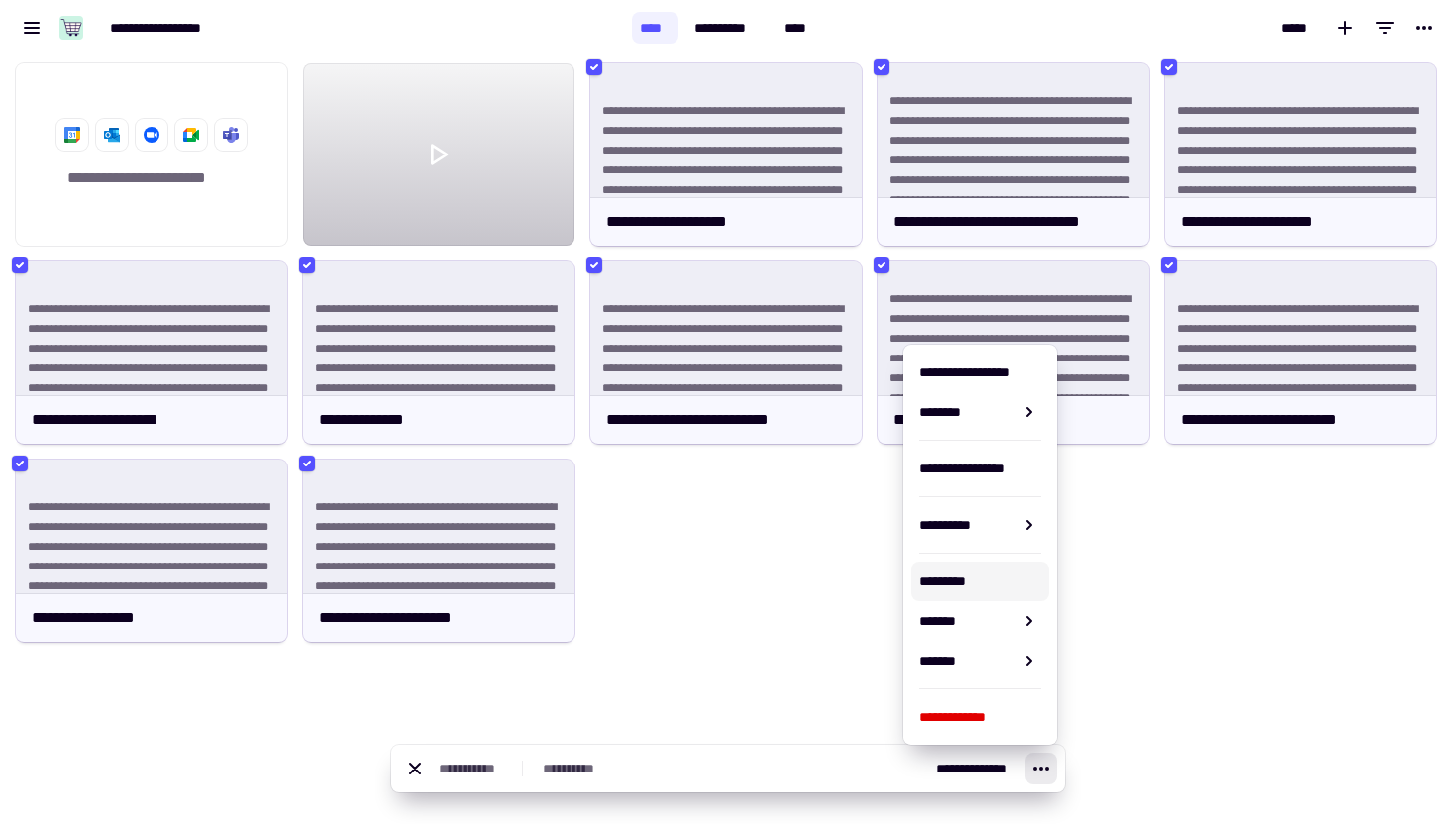 click on "**********" 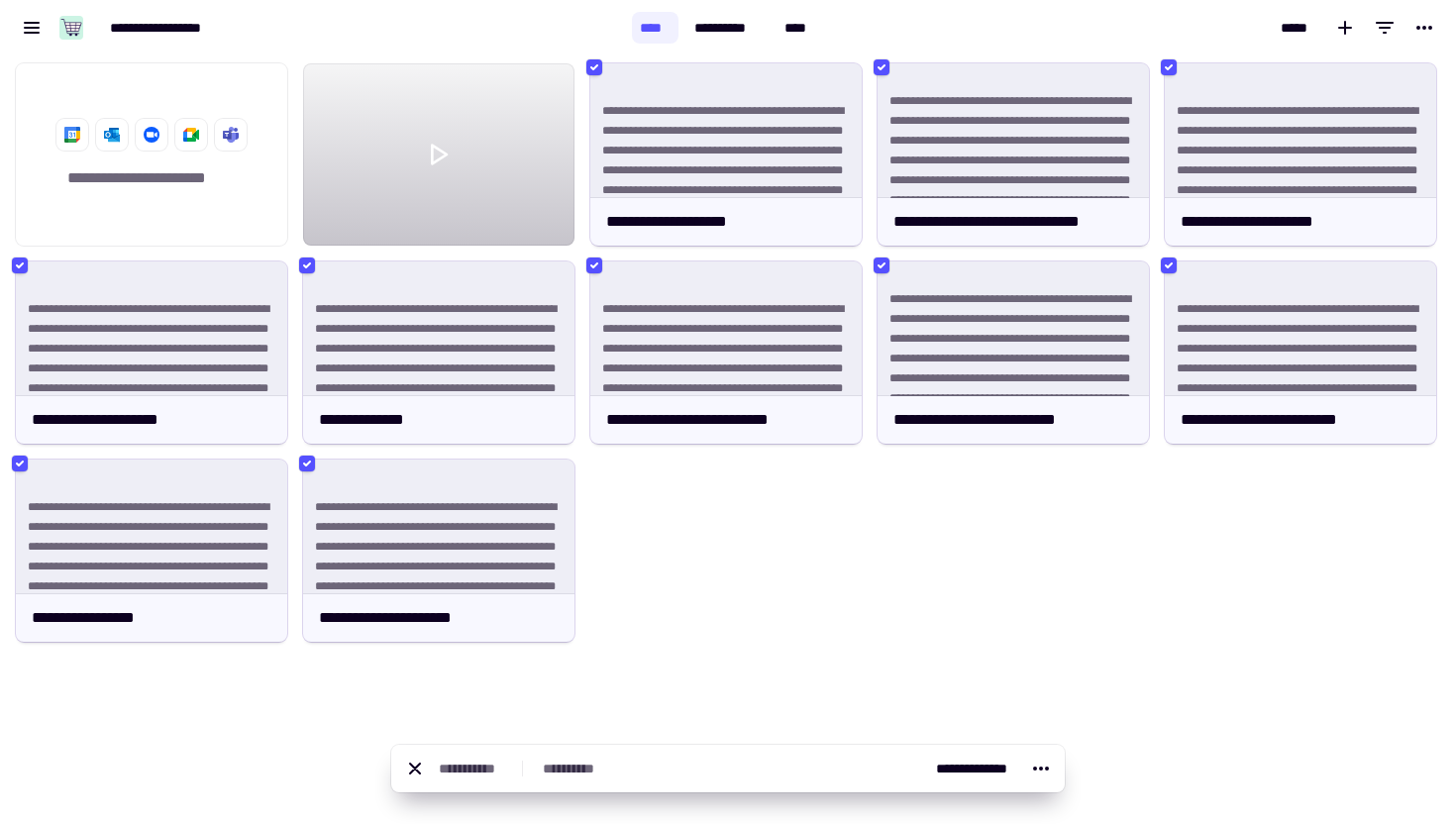 click on "**********" 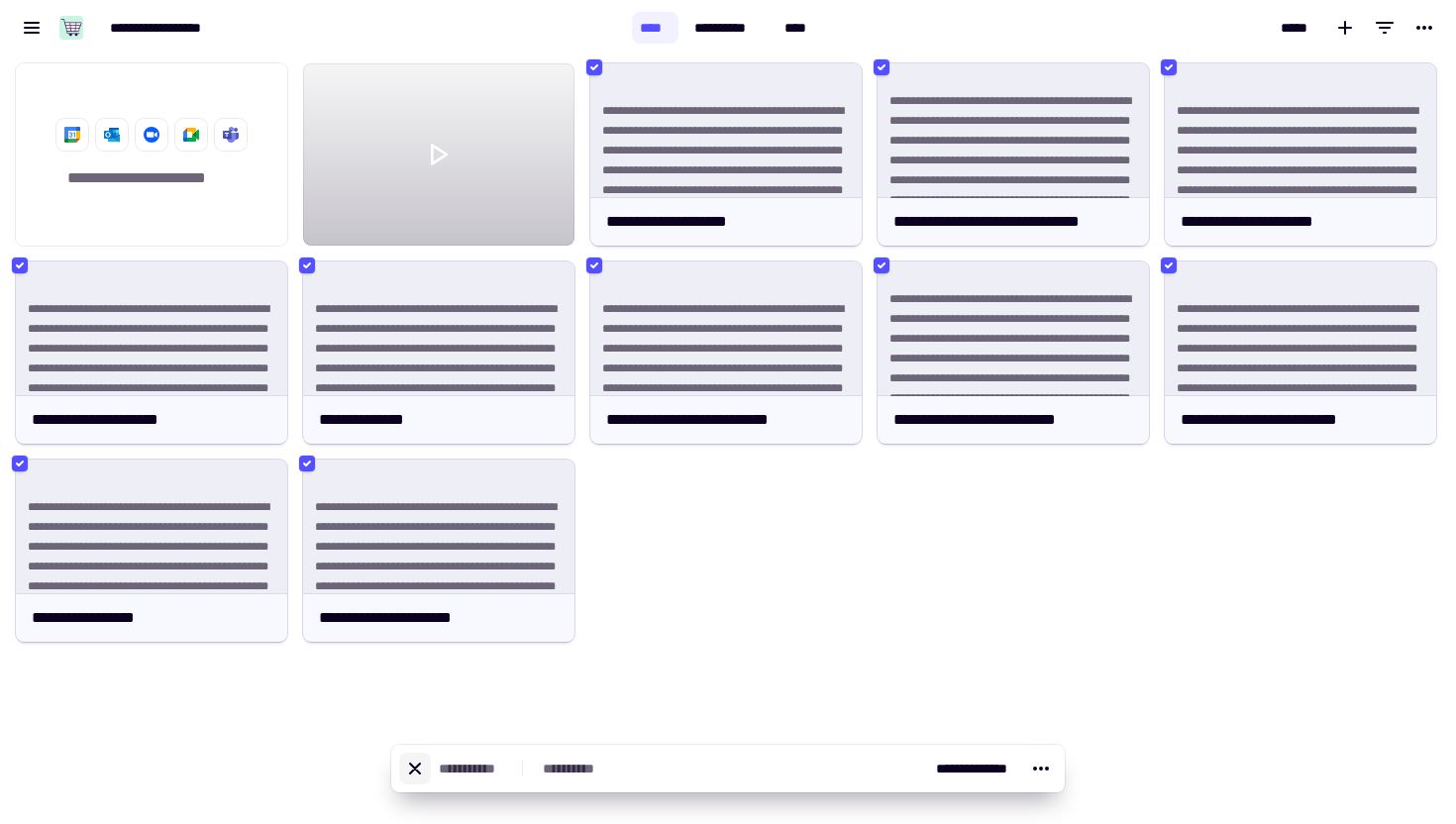 click 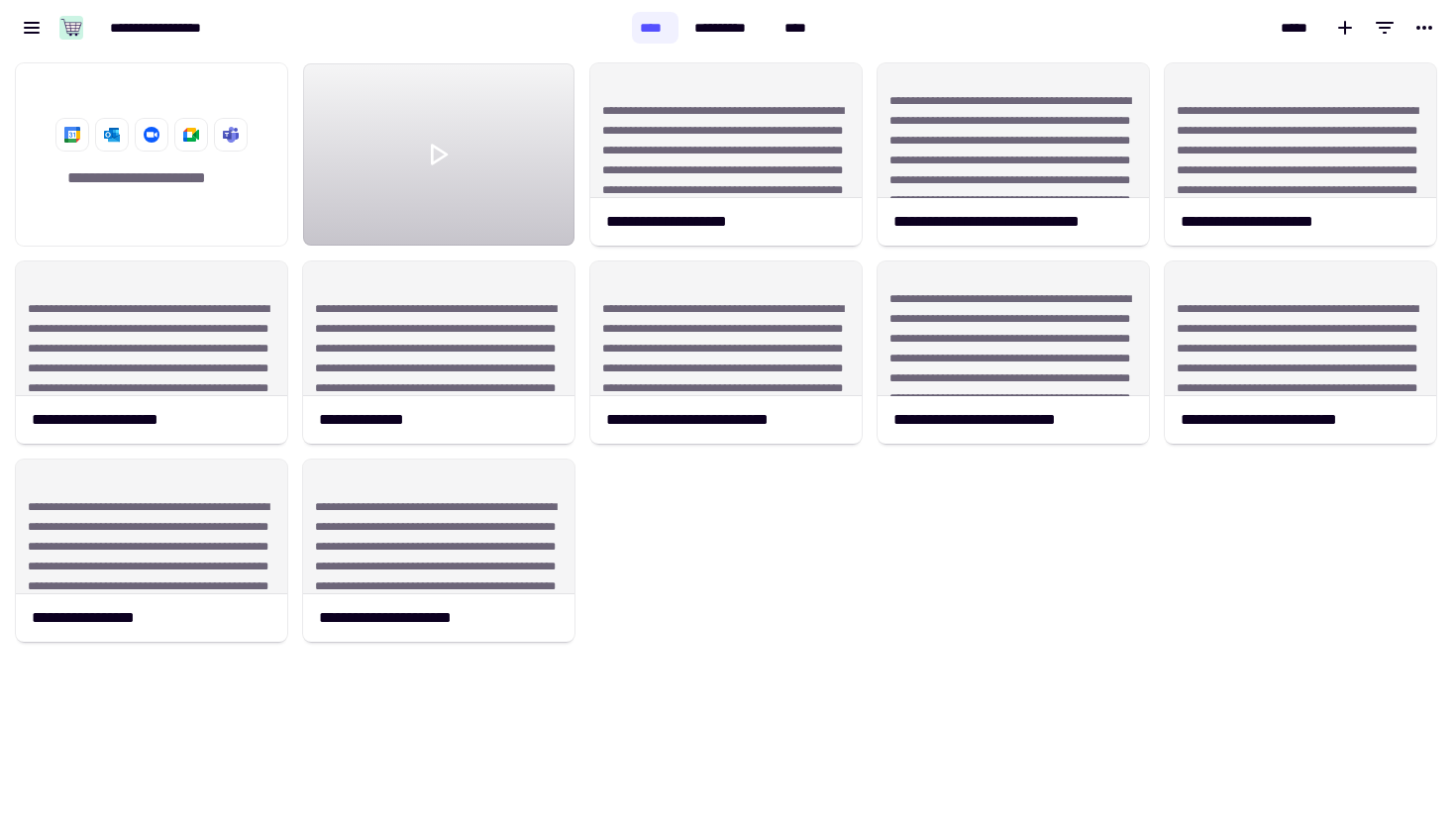 click on "**********" 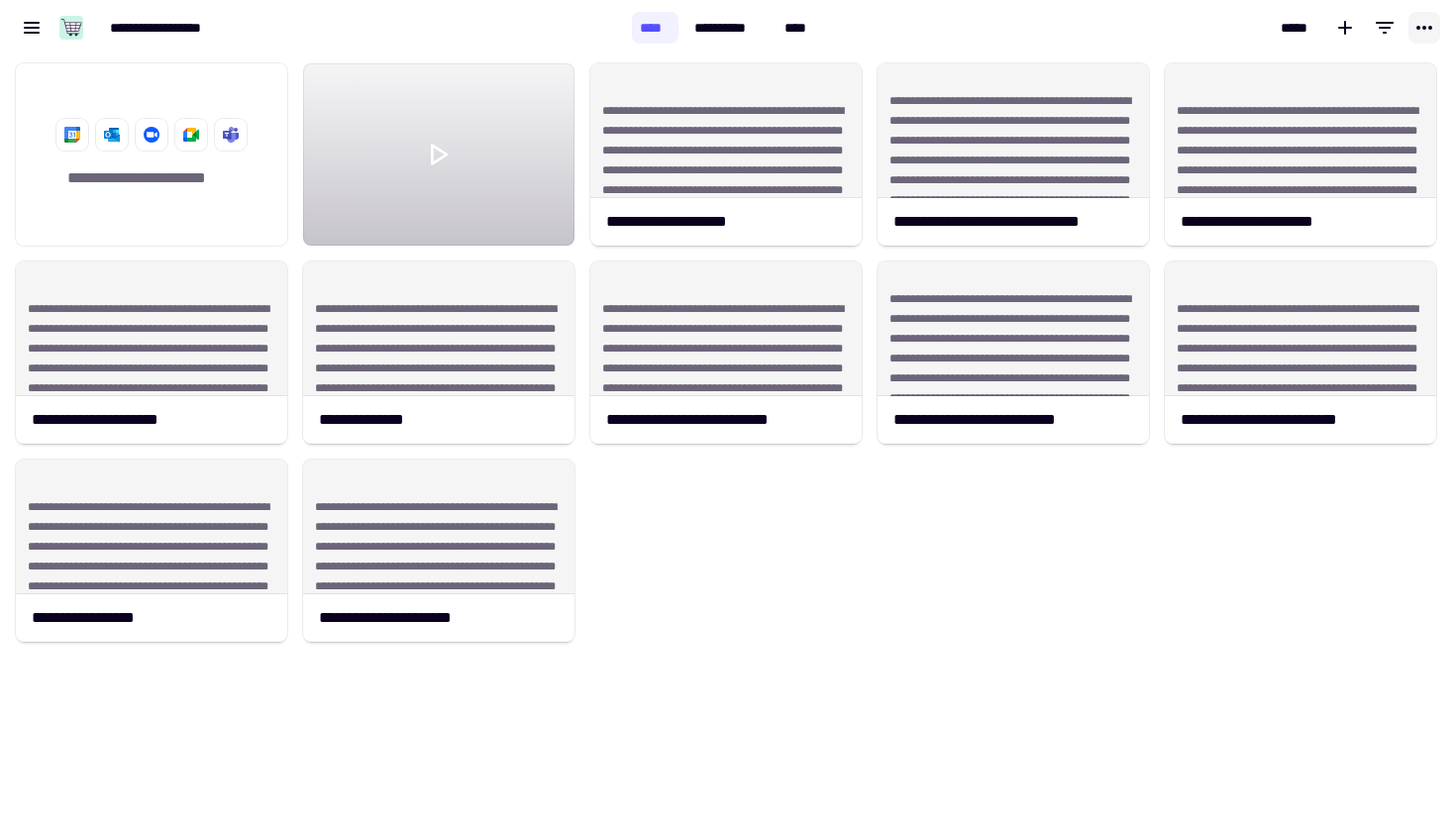click 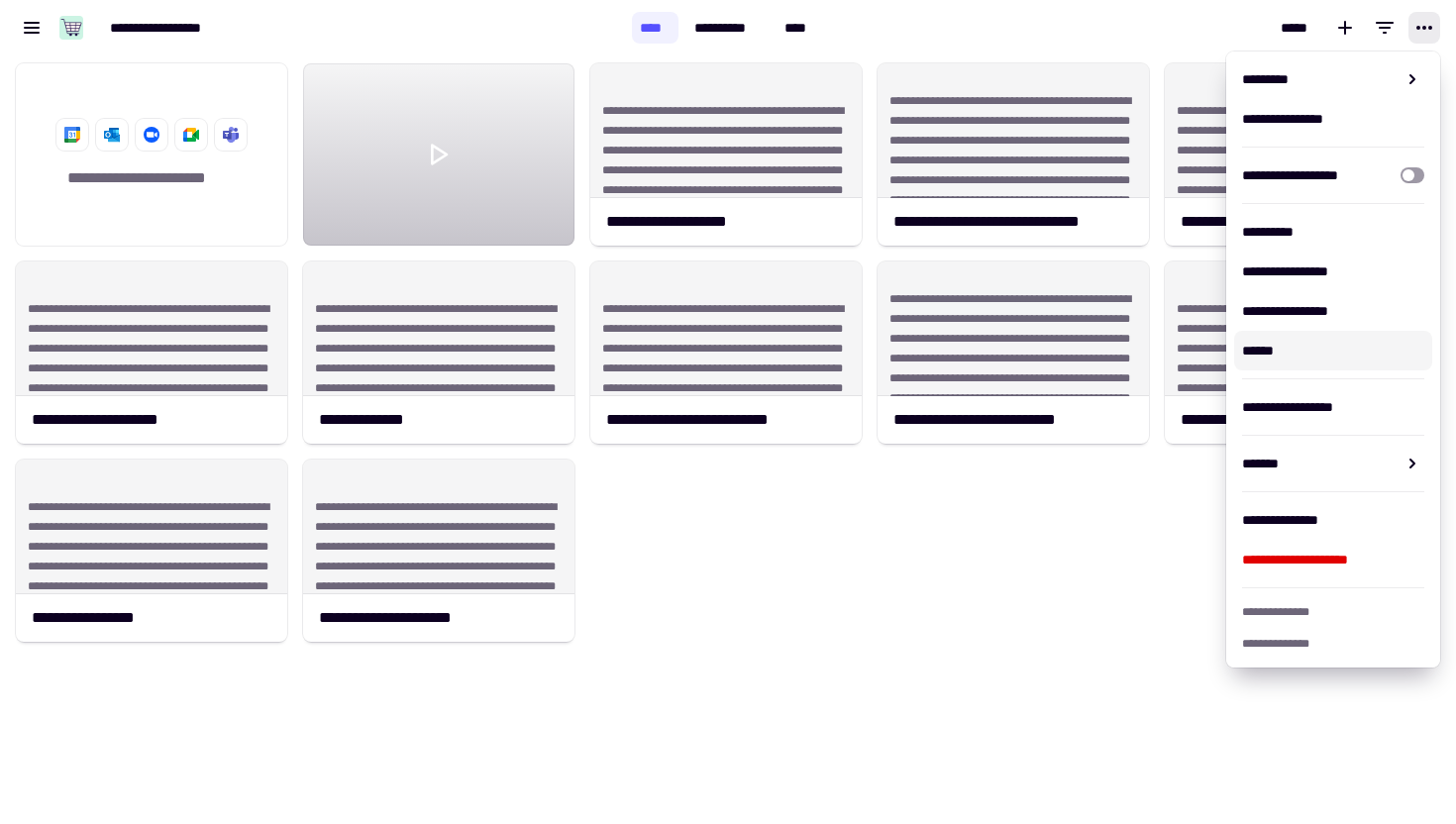 click on "**********" 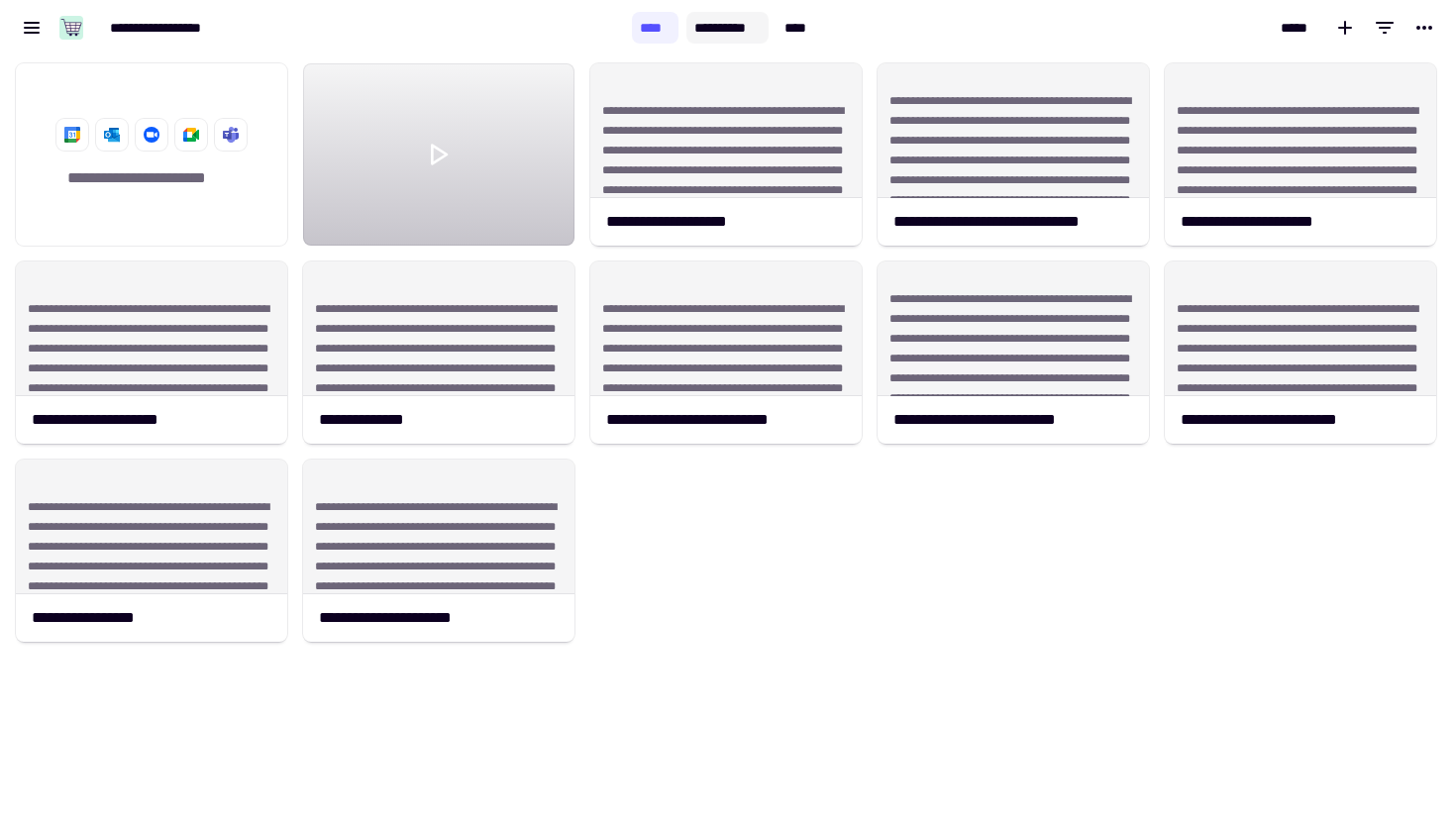 click on "**********" 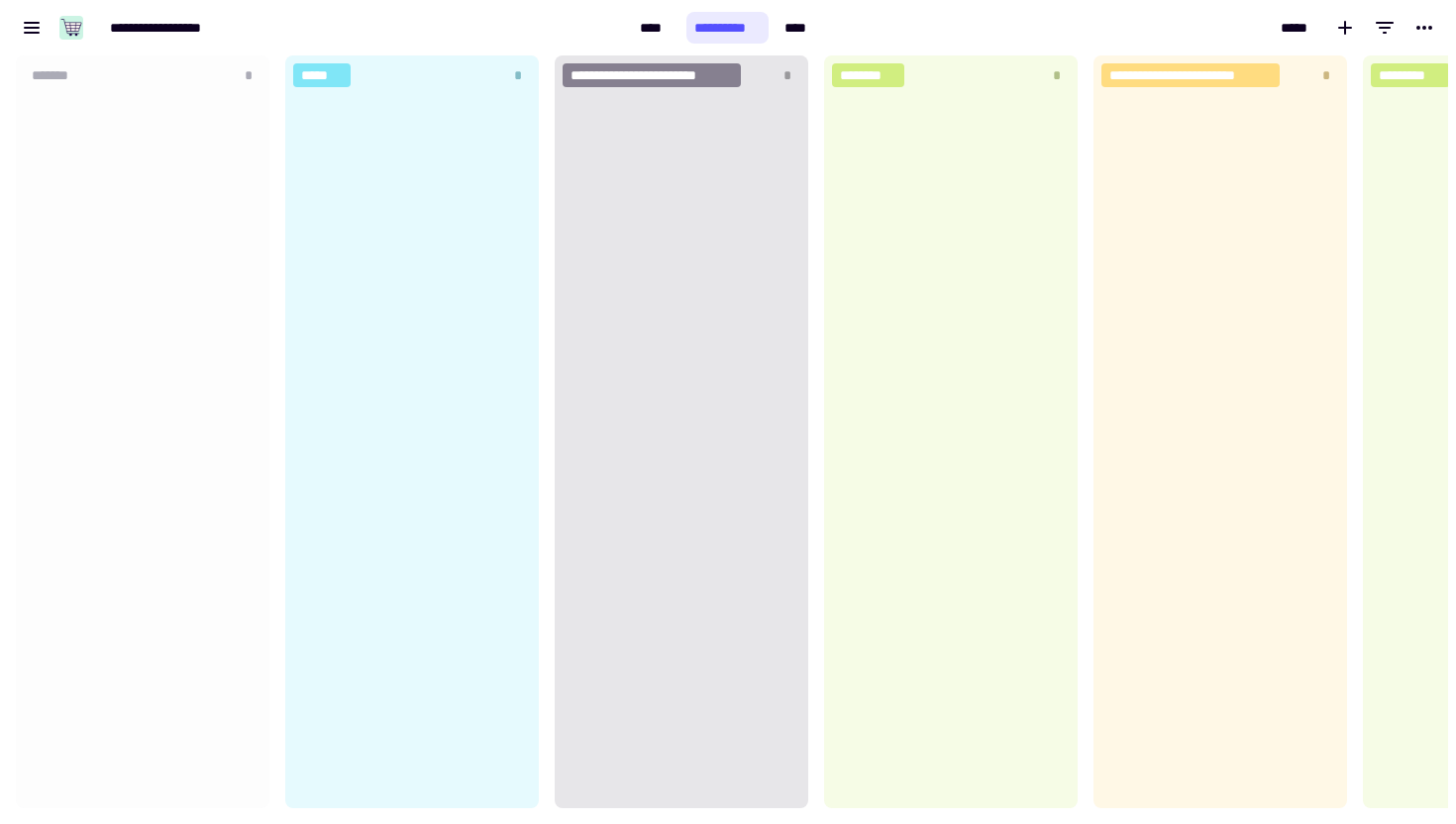 scroll, scrollTop: 1, scrollLeft: 1, axis: both 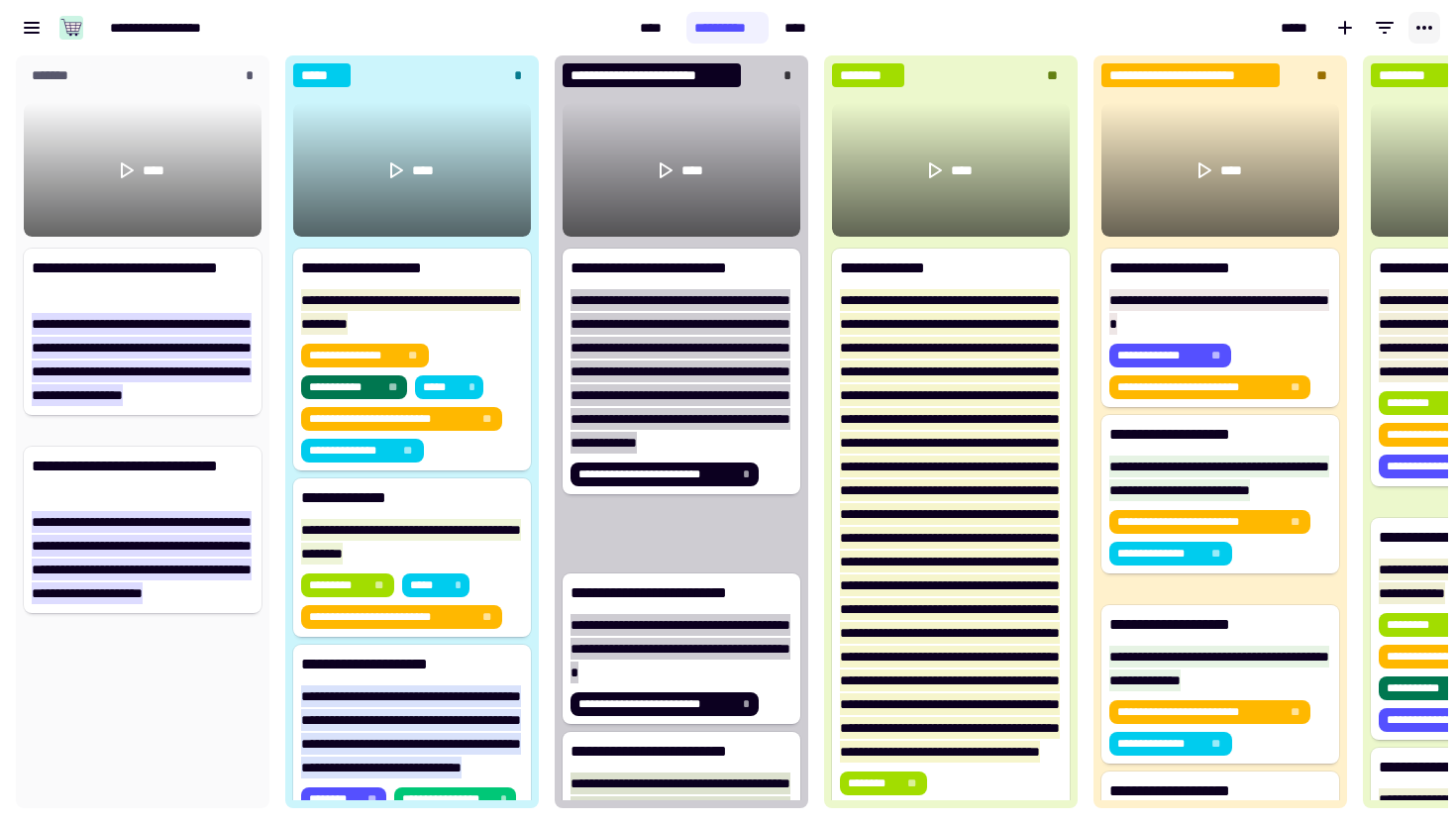 click 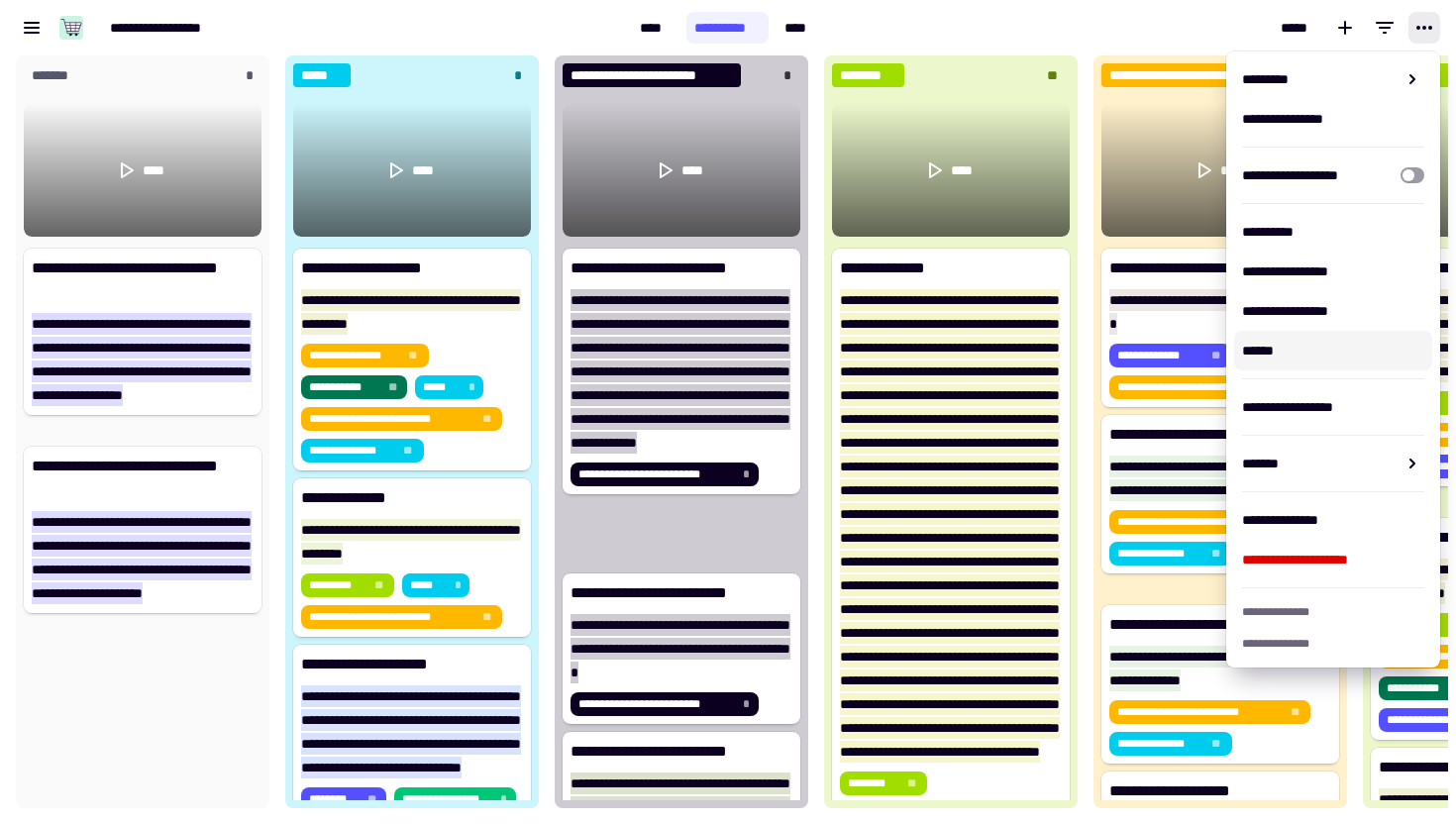 click on "******" at bounding box center (1333, 351) 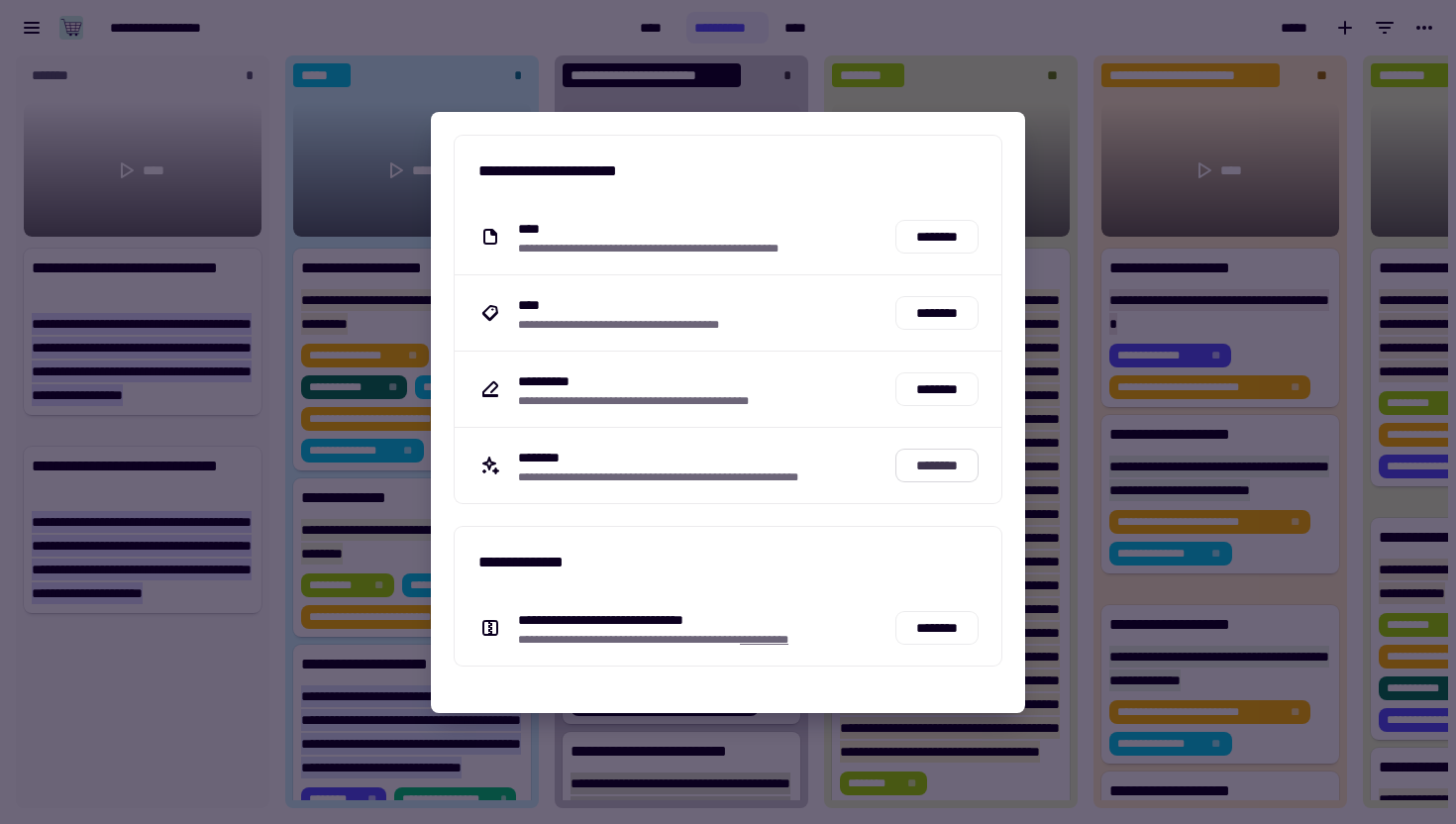 click on "********" 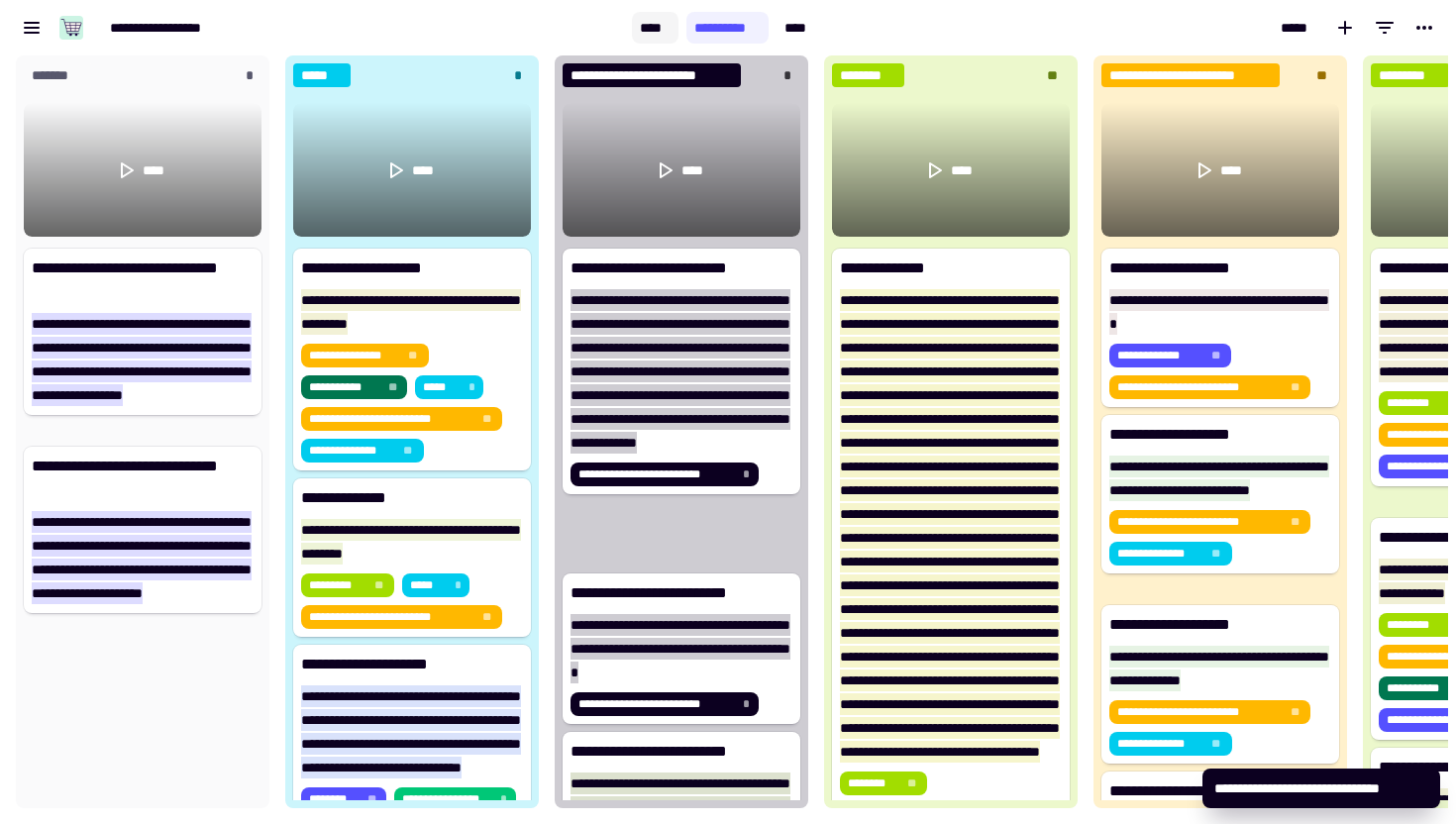 click on "****" 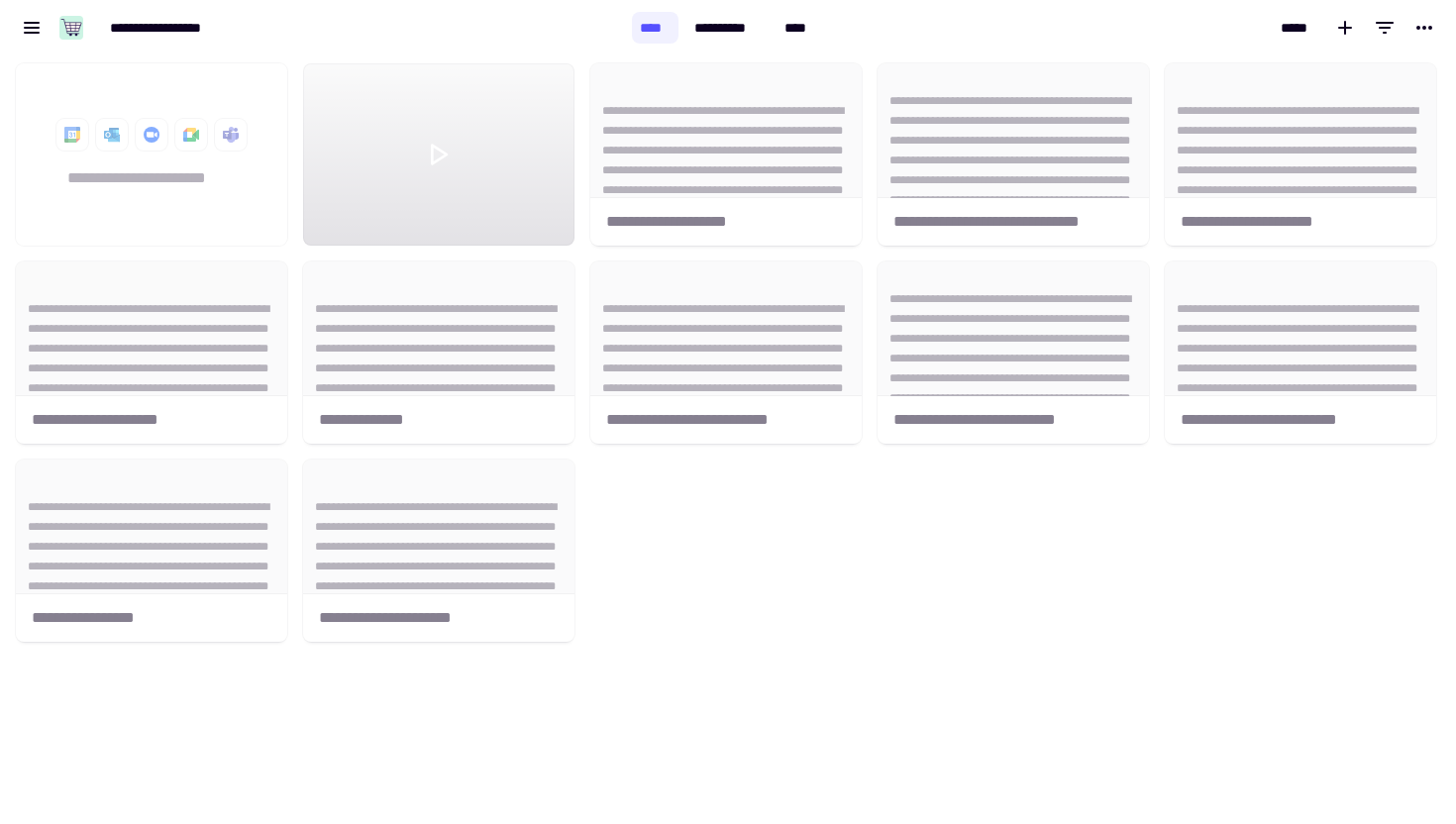 click on "**********" 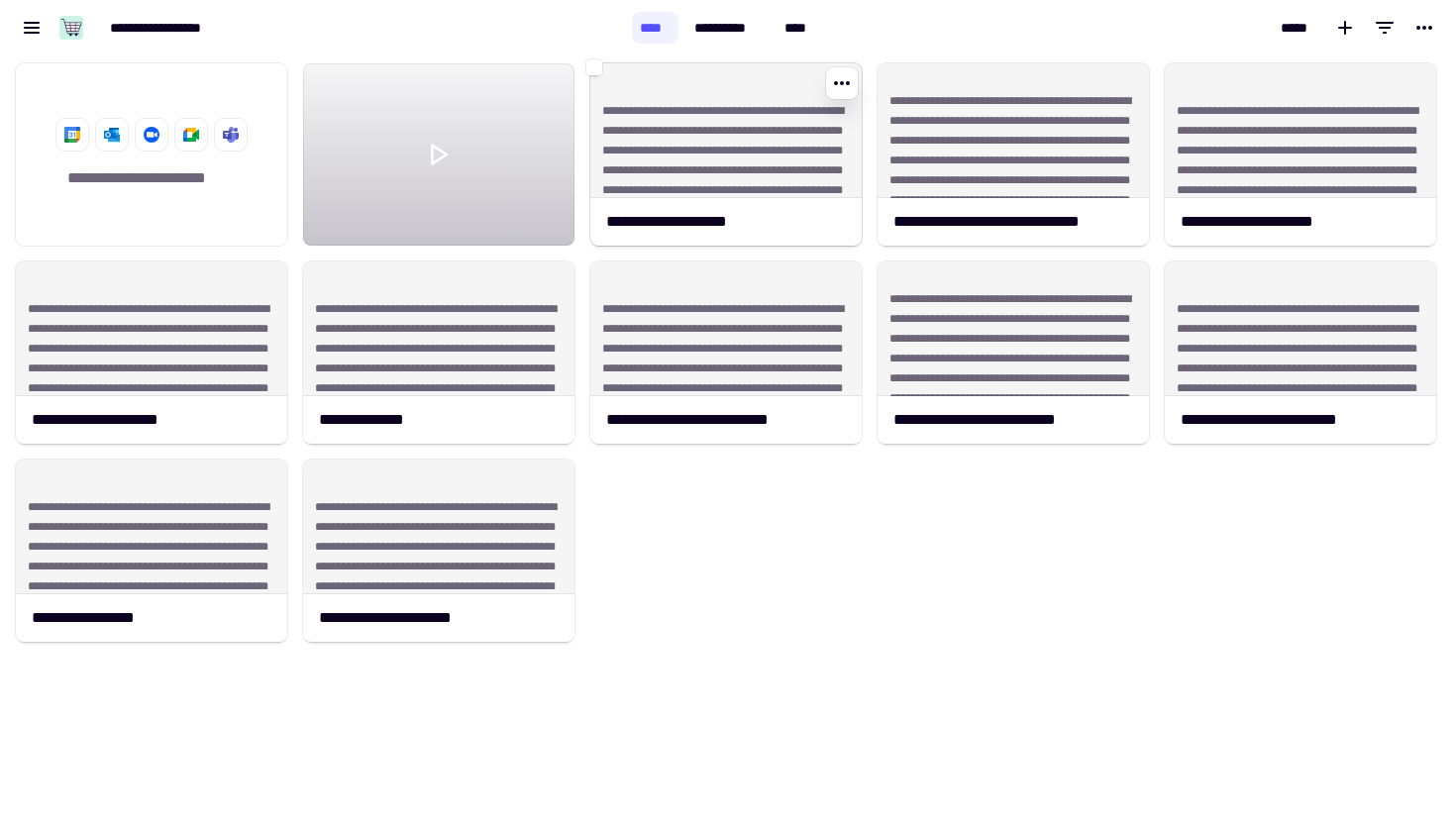 click on "**********" 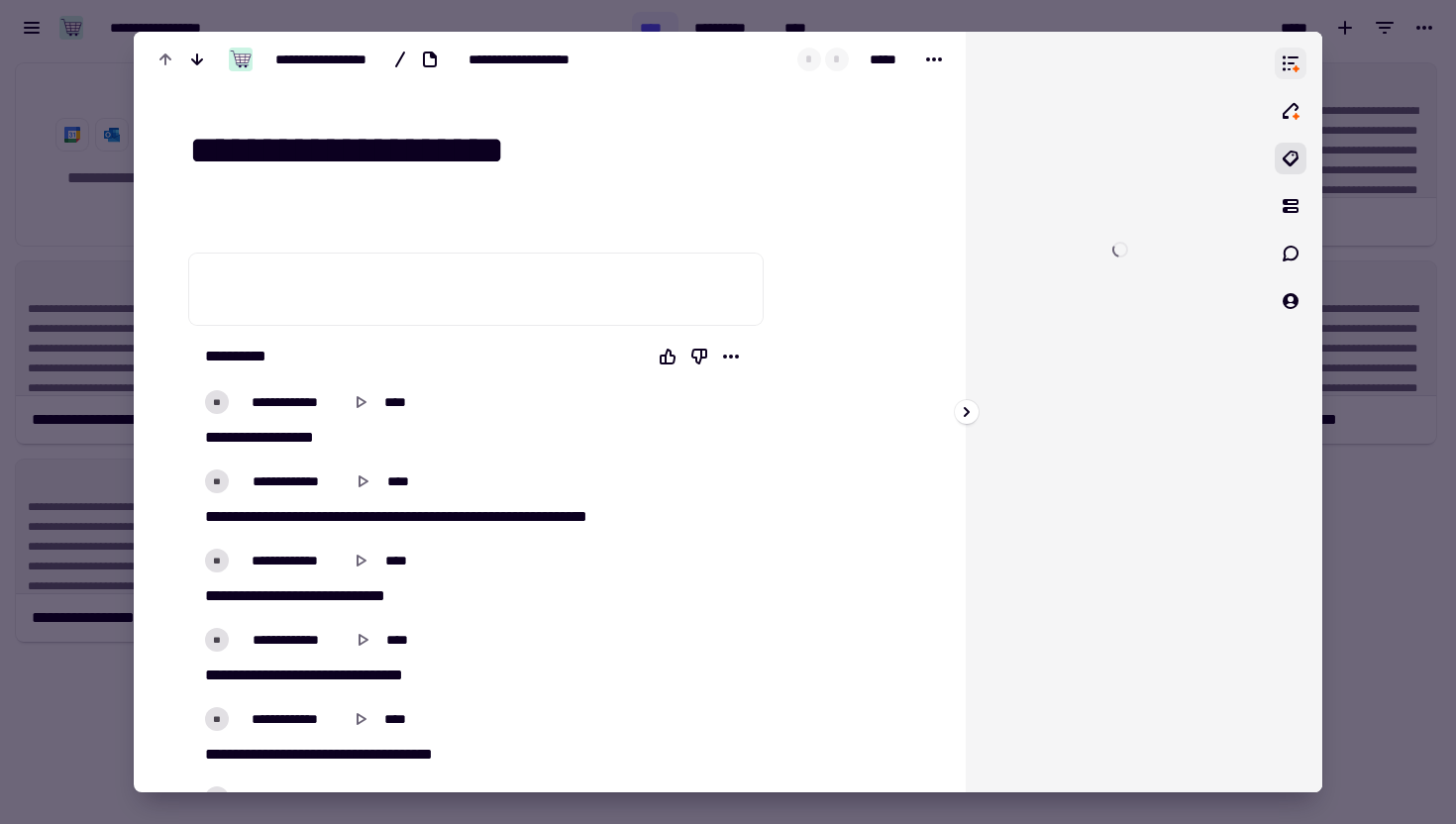 click 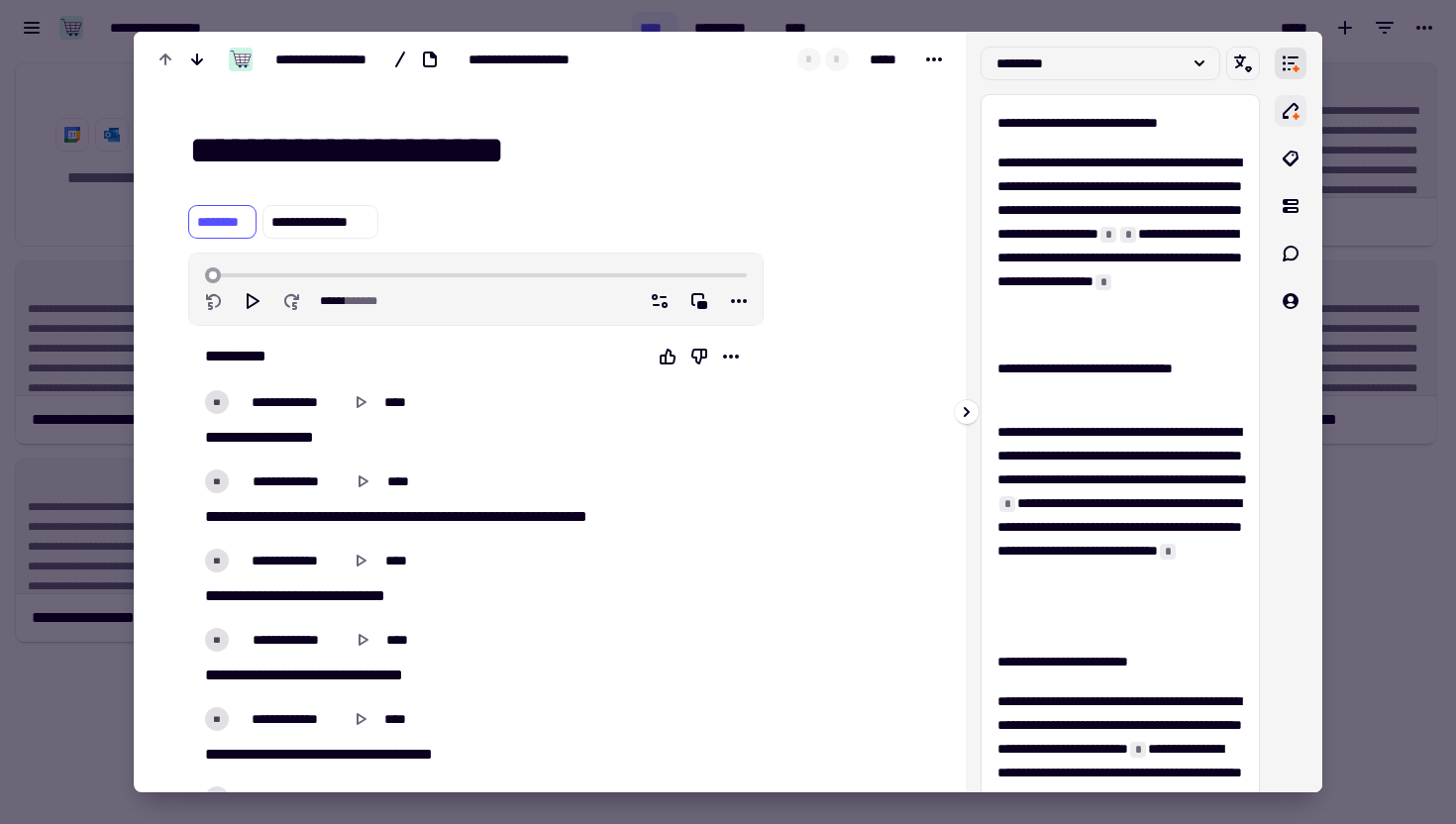 click 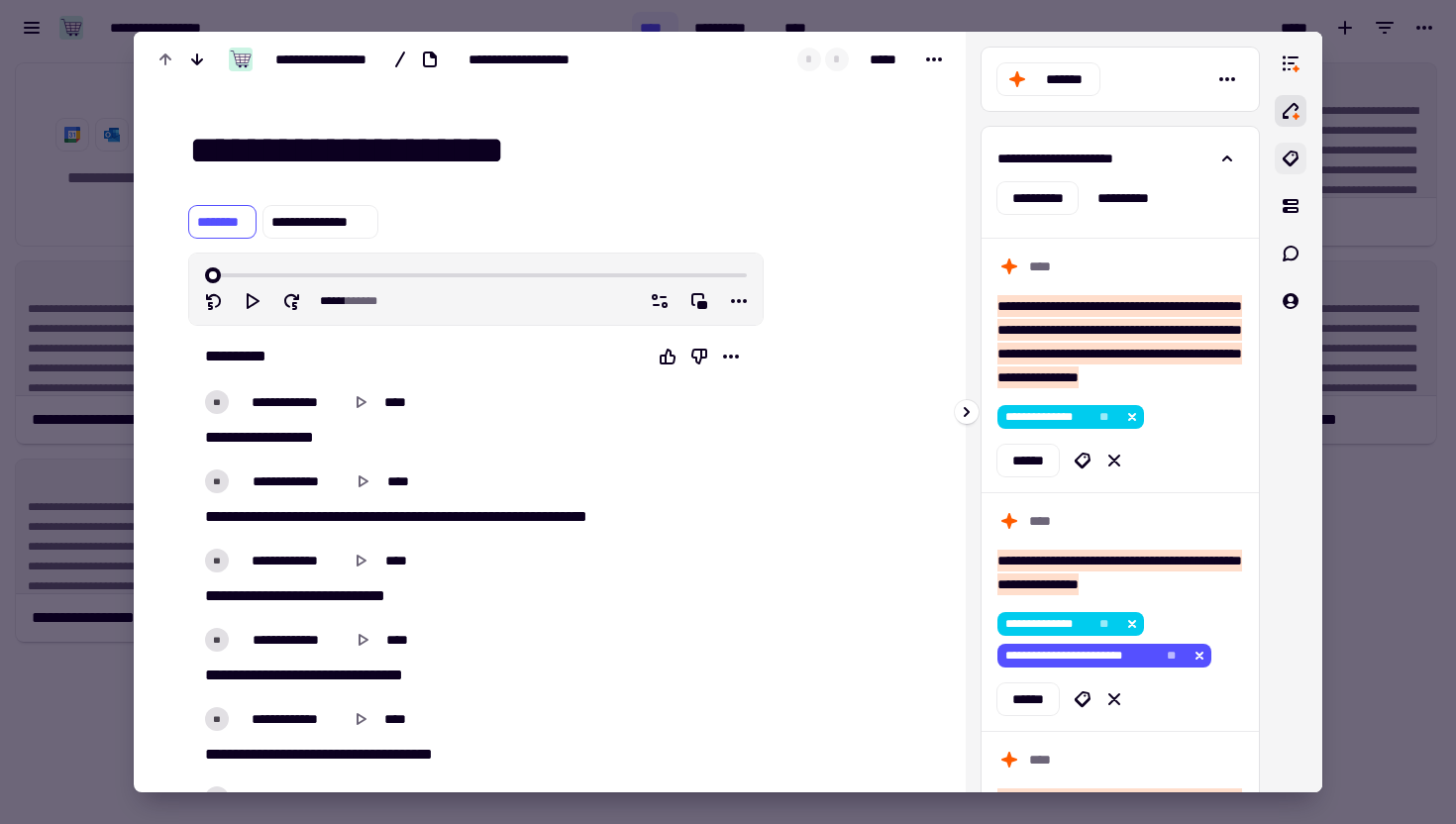 click 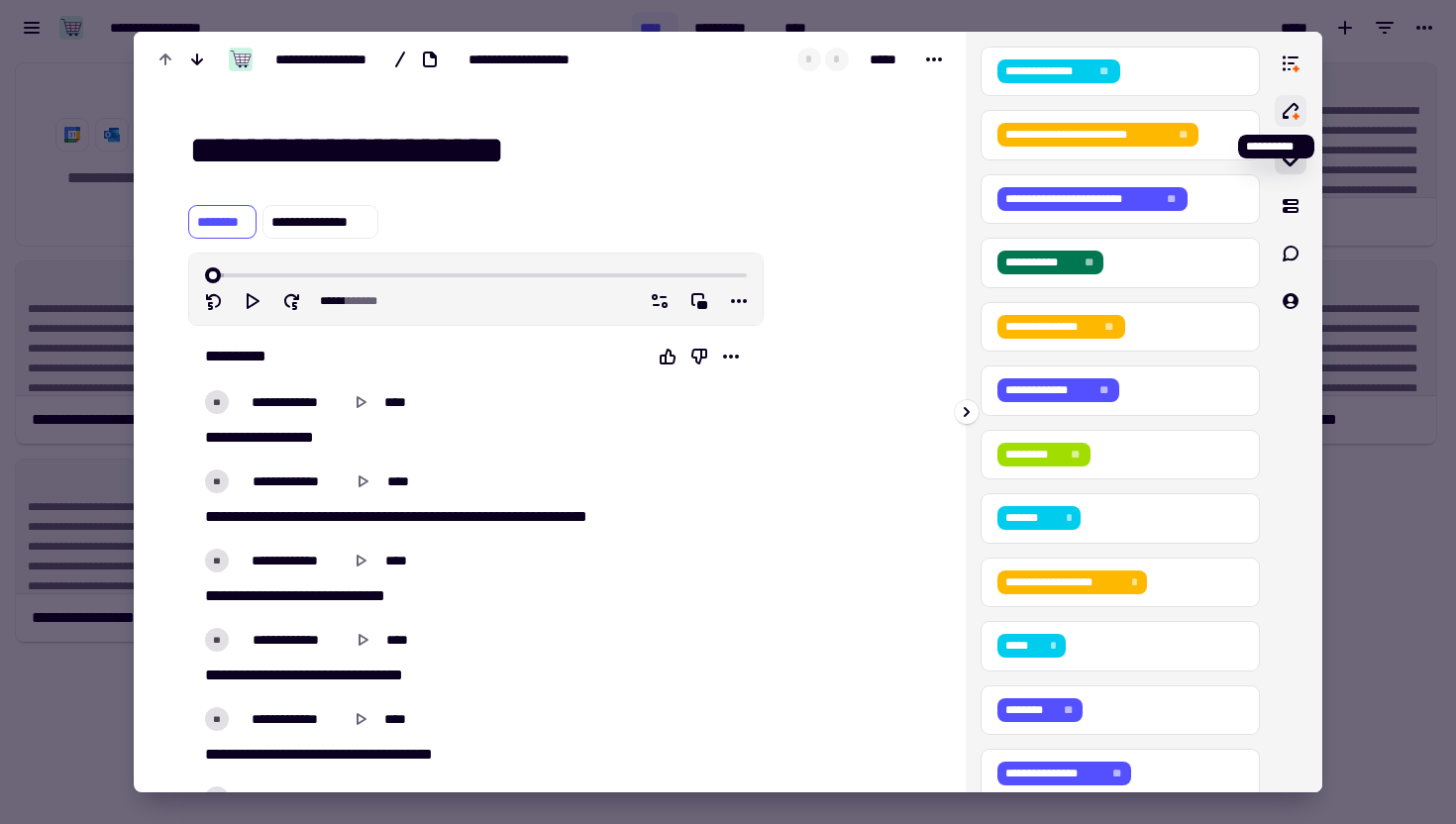 click 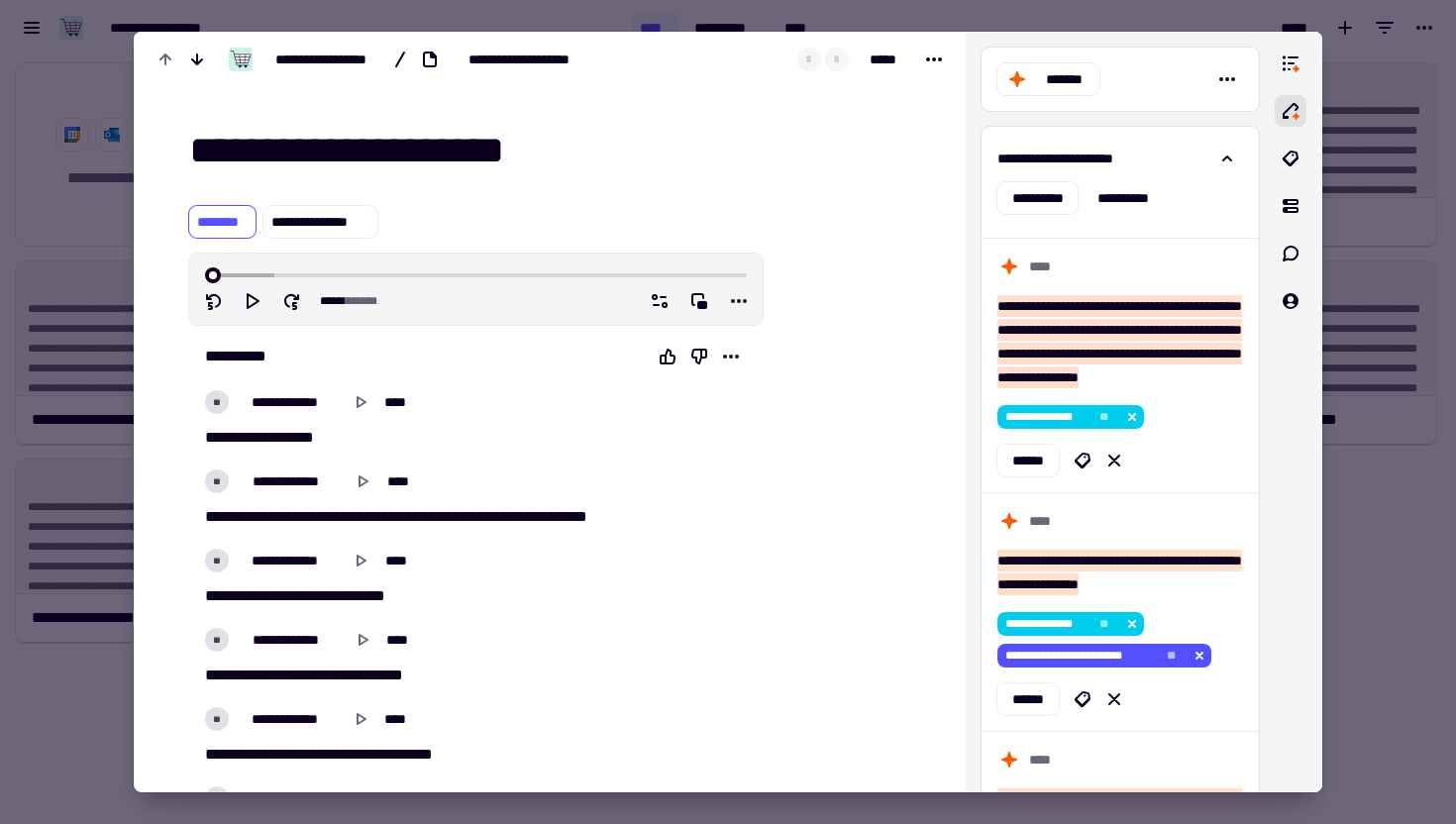 click at bounding box center (728, 412) 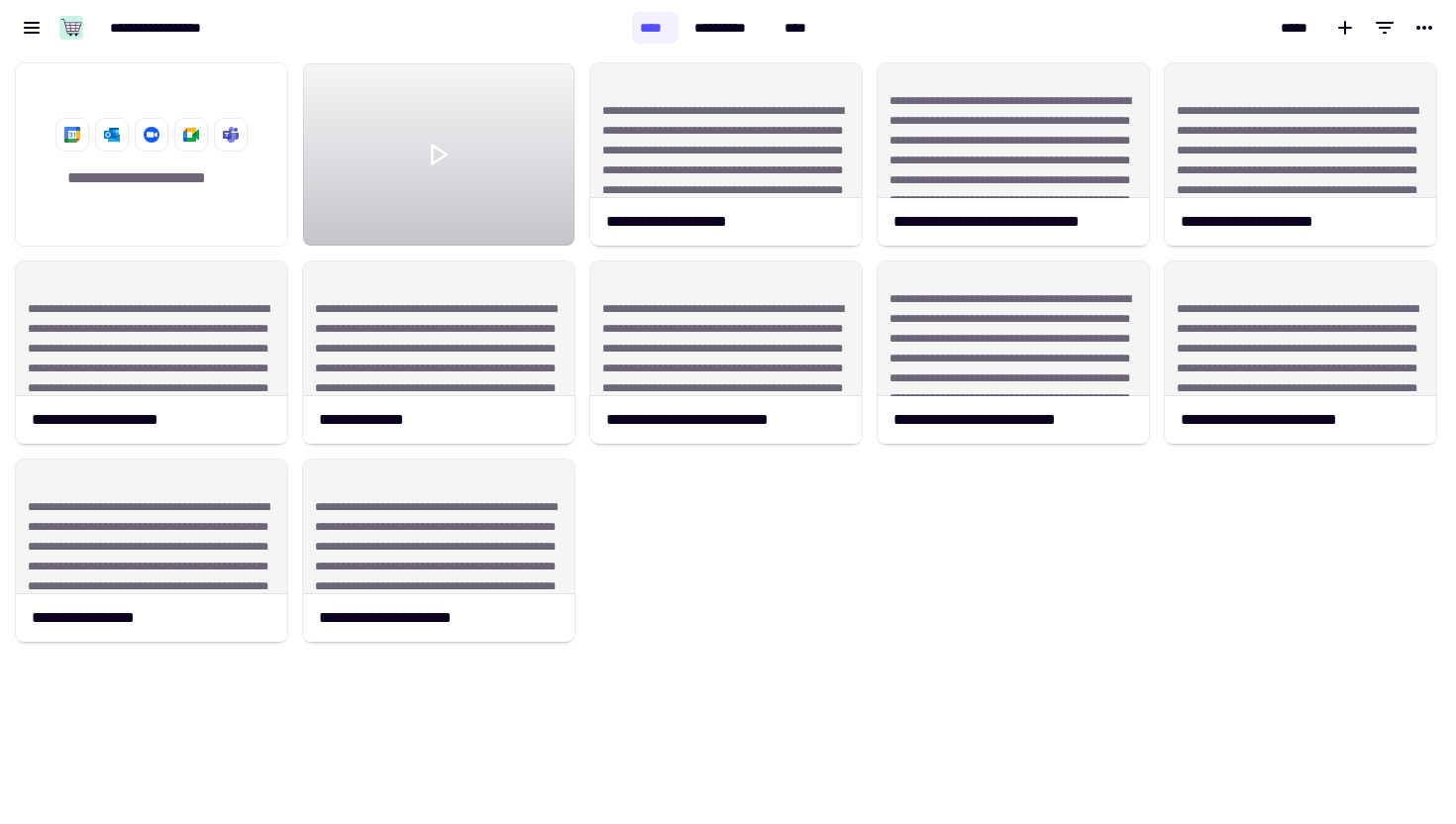 click on "**********" 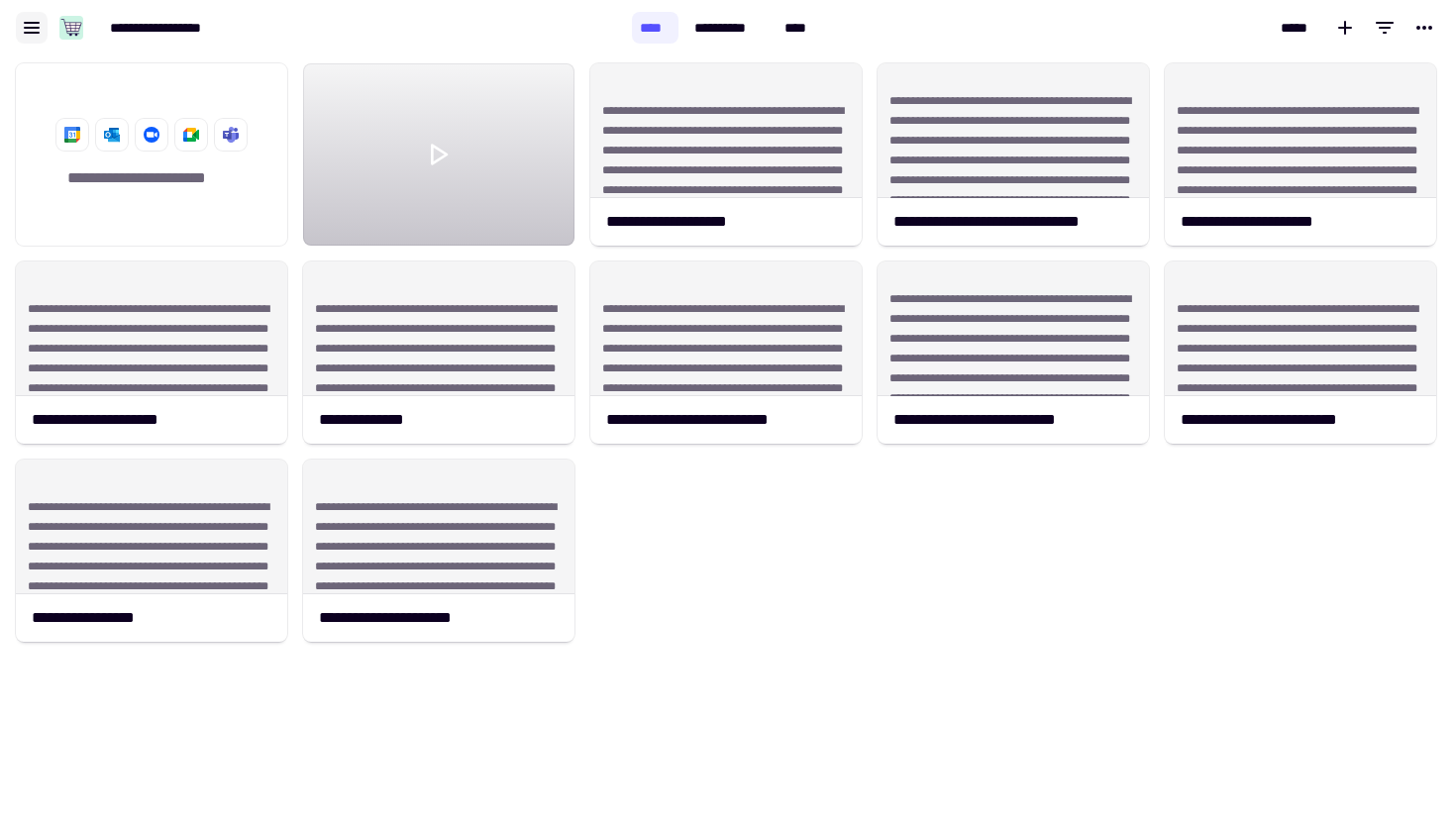 click 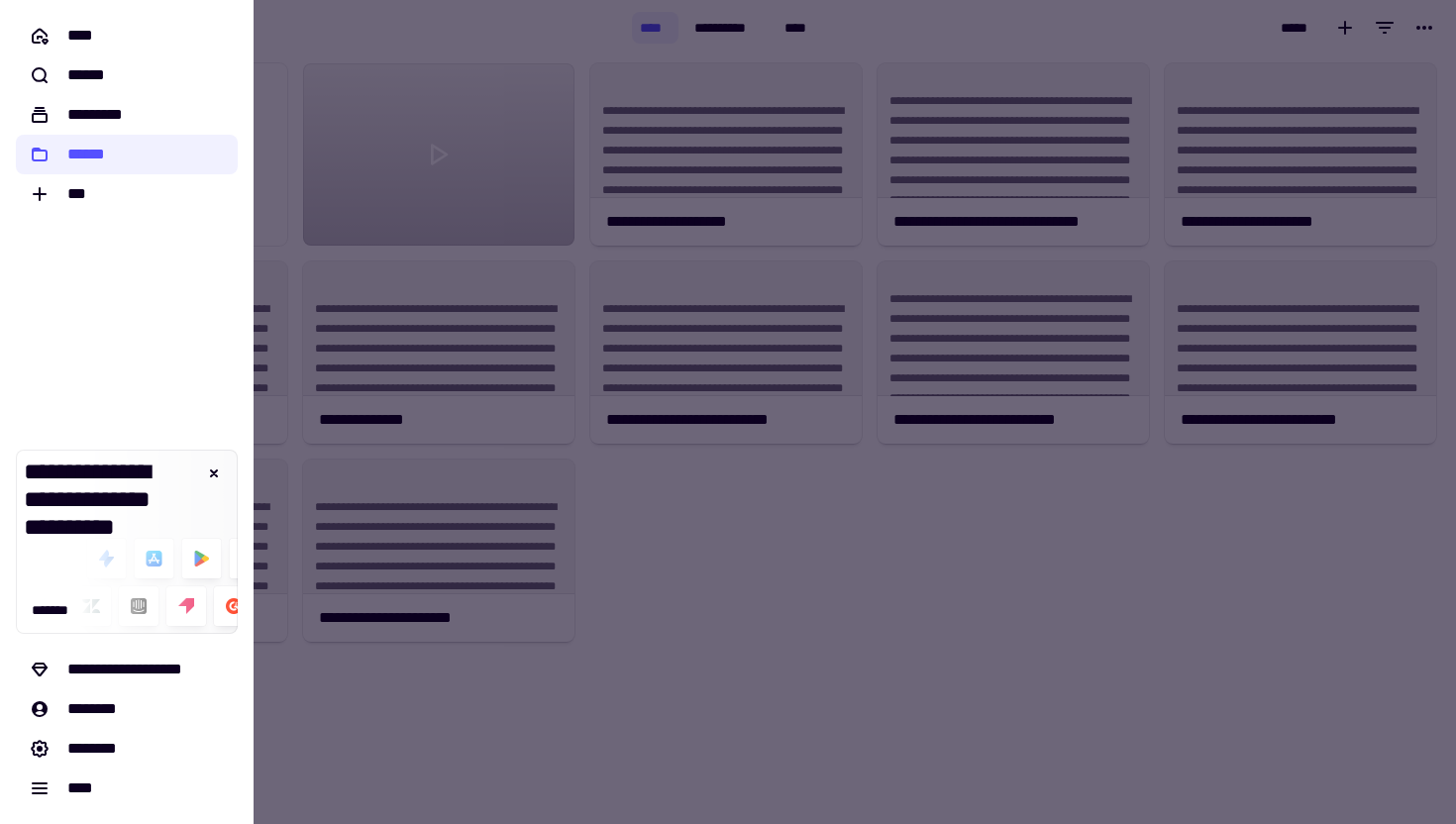 click 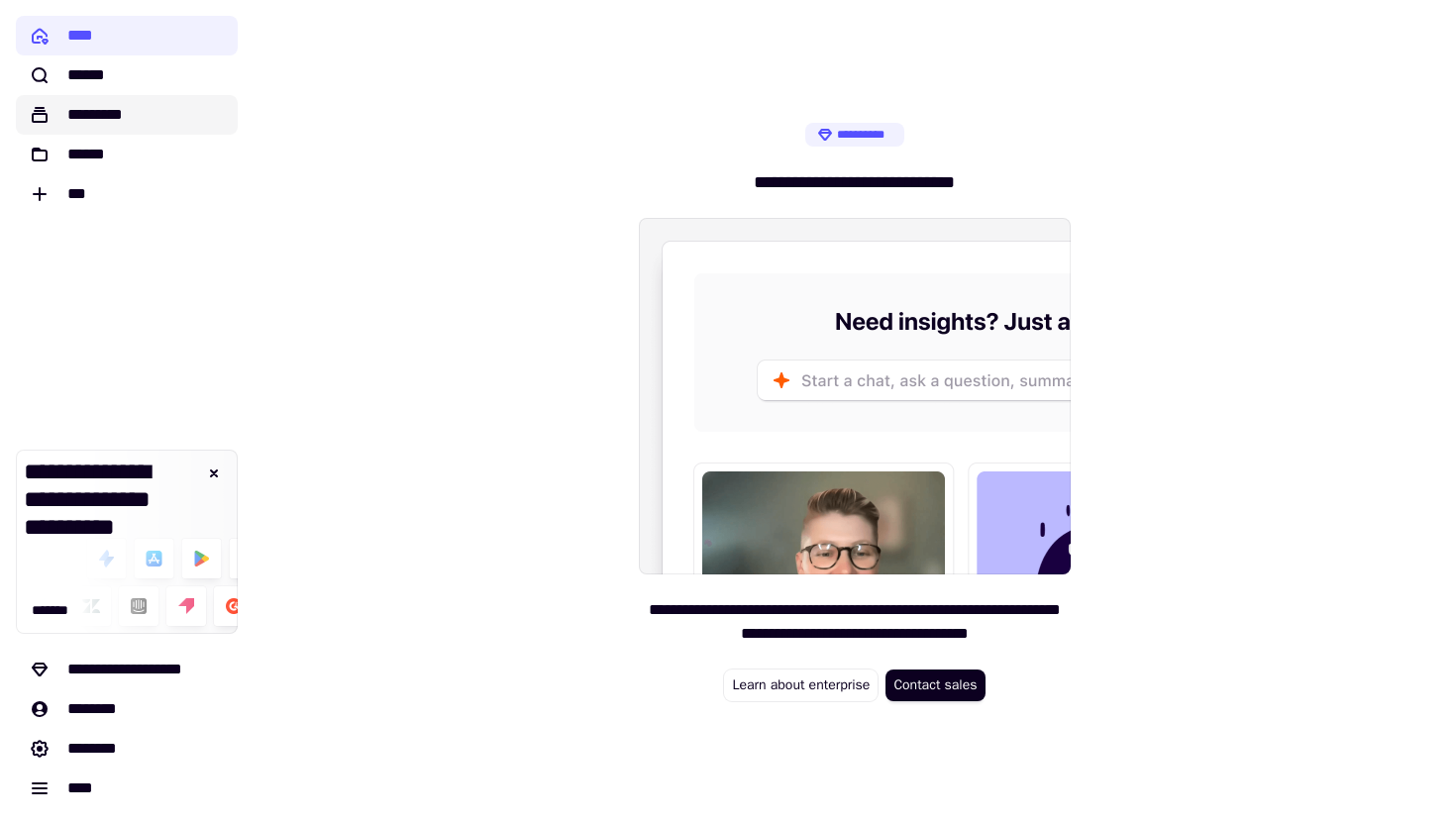 click on "*********" 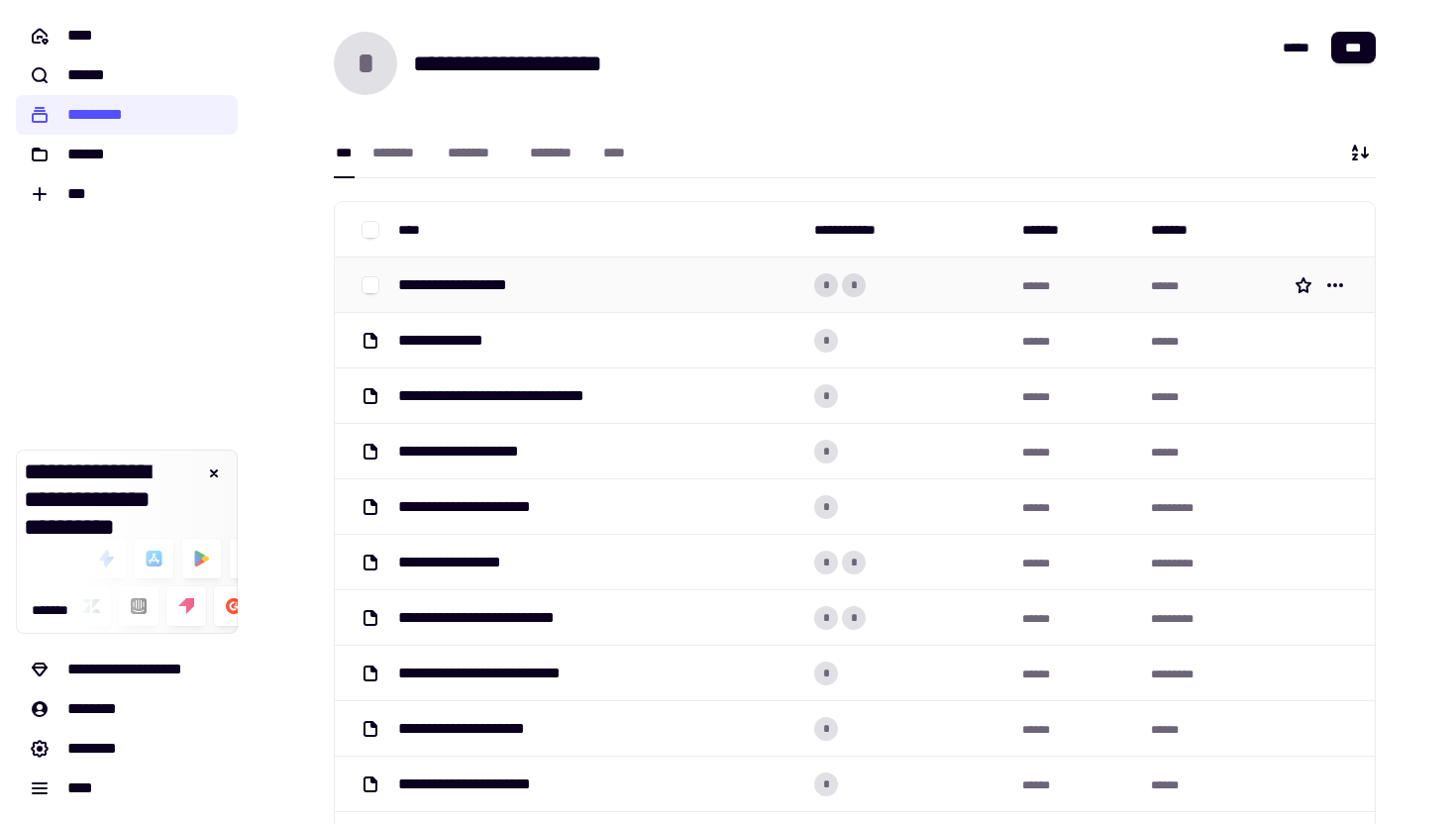 click on "**********" at bounding box center [467, 285] 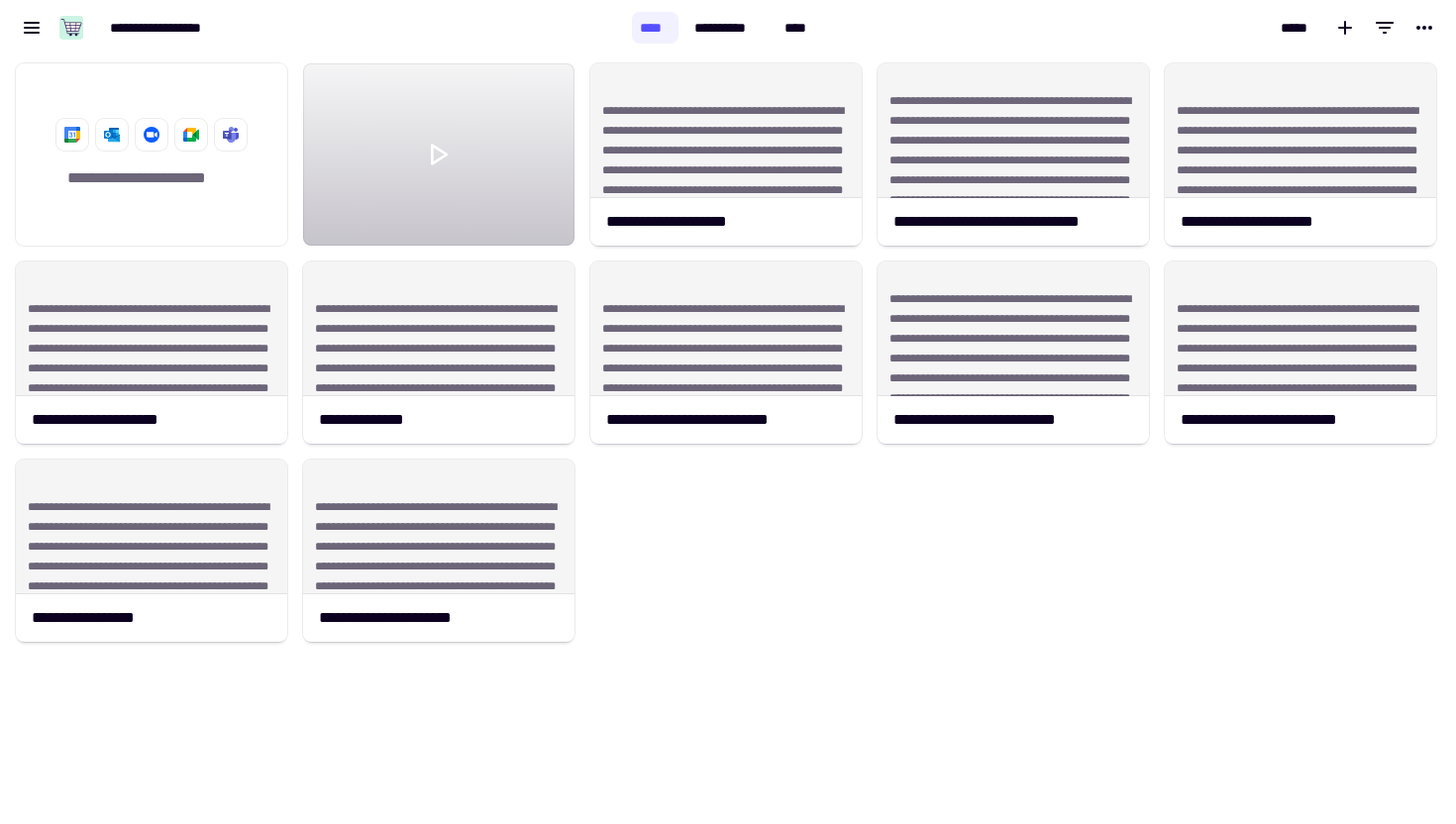 click on "**********" 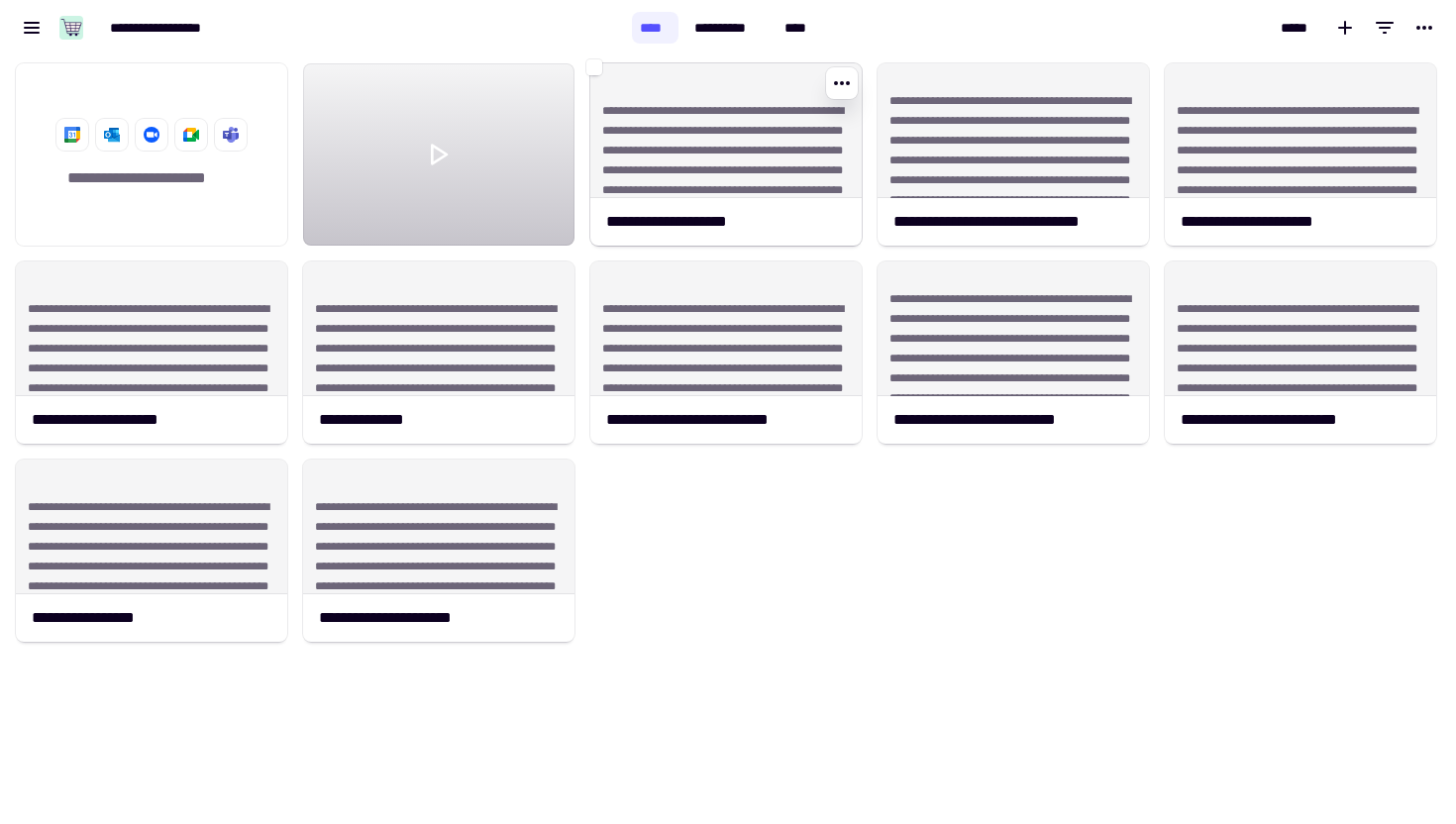 drag, startPoint x: 1455, startPoint y: 714, endPoint x: 780, endPoint y: 217, distance: 838.2327 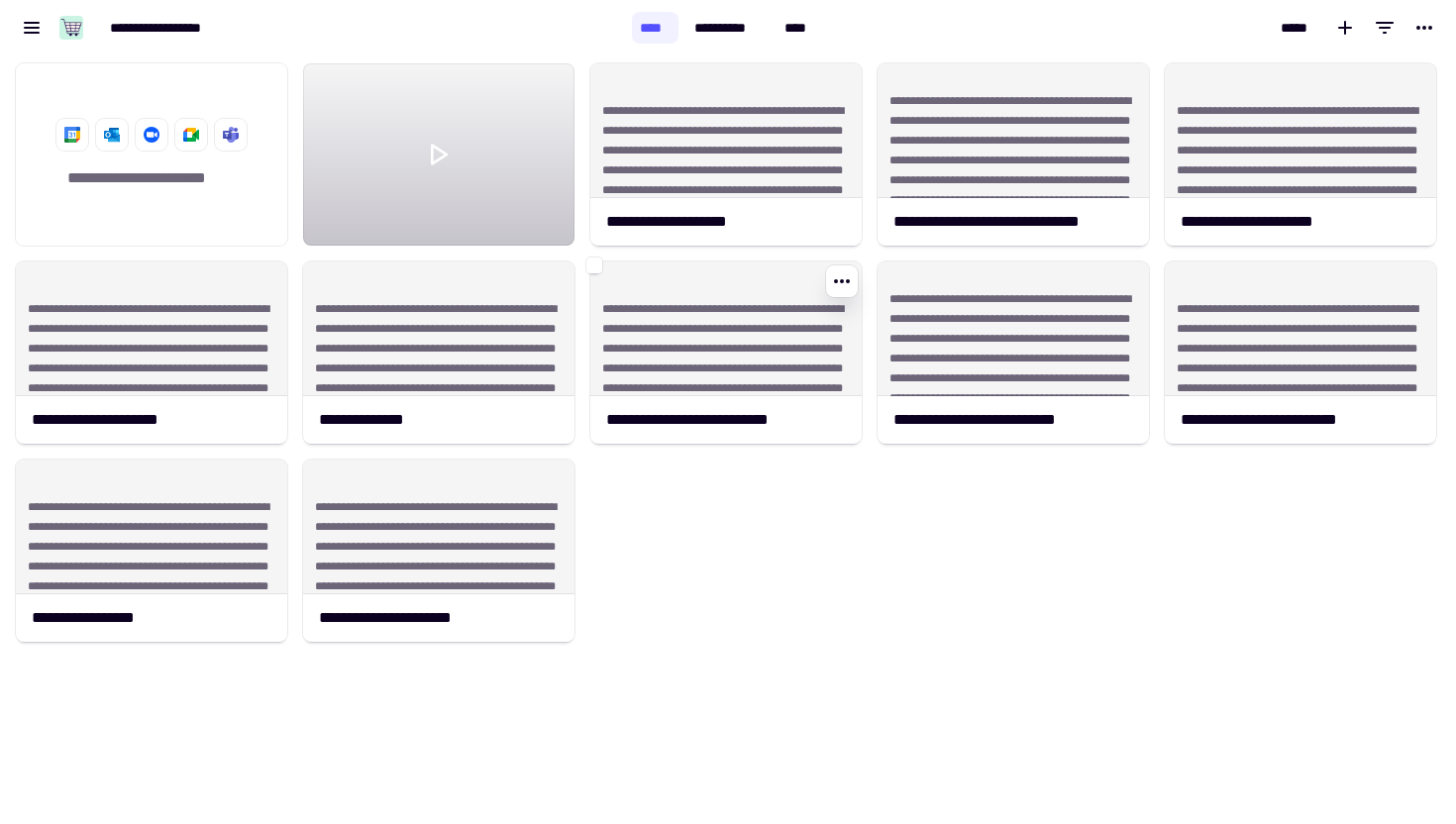 click on "**********" 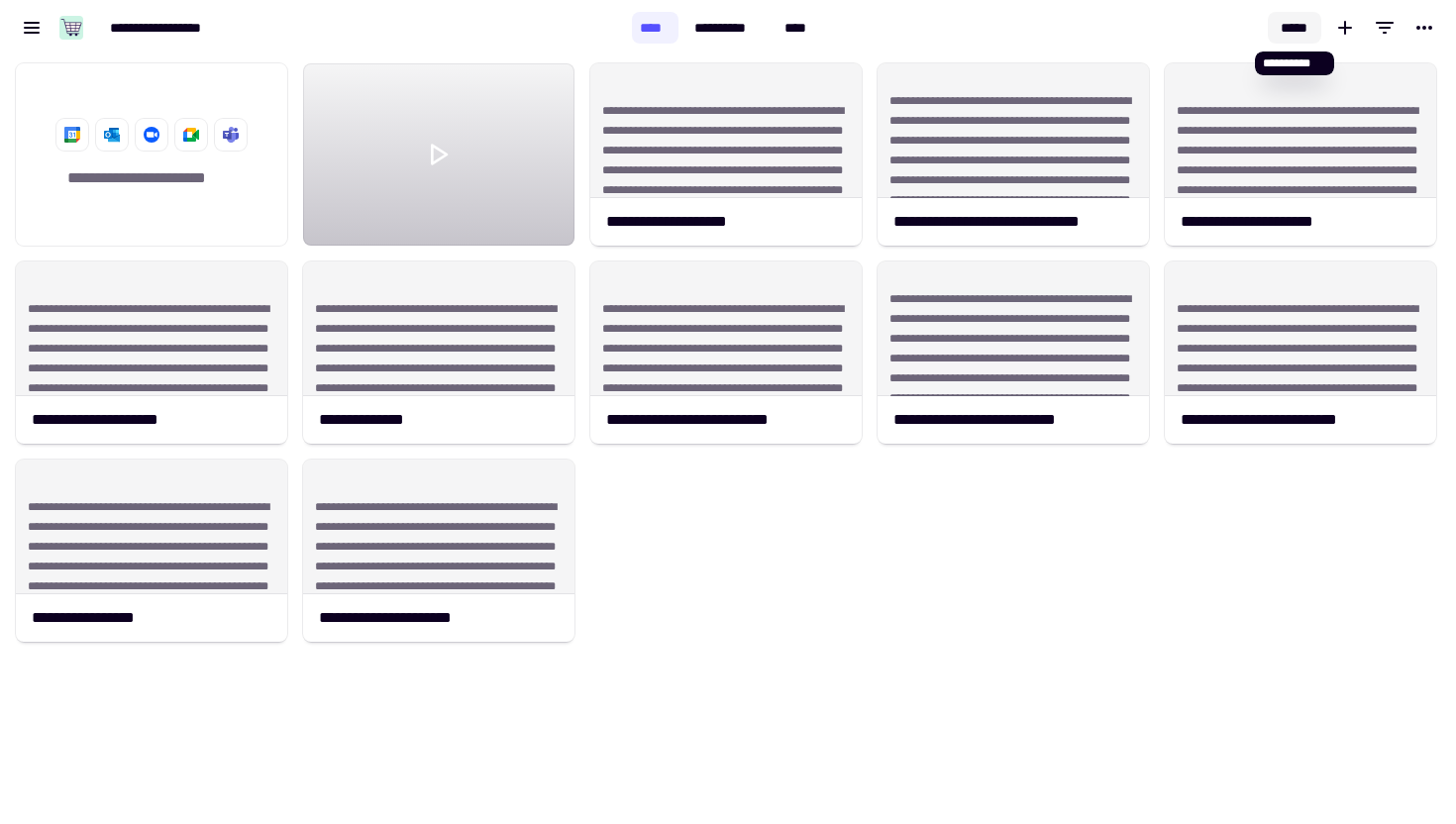 click on "*****" 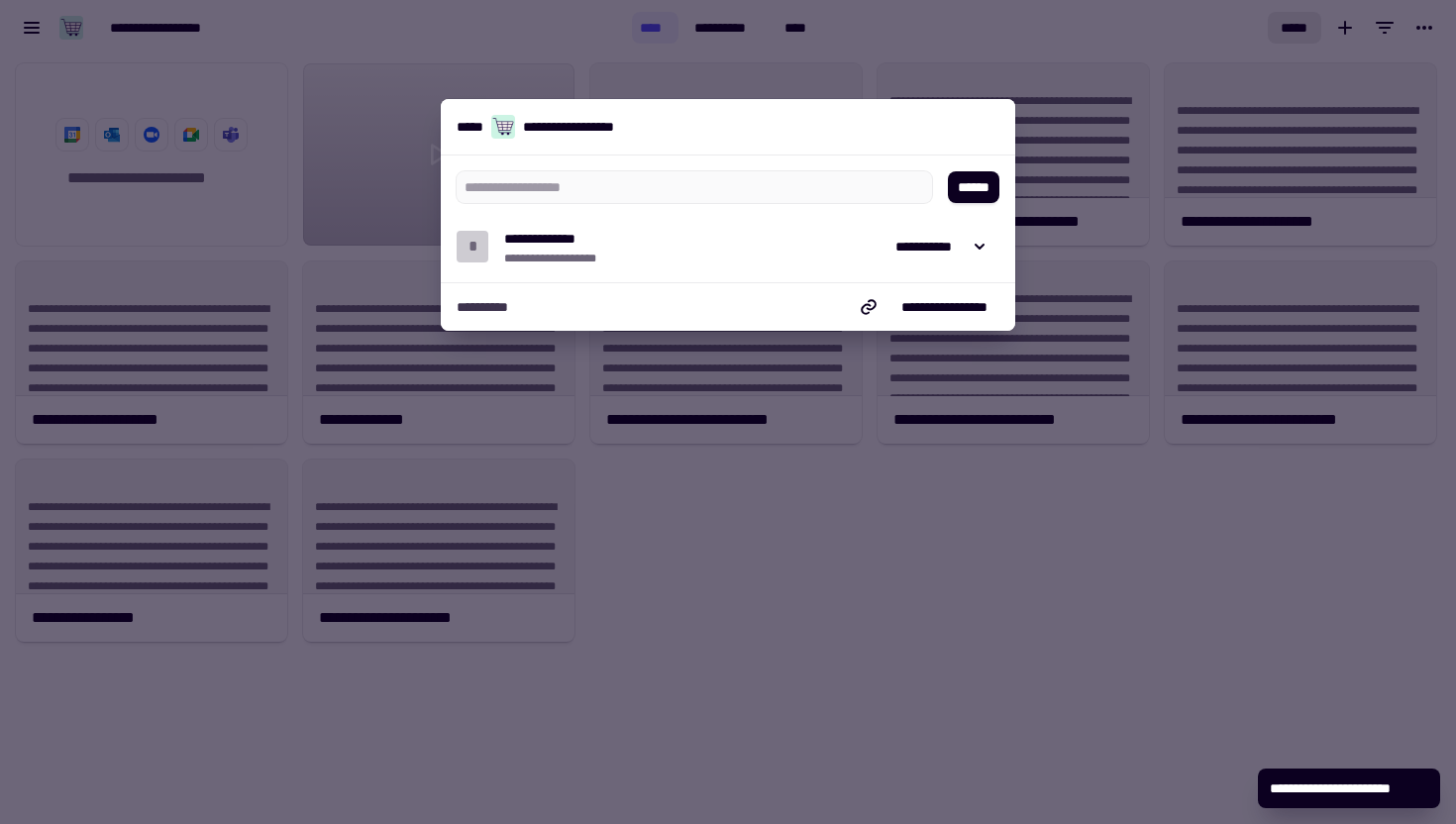 click at bounding box center (728, 412) 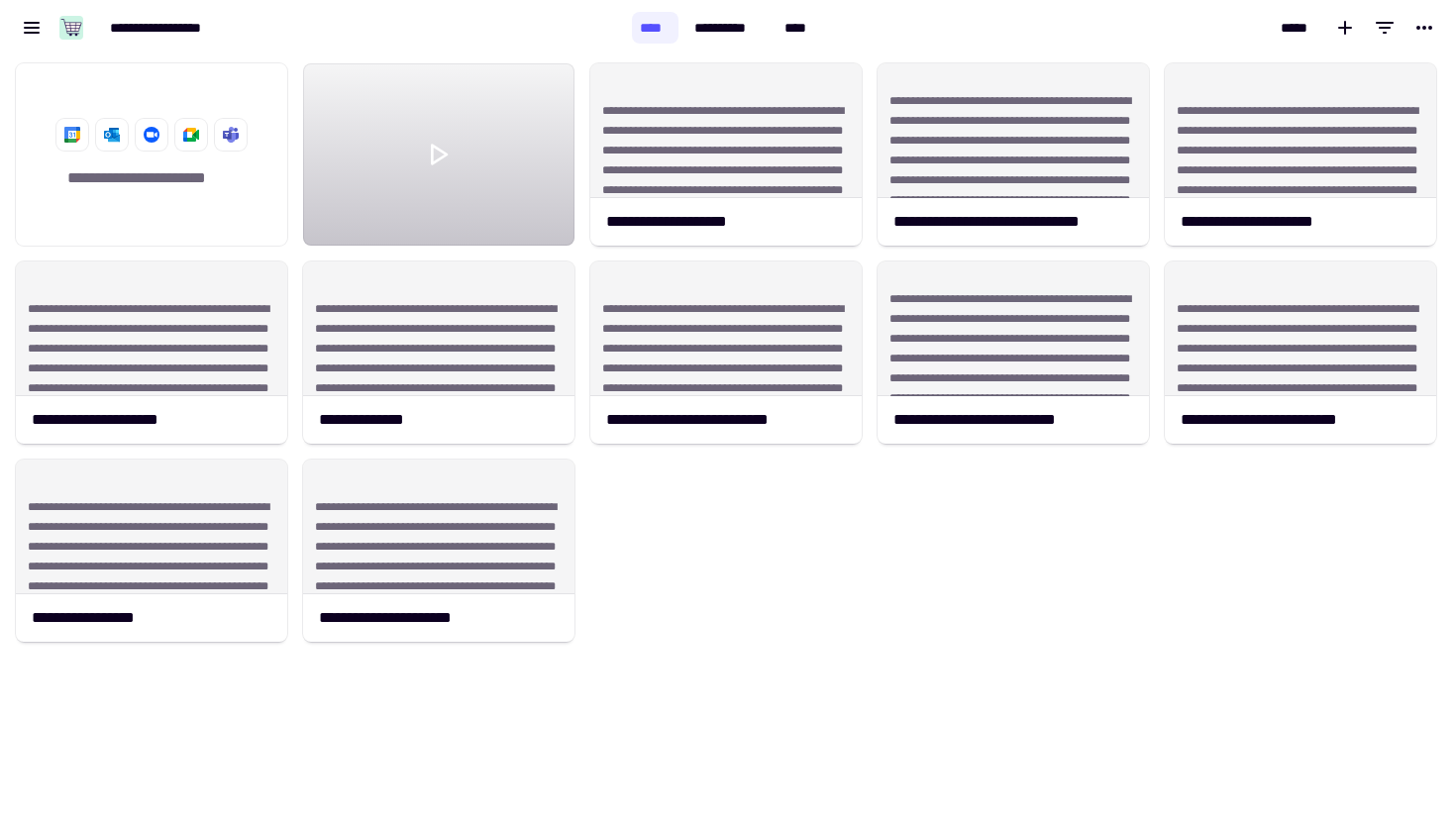 click on "**********" 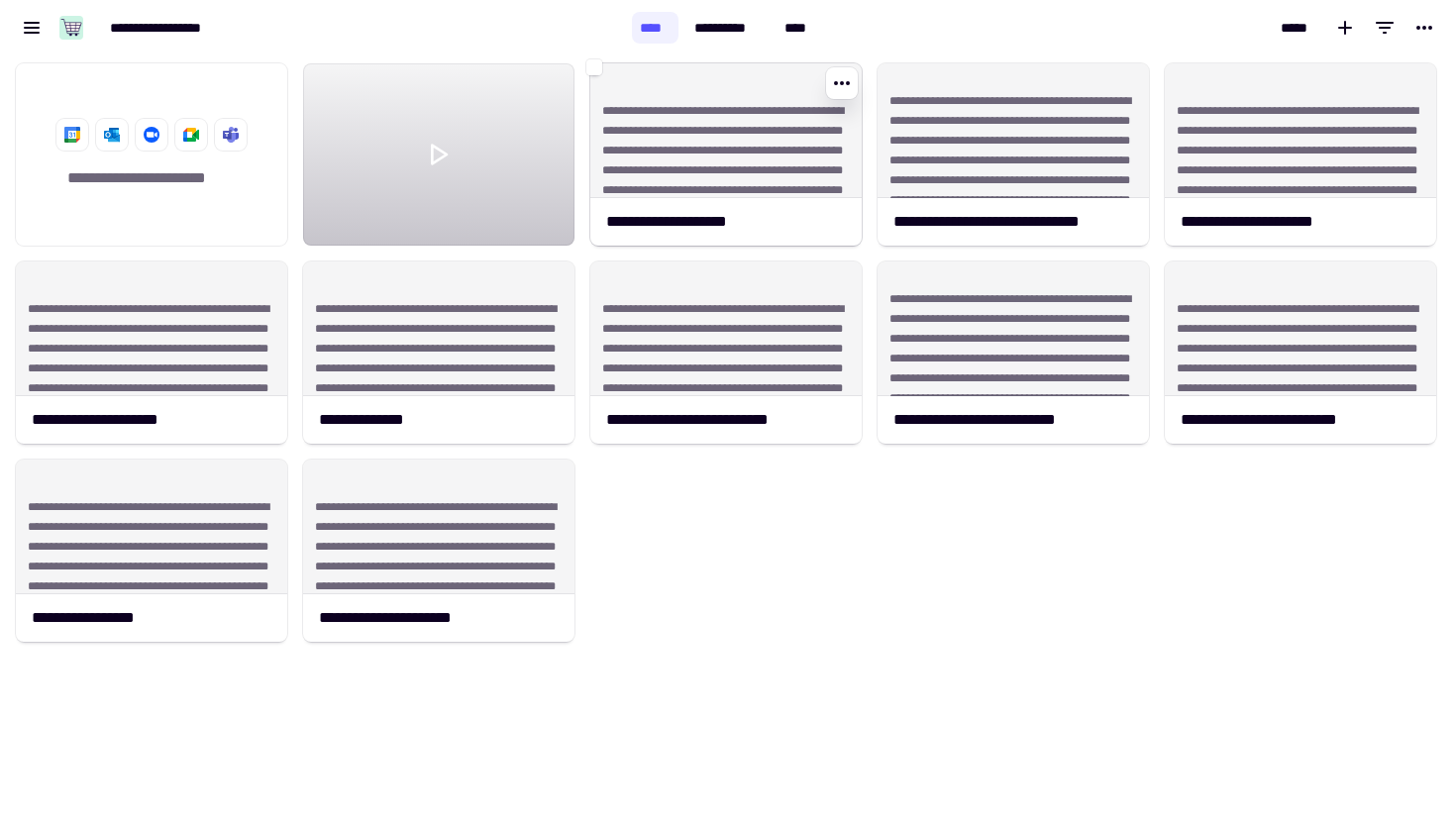 click on "**********" 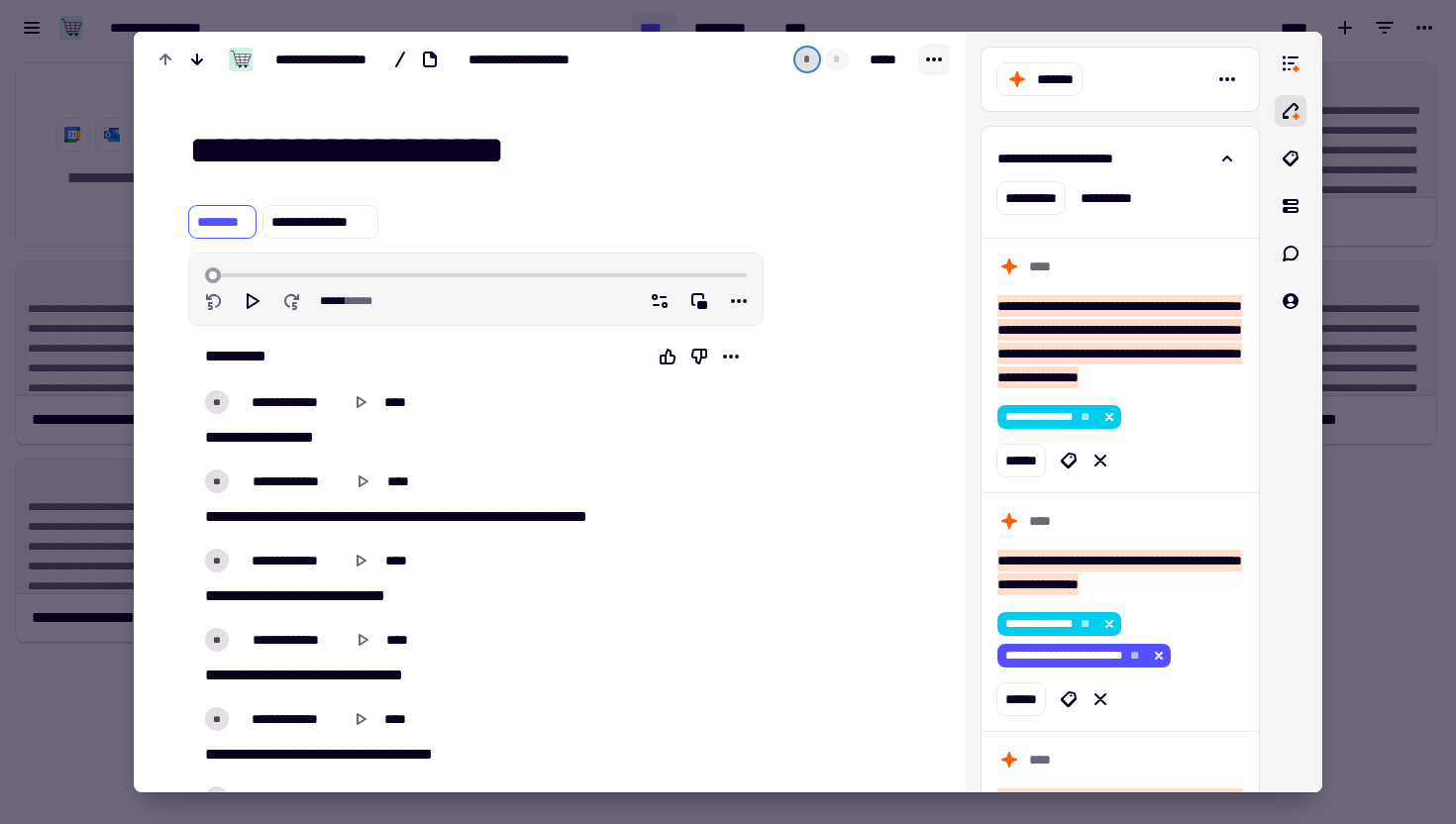 click 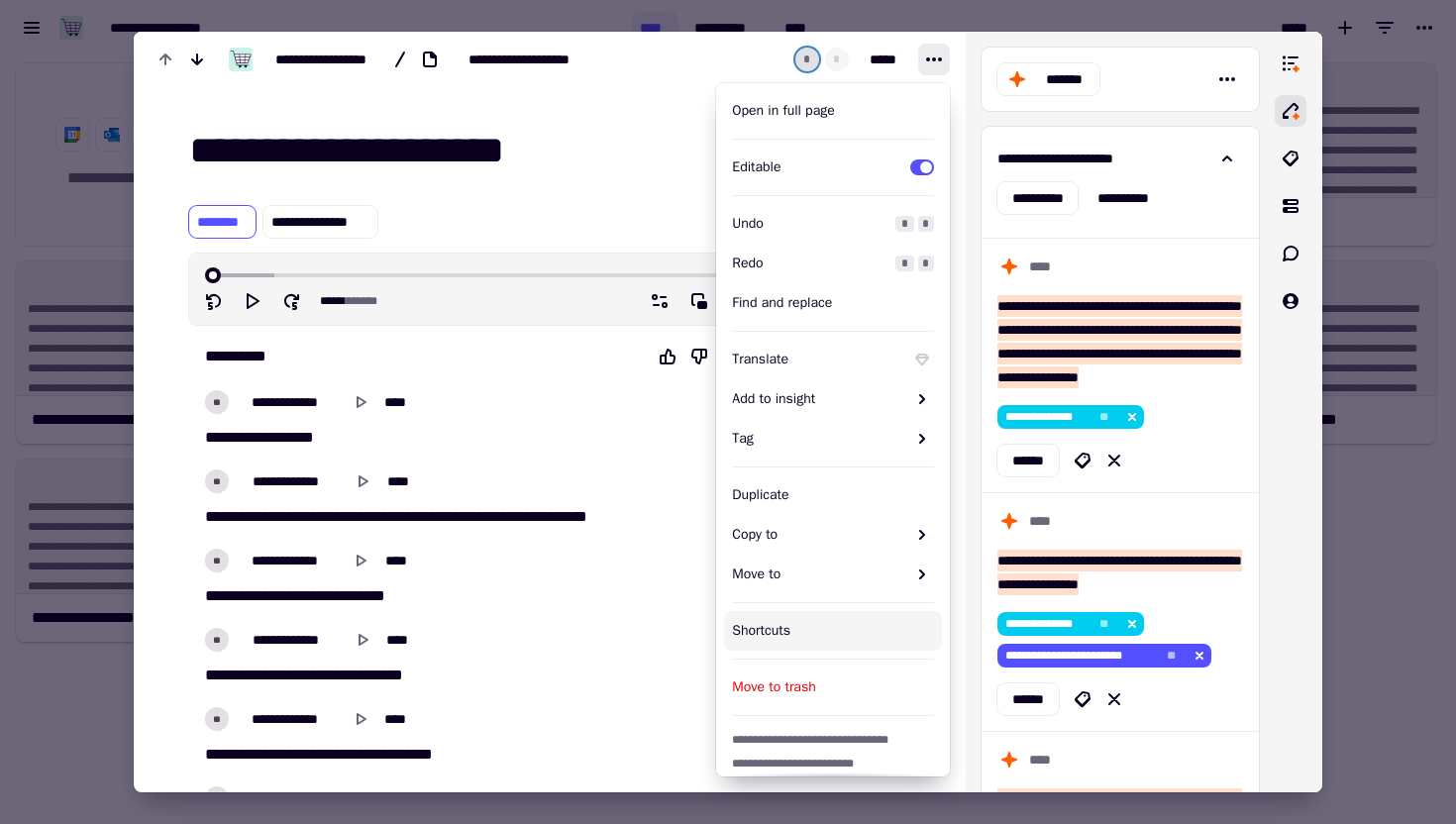 click on "**********" at bounding box center (550, 6025) 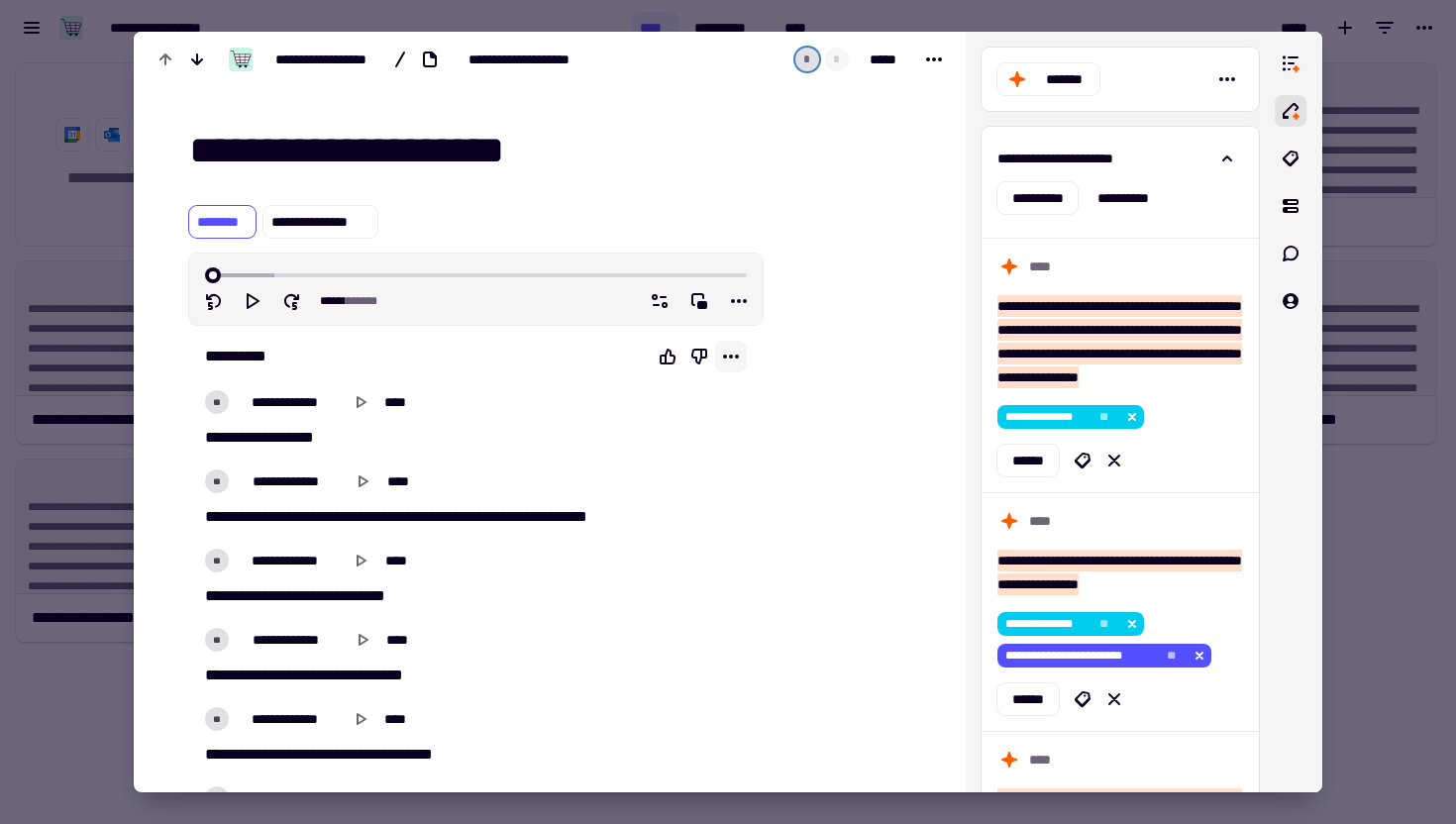 click 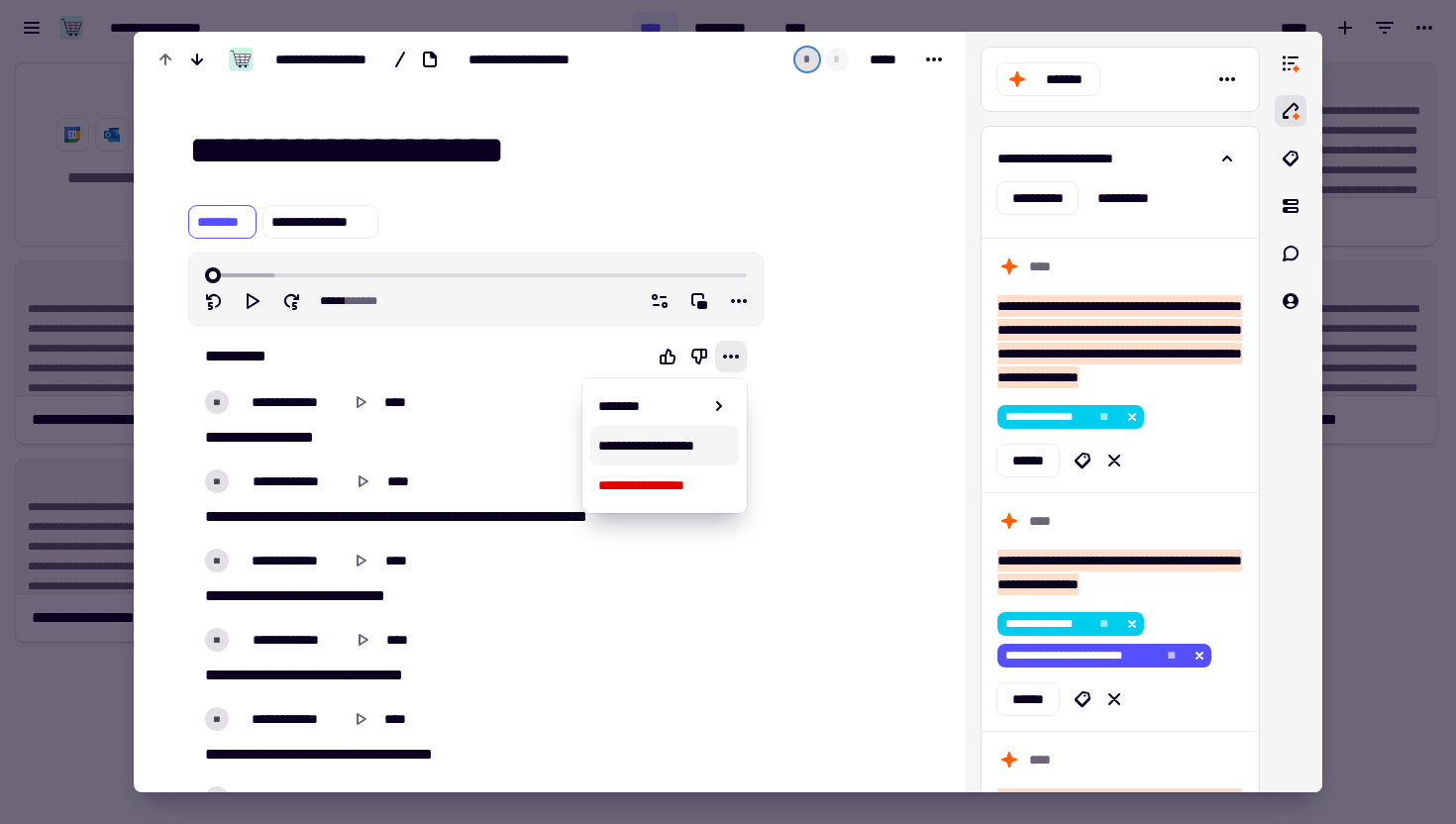 click on "**********" at bounding box center [665, 446] 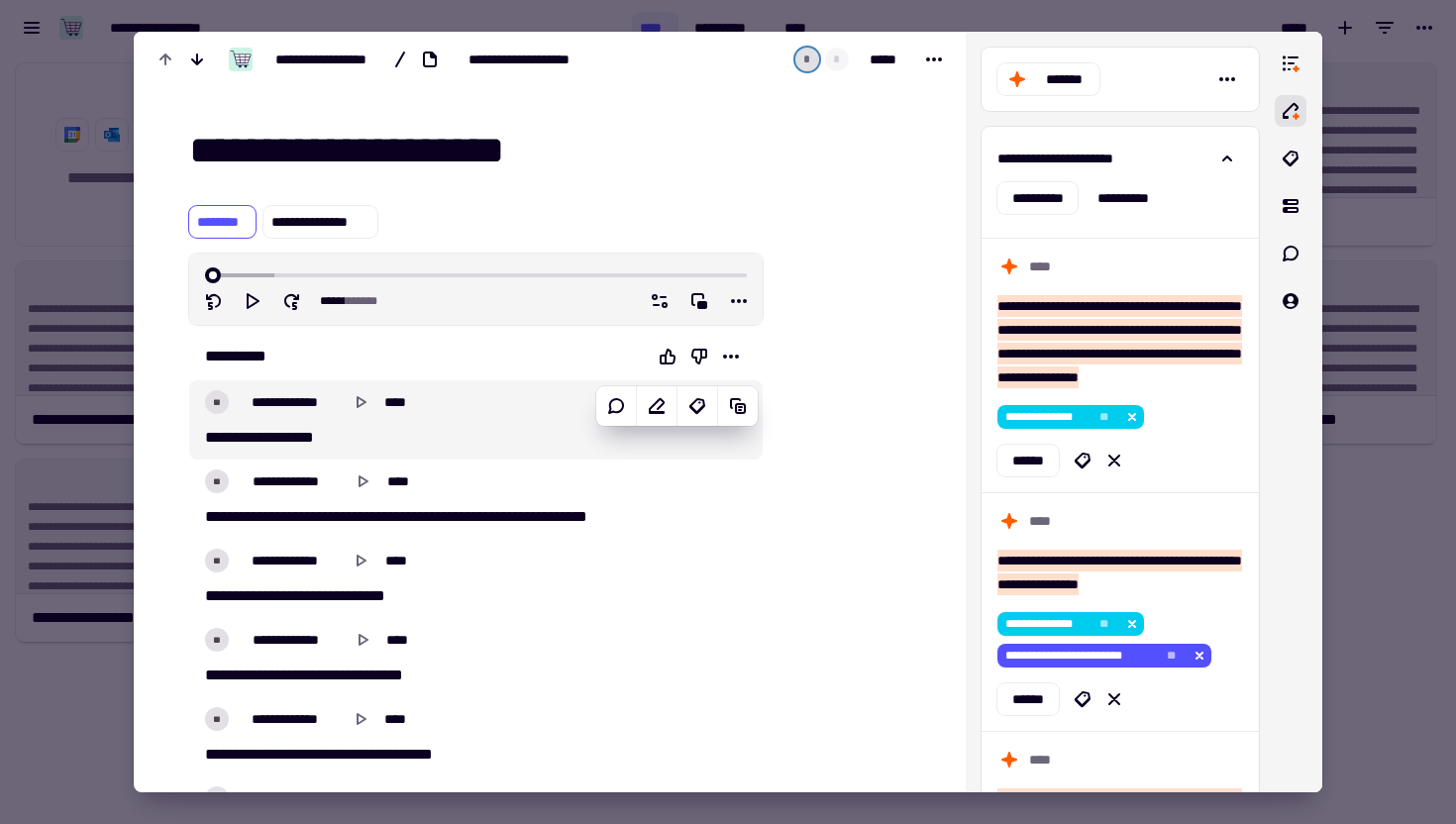 click at bounding box center [728, 412] 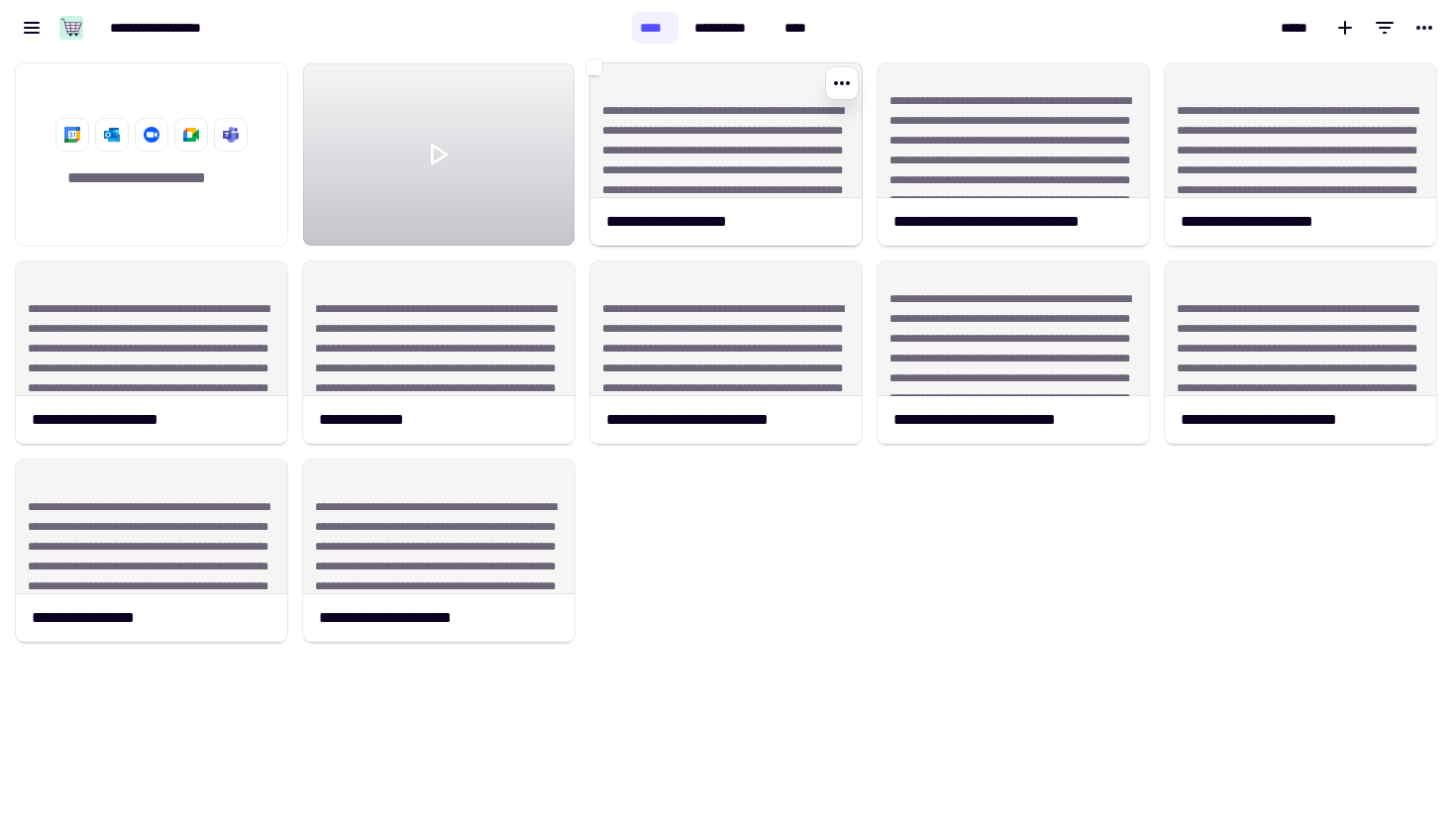 click on "**********" 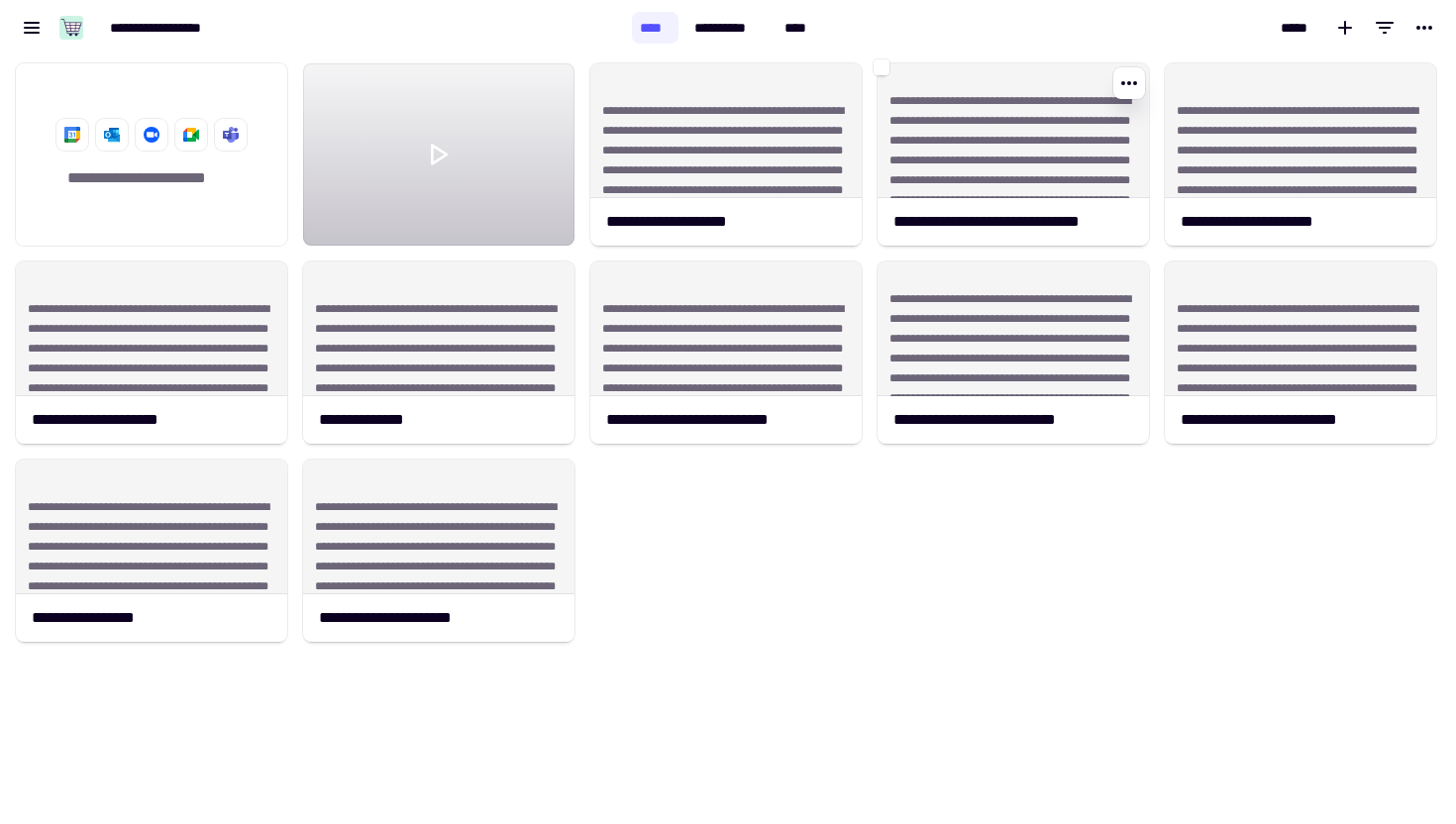 click on "**********" at bounding box center (577, 182) 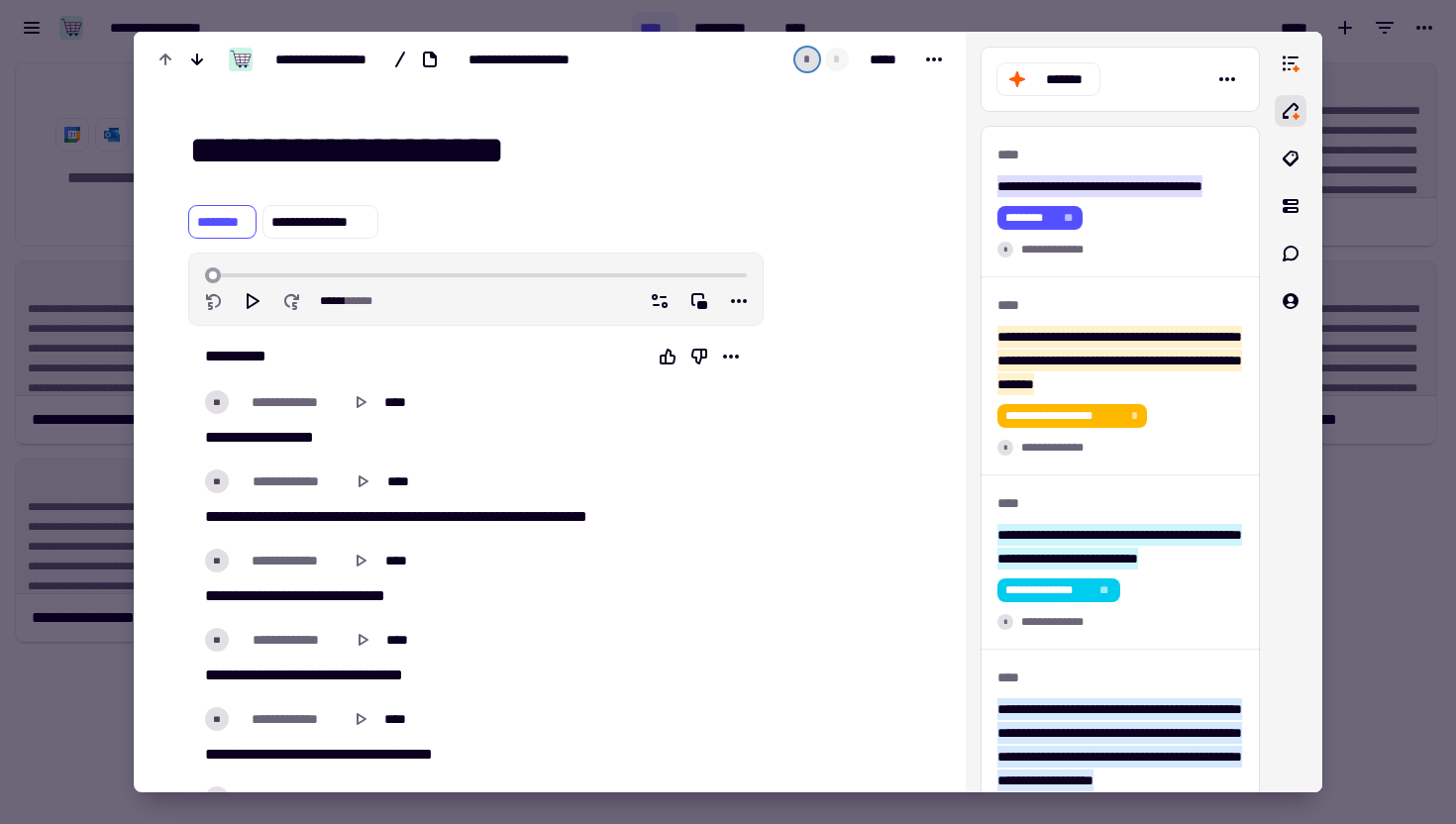 click on "**********" at bounding box center [562, 151] 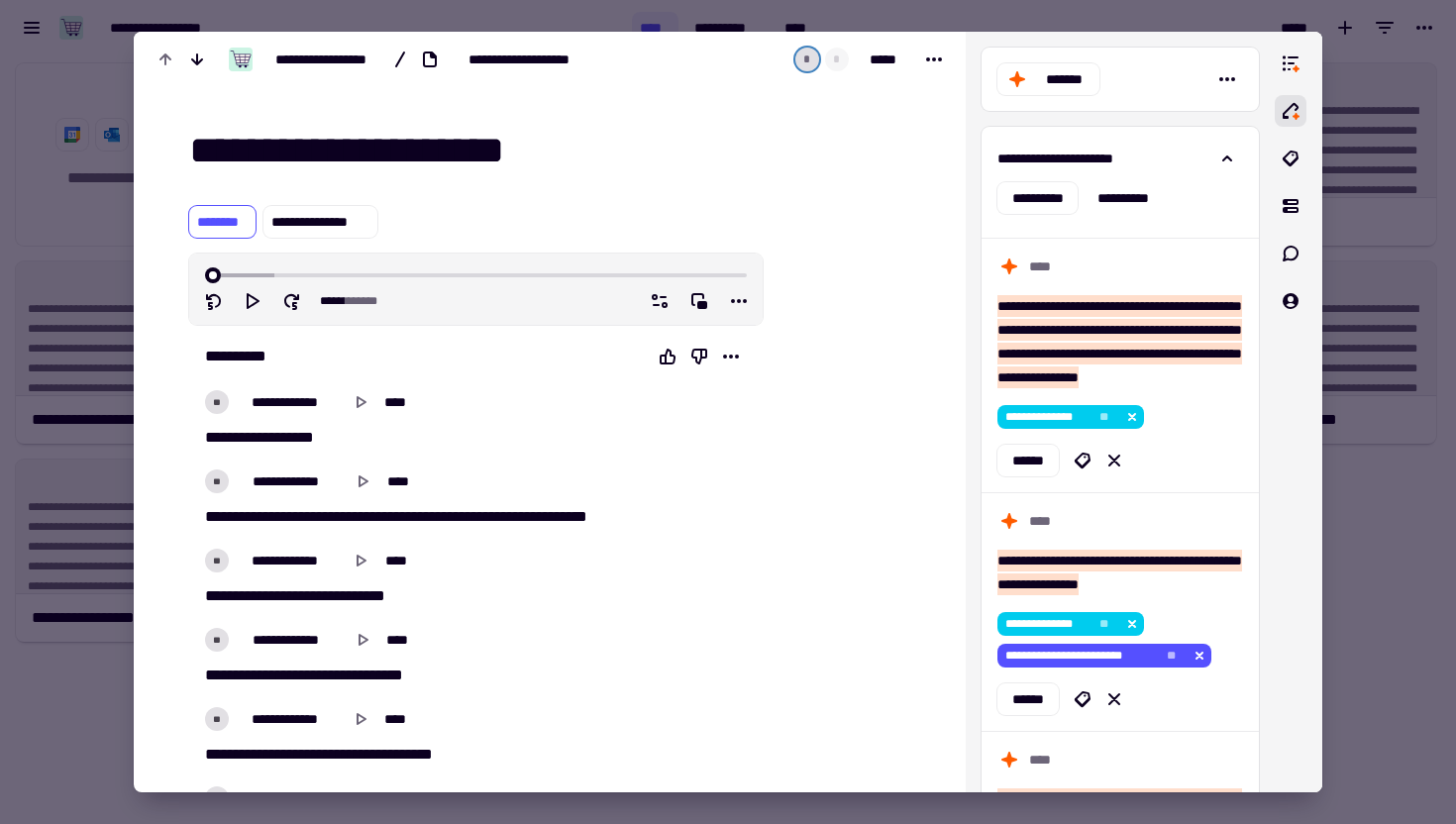 click at bounding box center [728, 412] 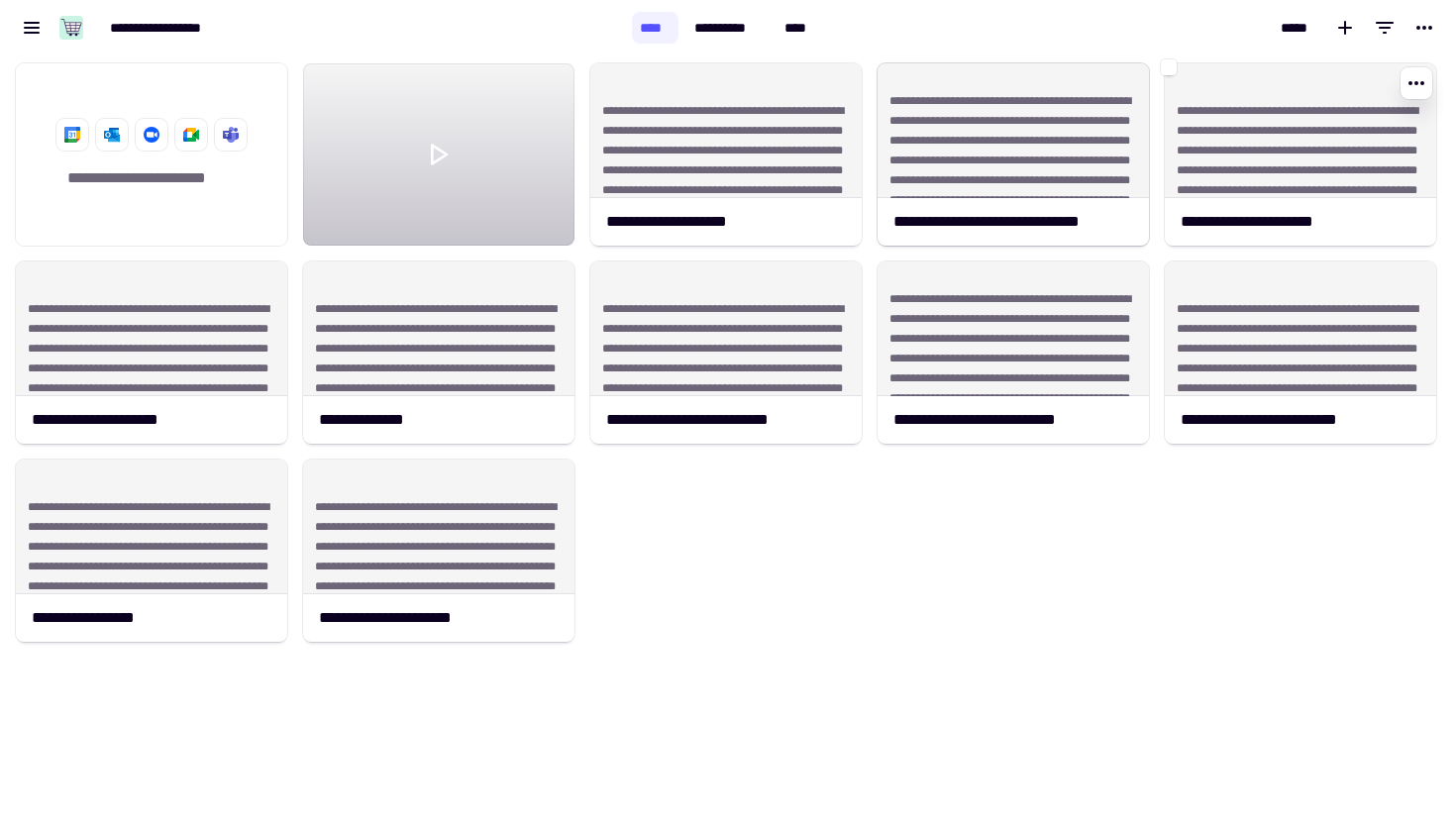 click on "**********" 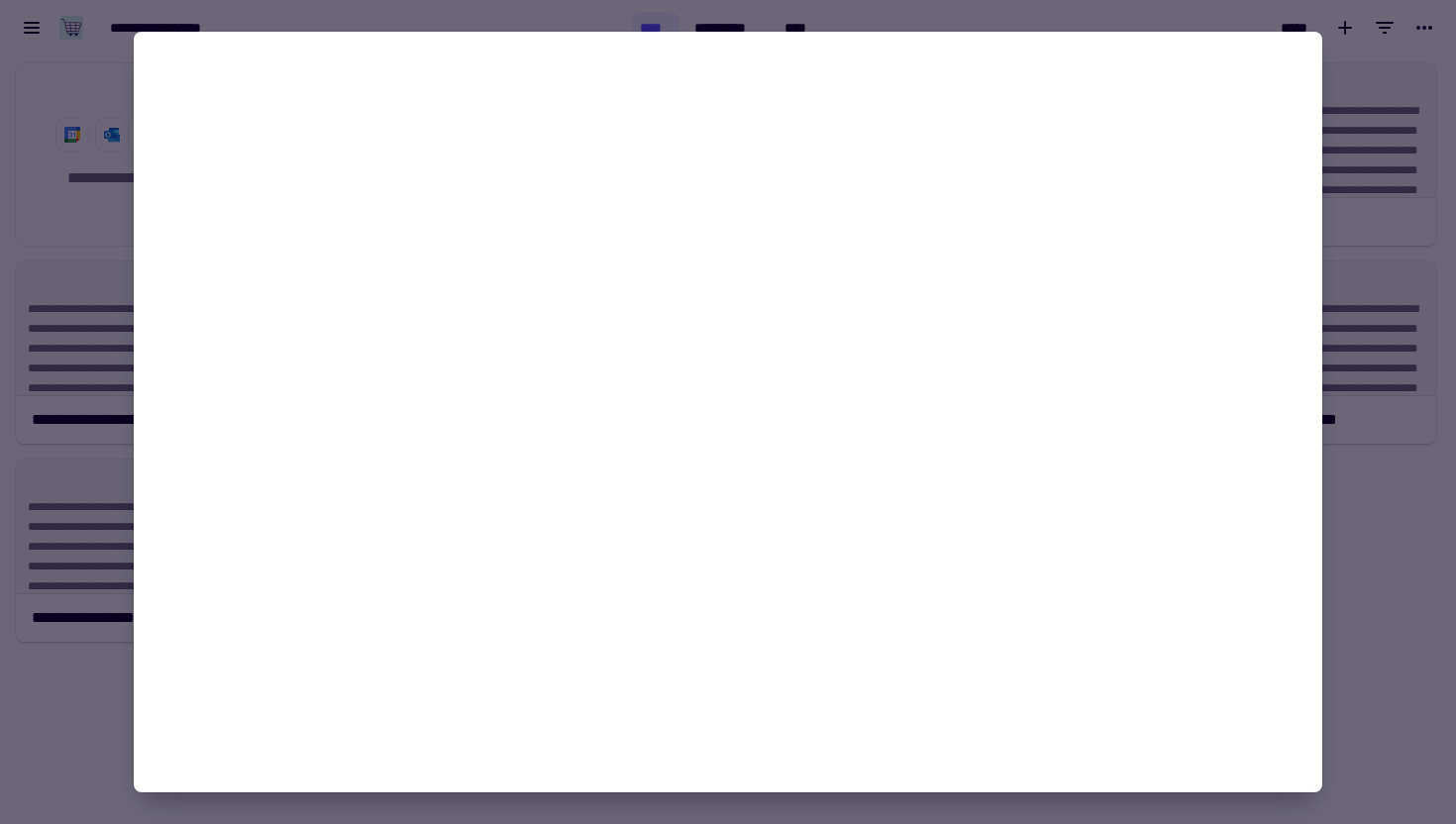 click on "**********" at bounding box center (728, 412) 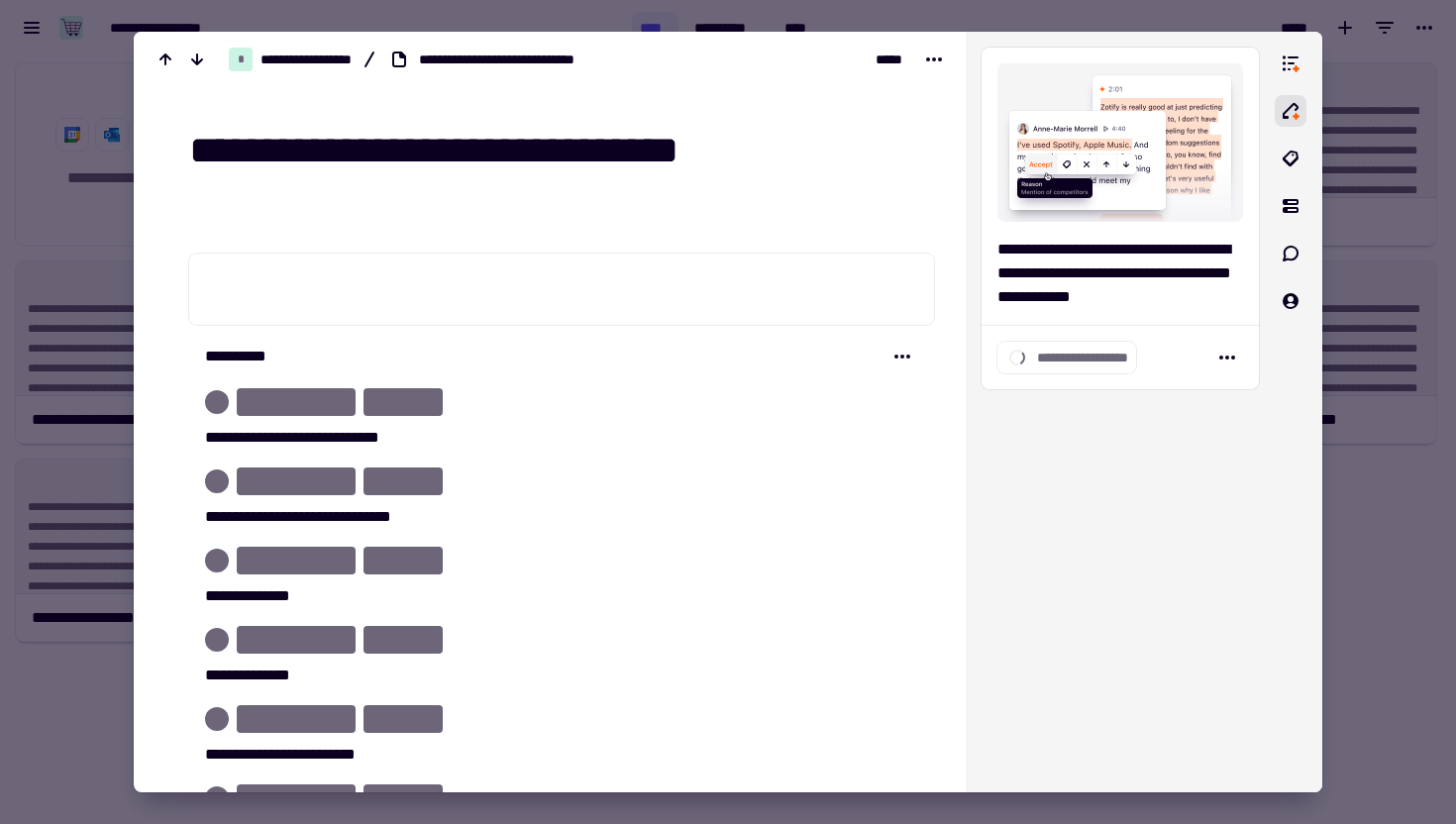click on "**********" at bounding box center (562, 151) 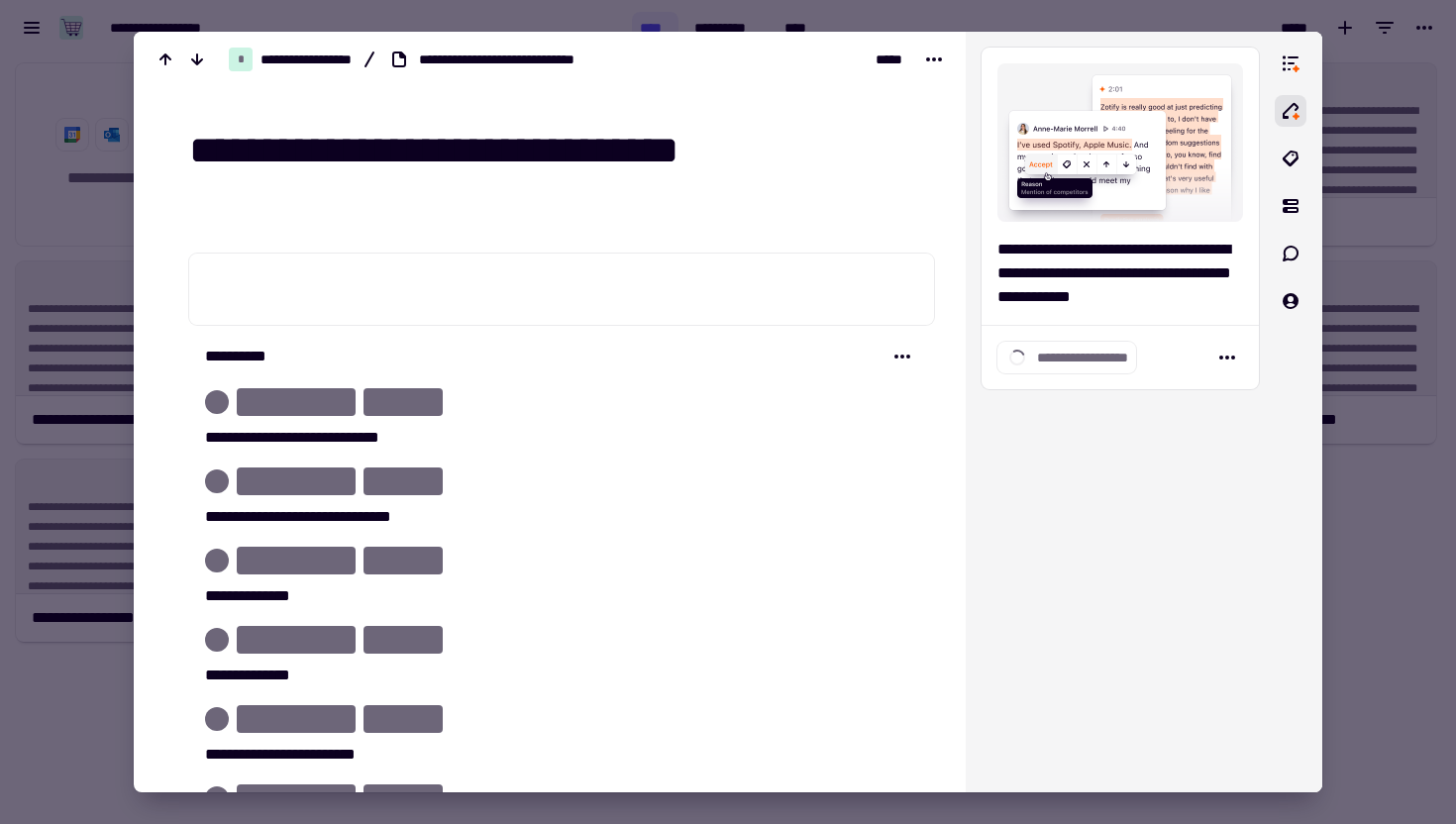 click on "**********" at bounding box center [562, 151] 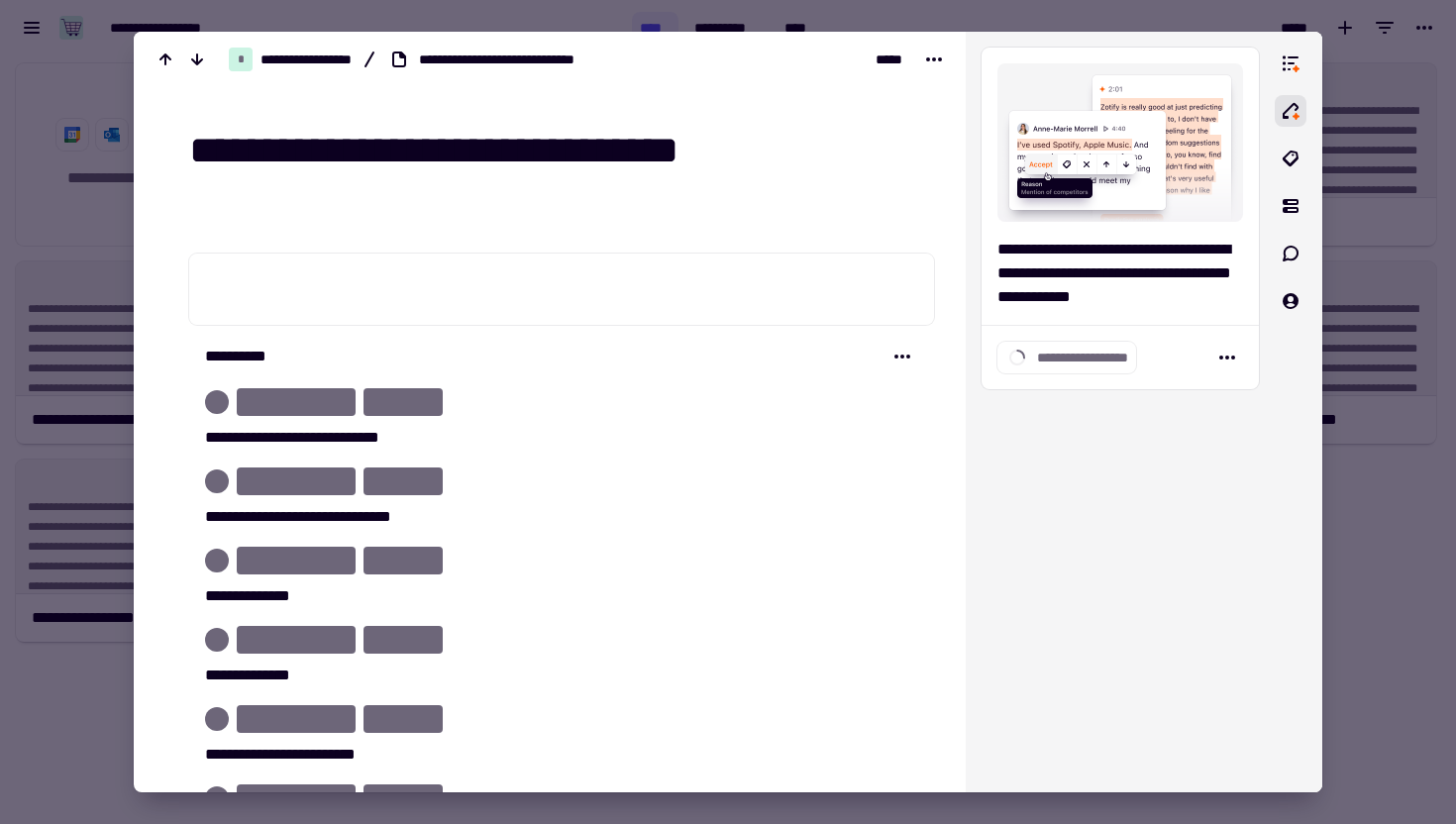 click on "**********" at bounding box center [562, 151] 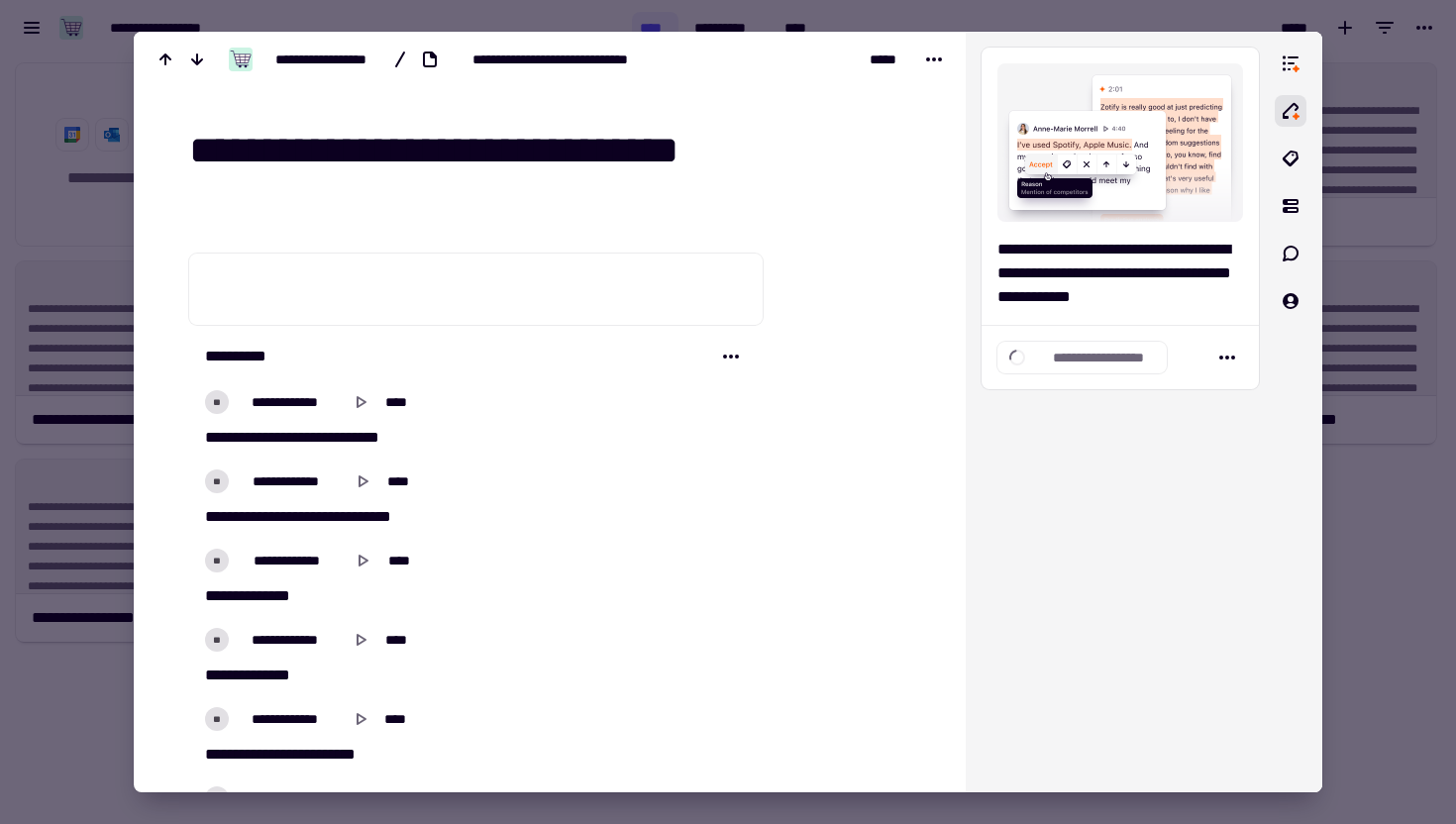 click on "**********" at bounding box center [562, 151] 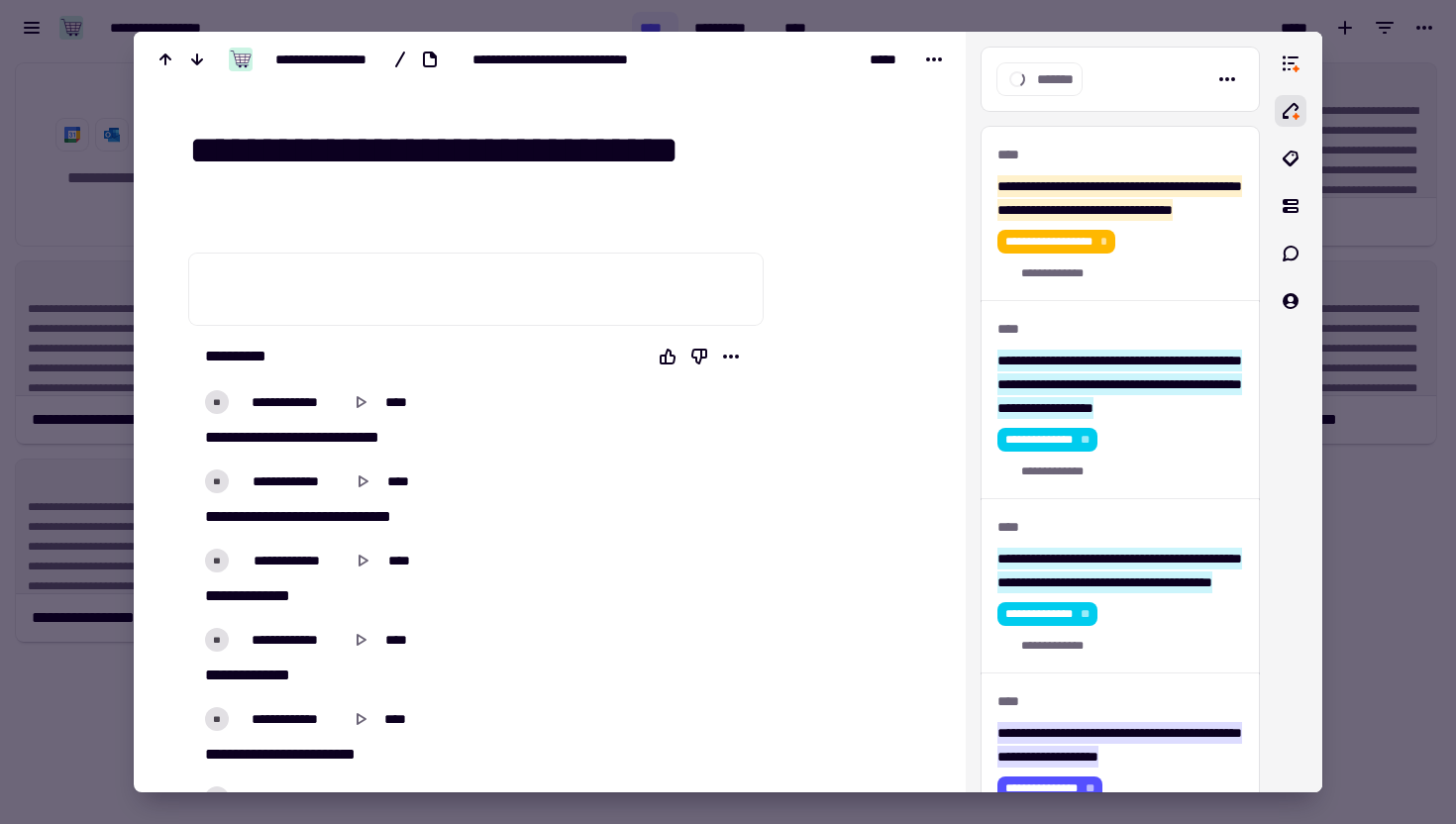 click on "**********" at bounding box center (562, 151) 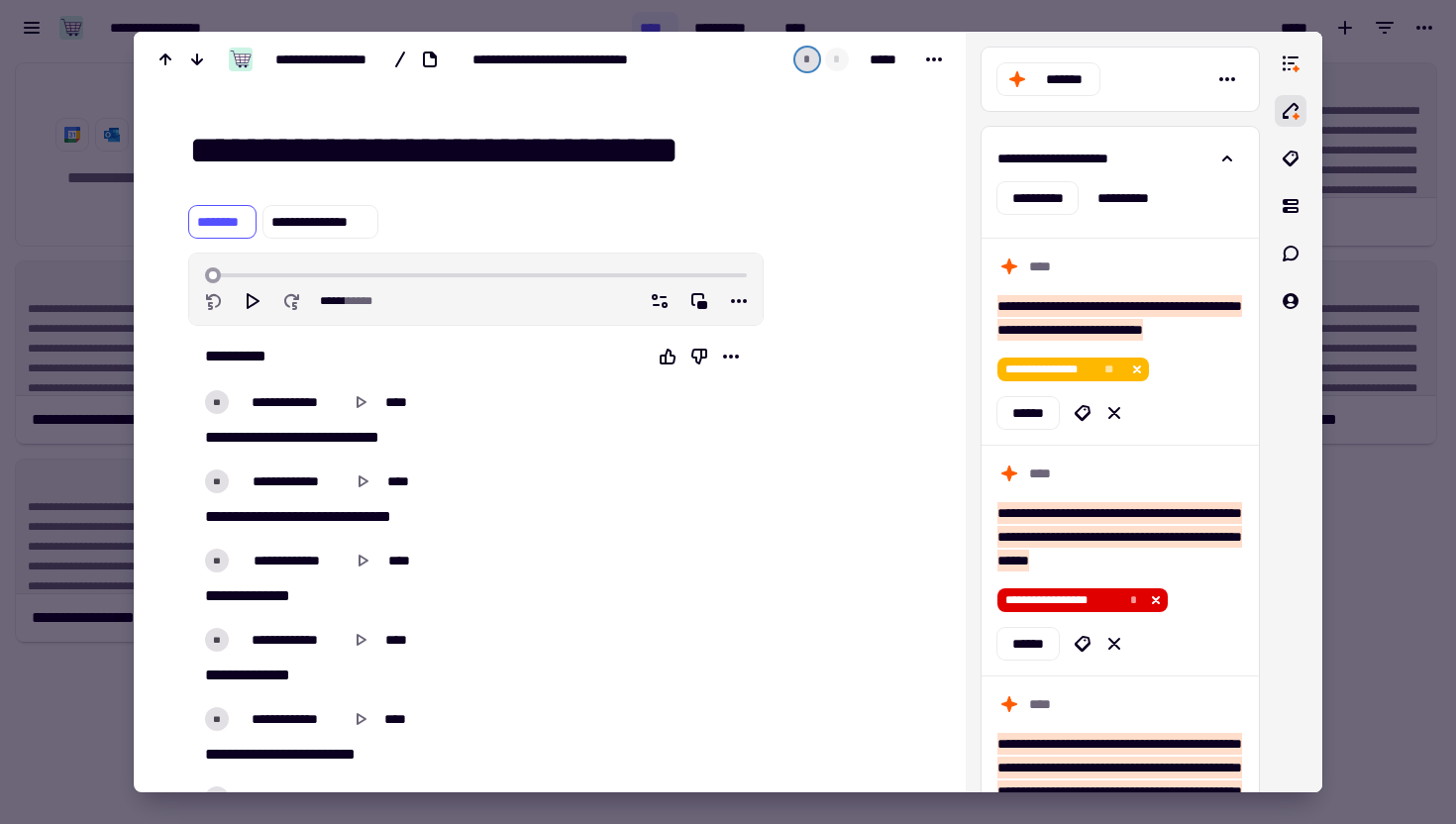 drag, startPoint x: 356, startPoint y: 154, endPoint x: 872, endPoint y: 173, distance: 516.3497 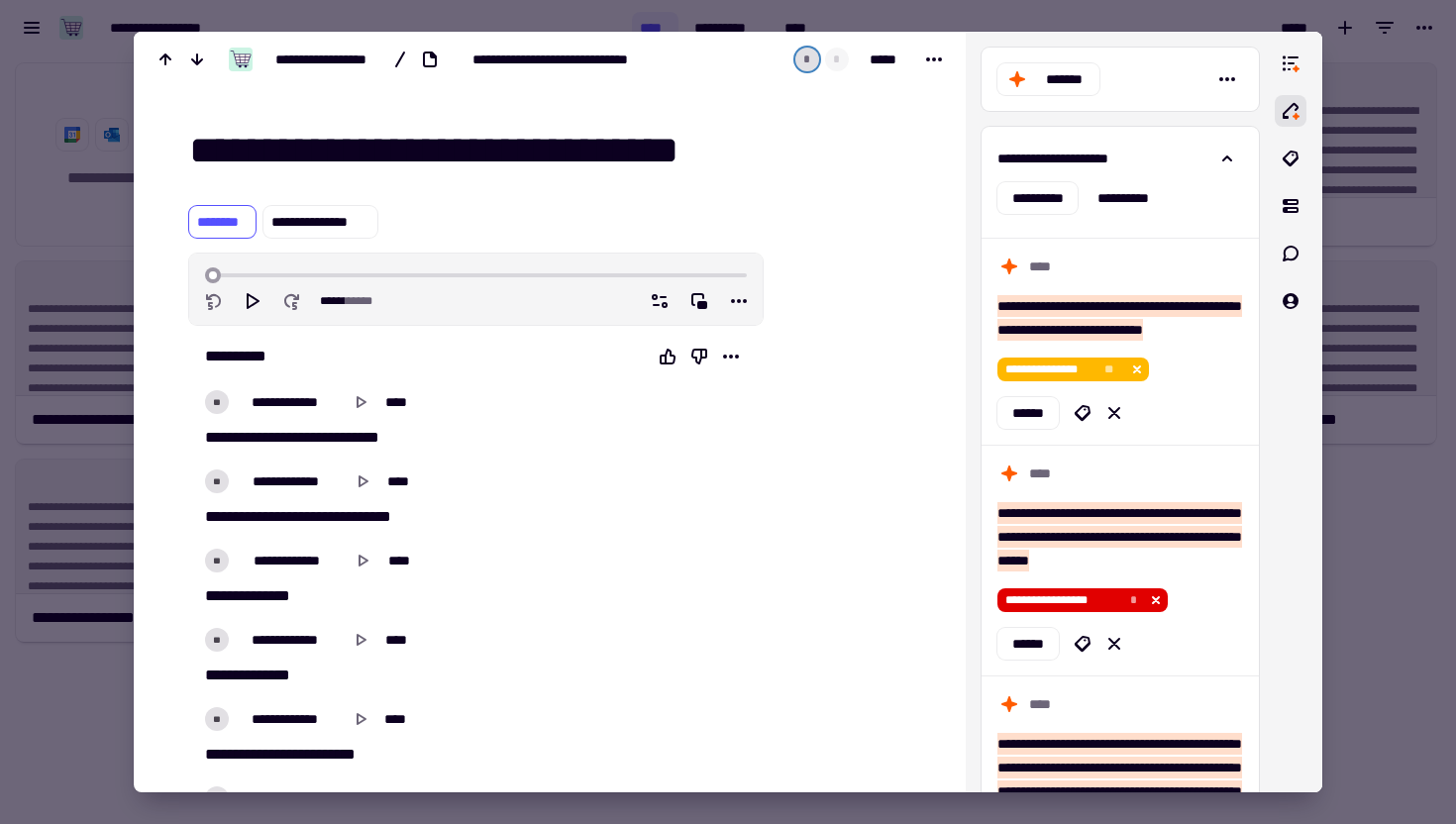 click on "**********" at bounding box center [562, 151] 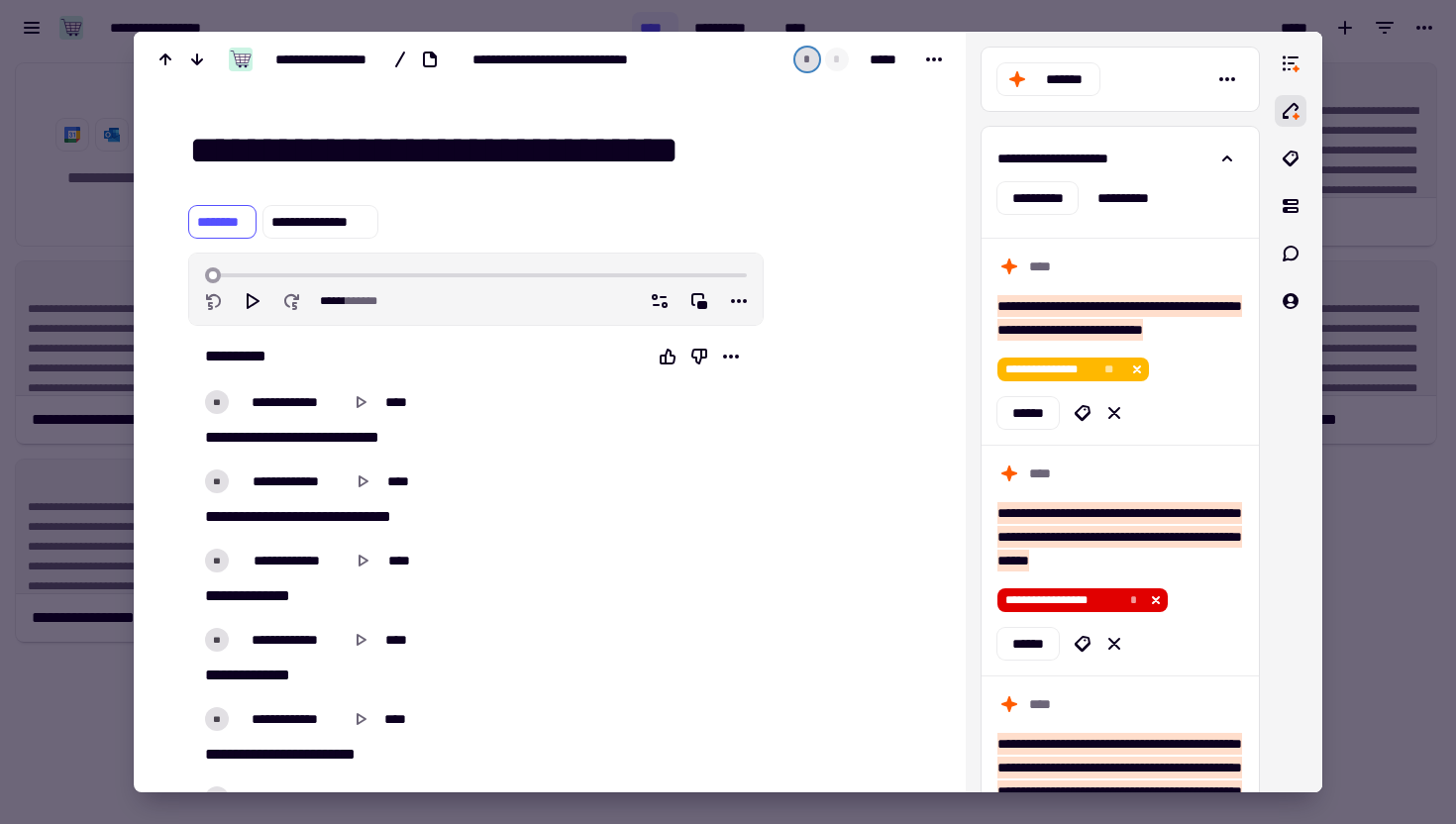 click at bounding box center (852, 805) 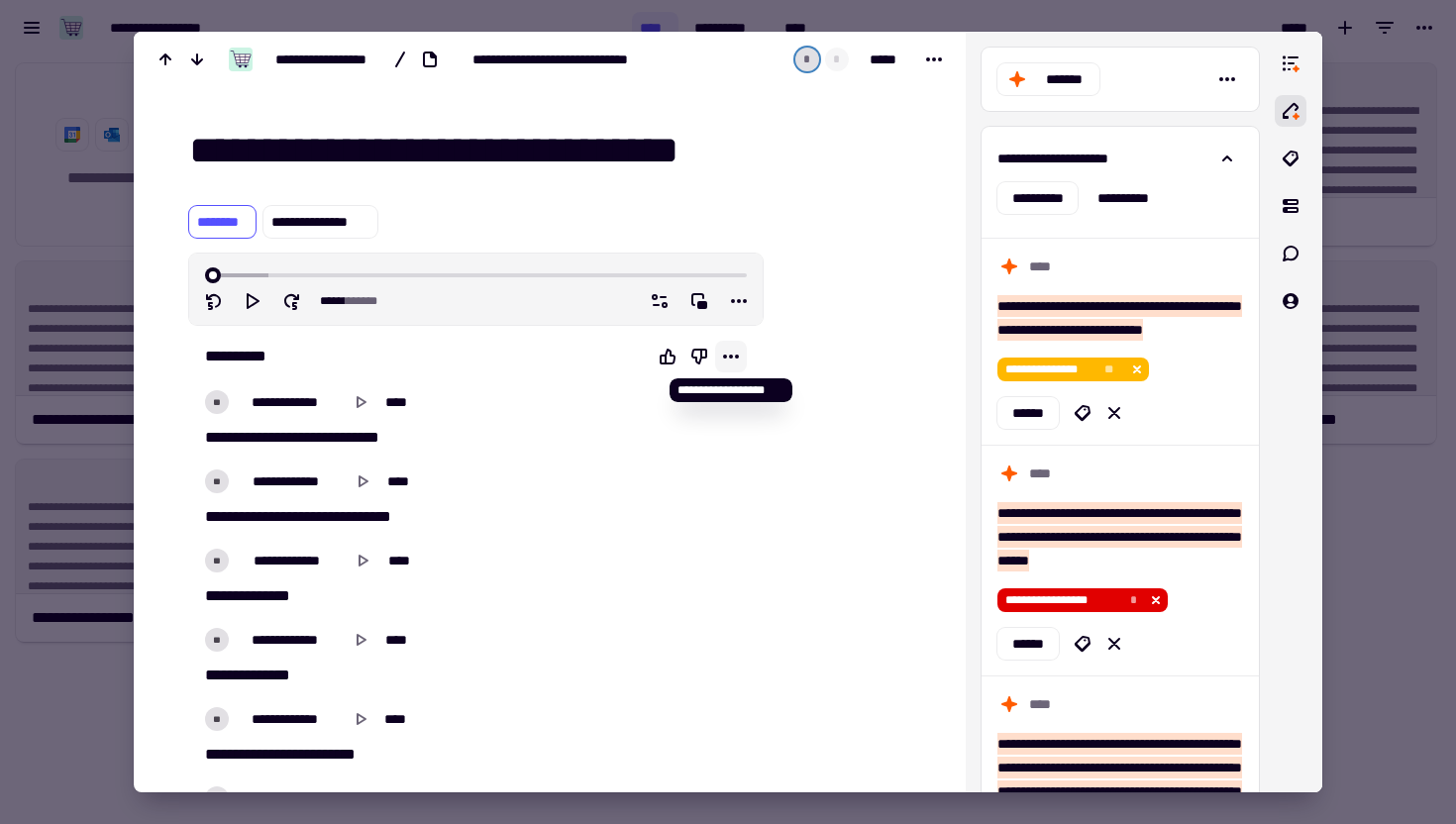 click 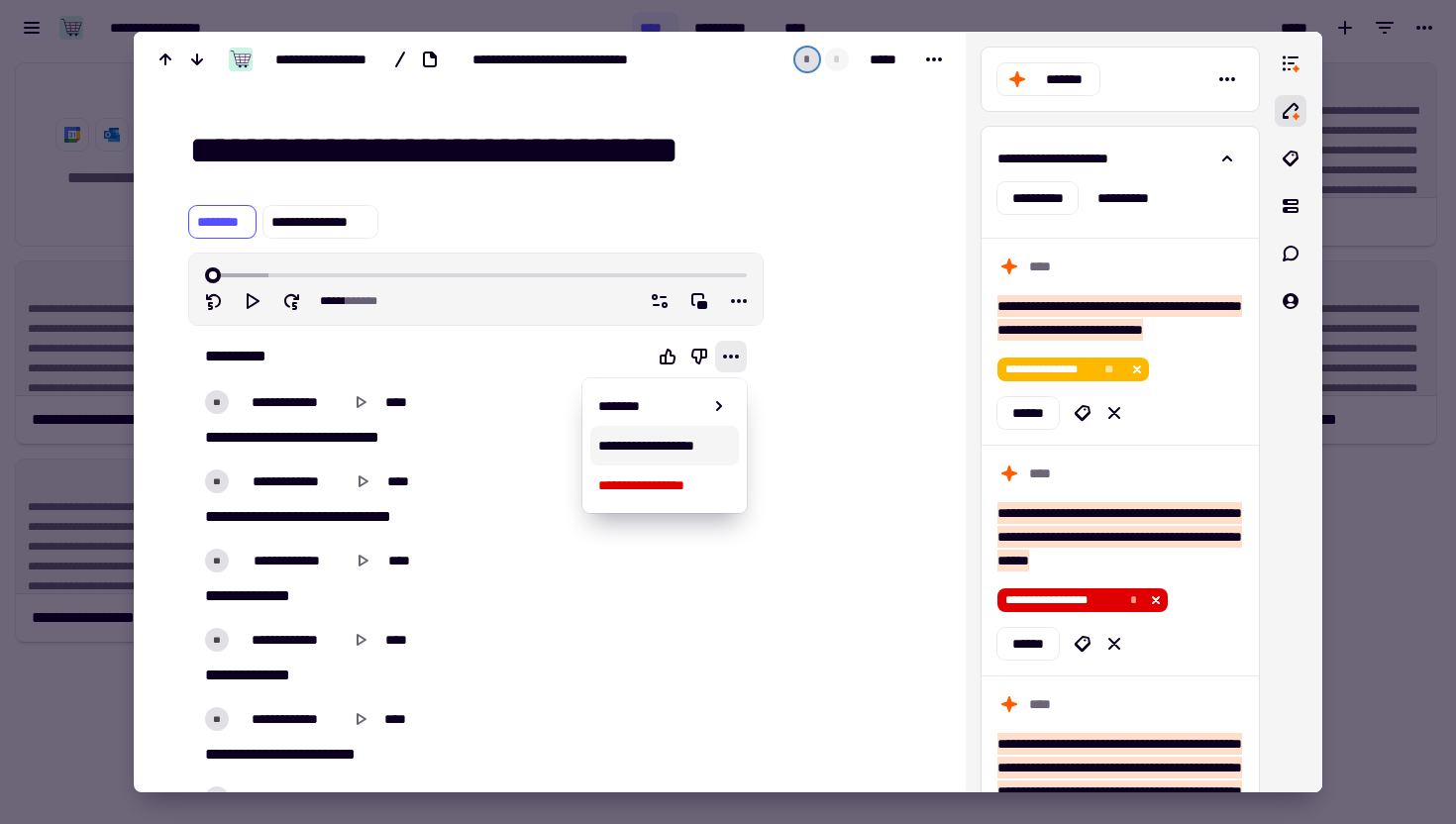 click on "**********" at bounding box center [665, 446] 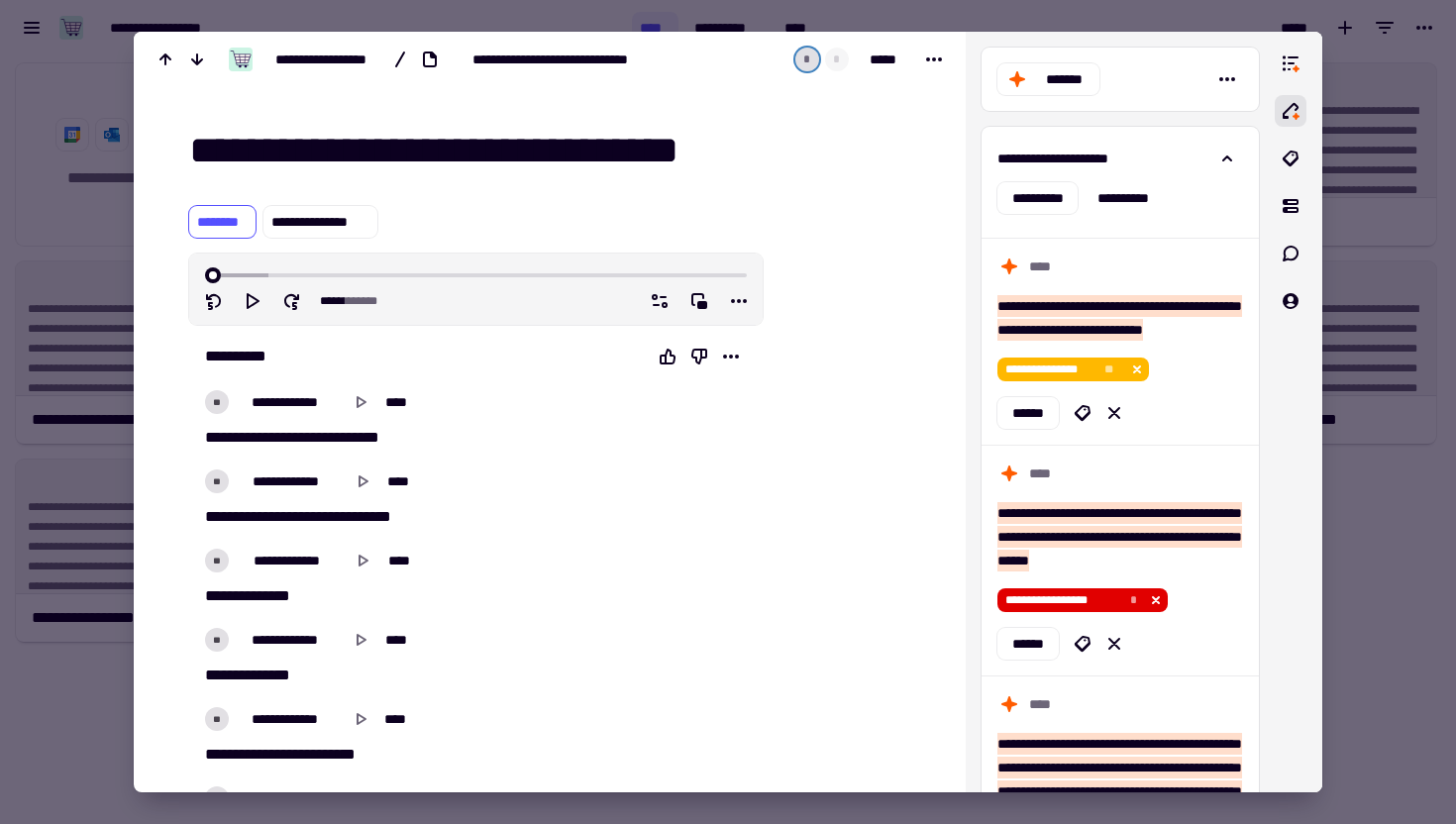 click at bounding box center [728, 412] 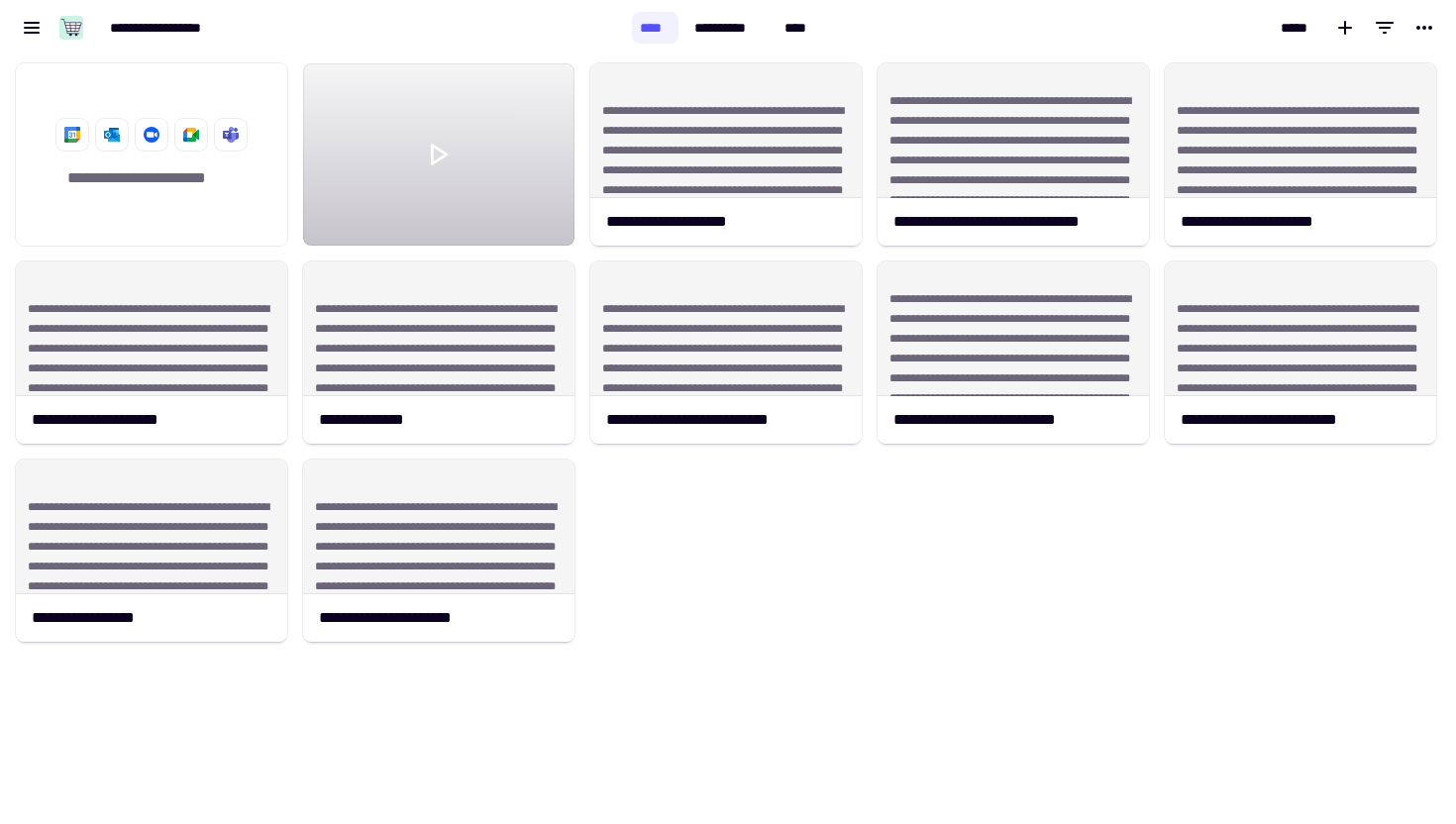 click on "**********" 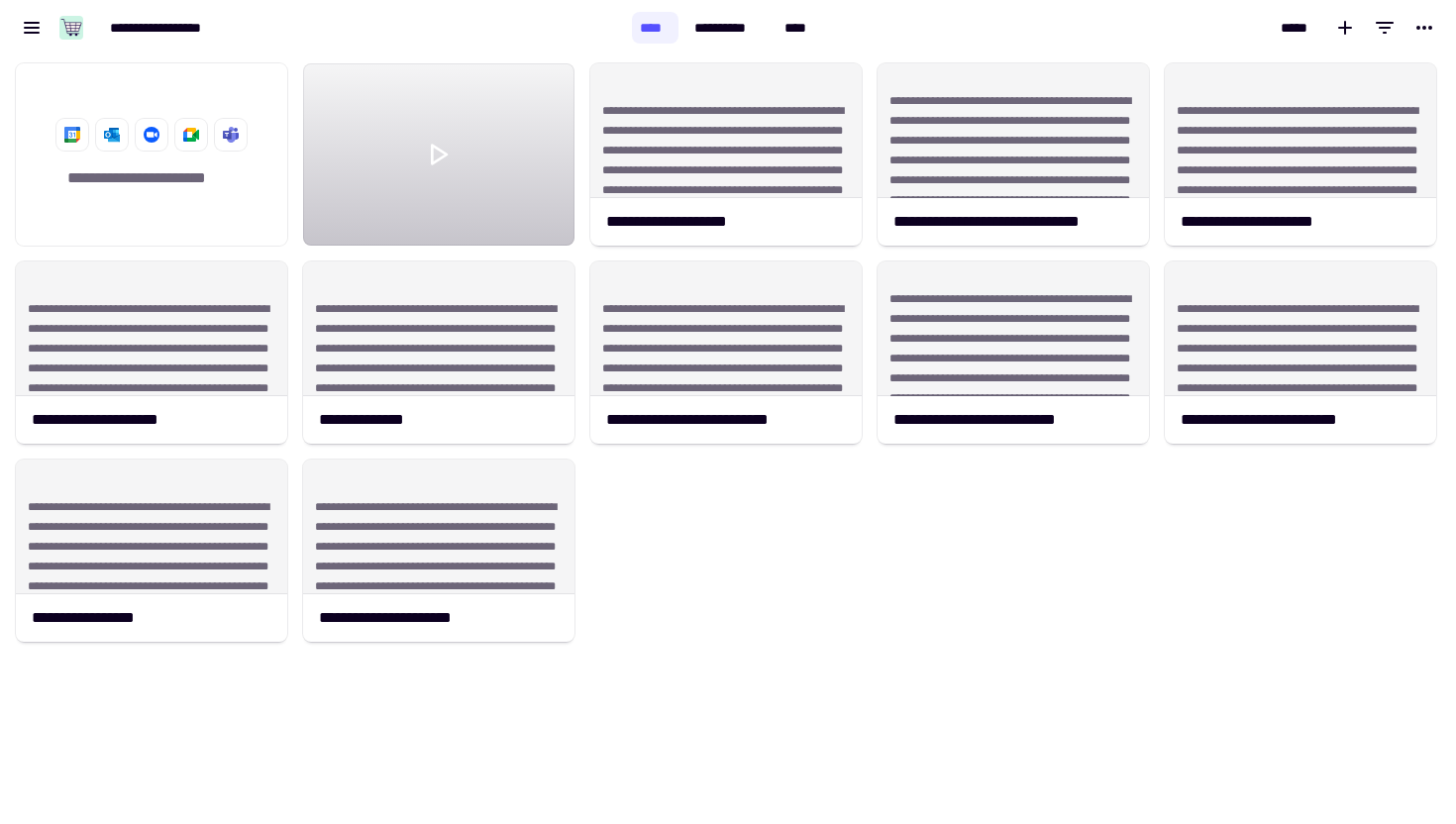 click on "**********" 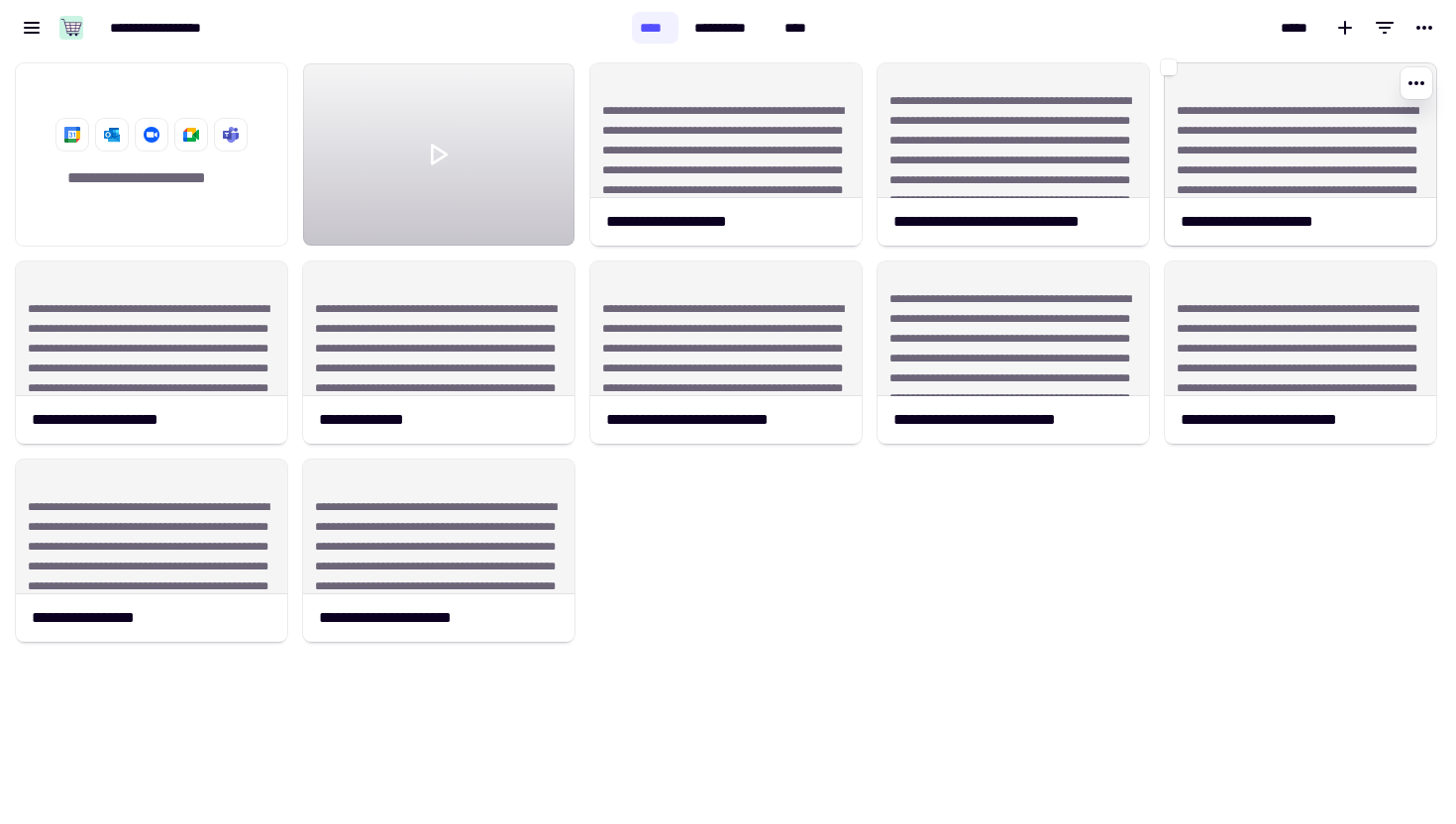 click on "**********" 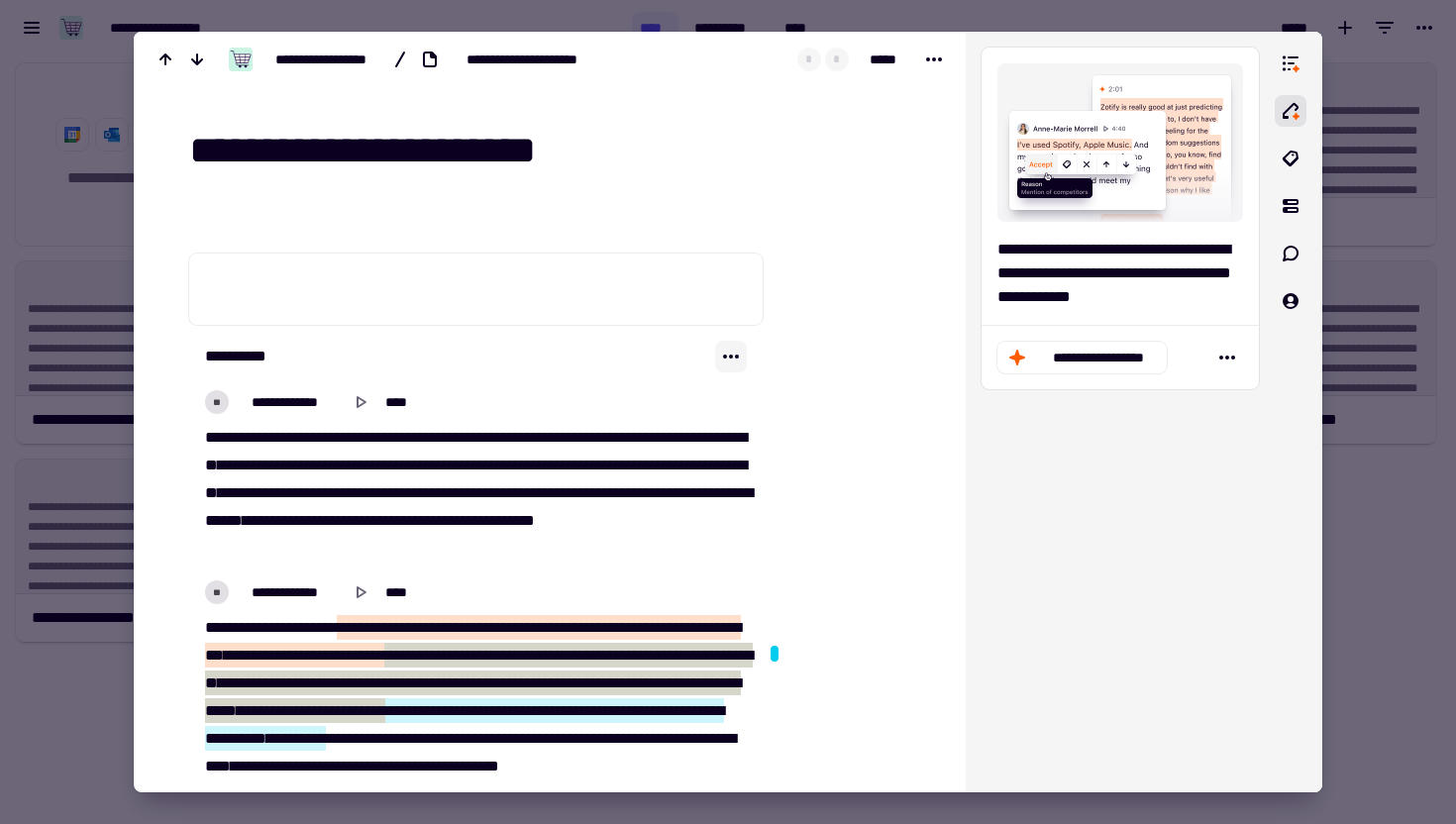 click 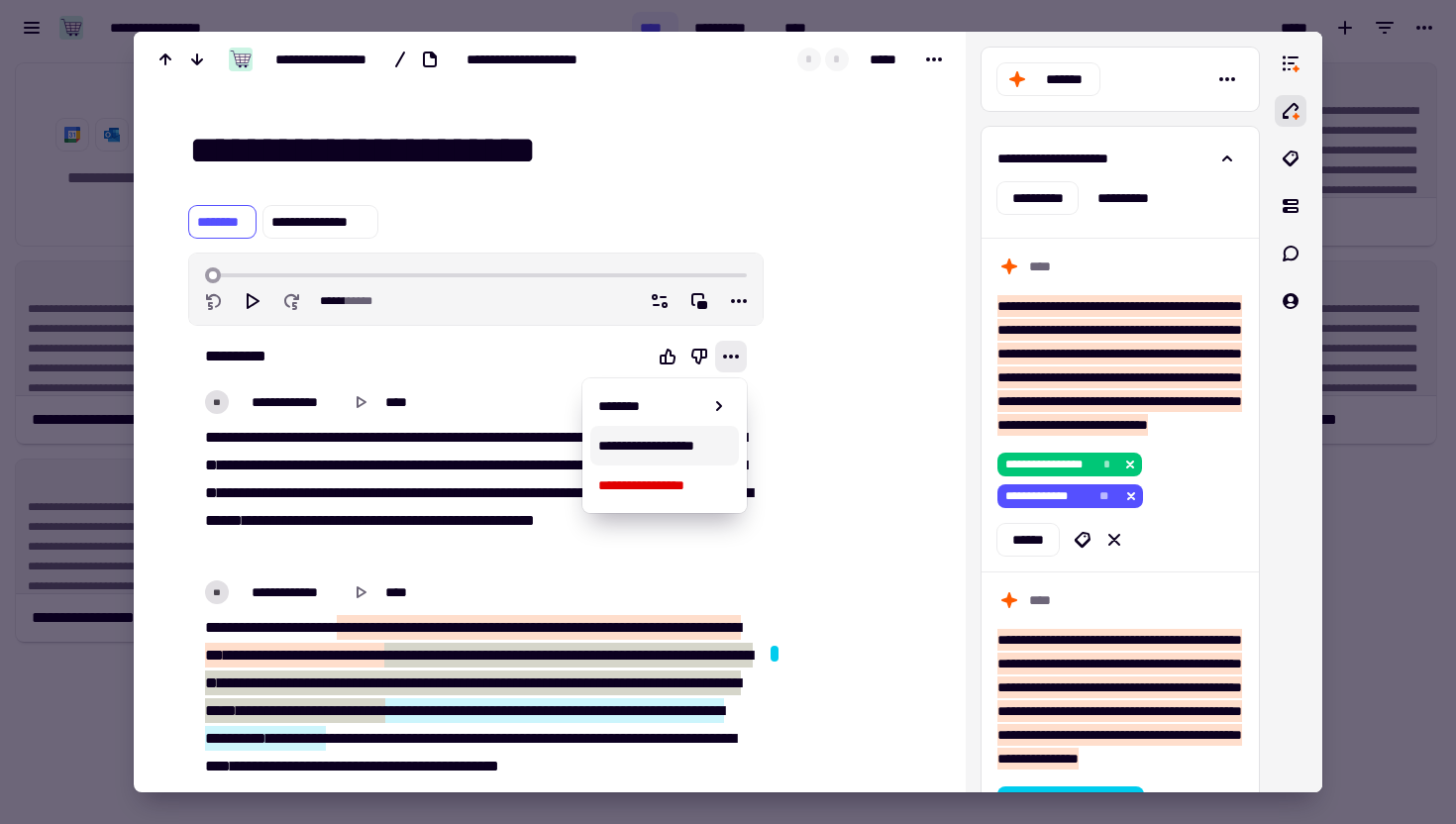 click on "**********" at bounding box center [665, 446] 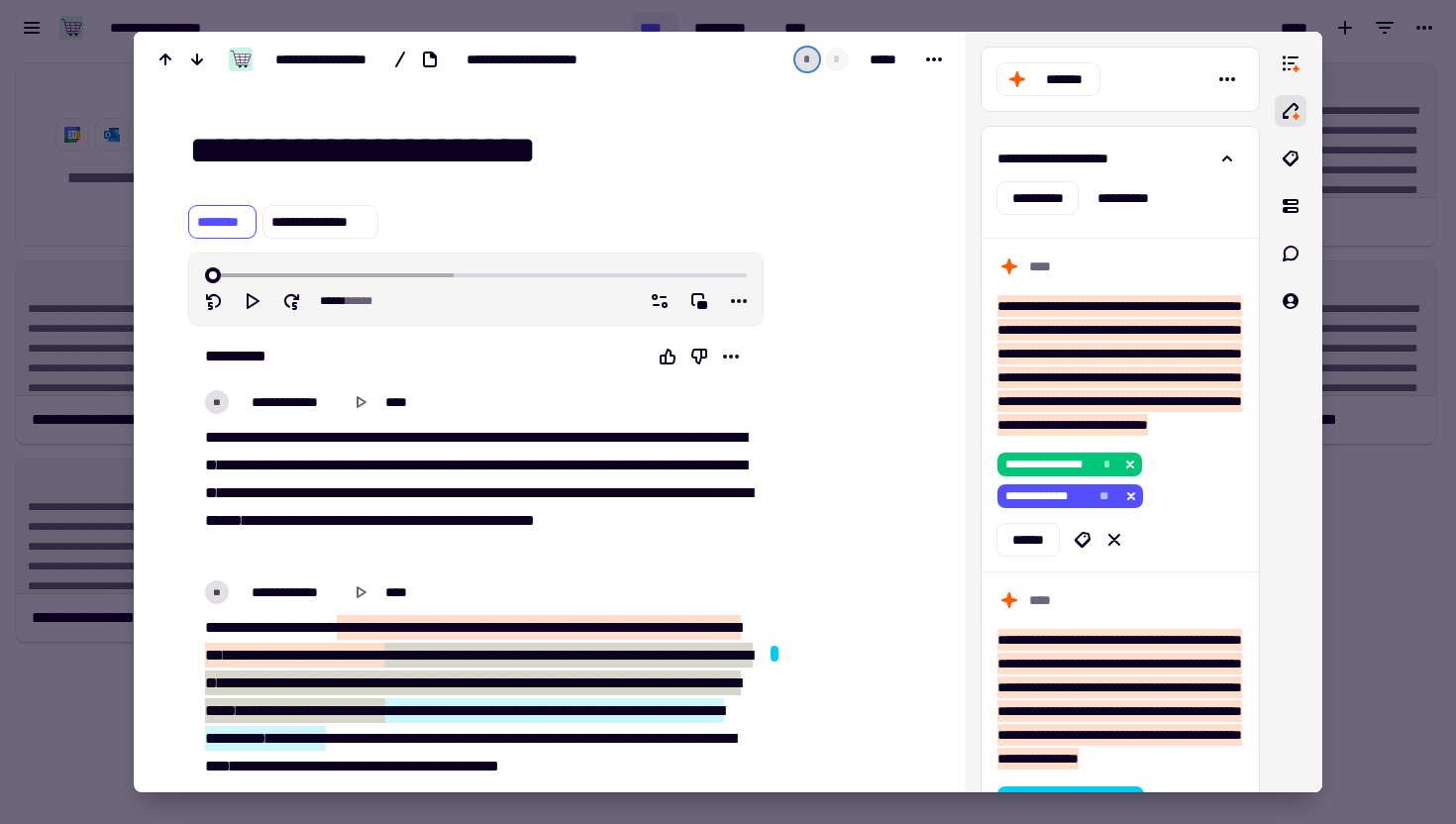 click at bounding box center [728, 412] 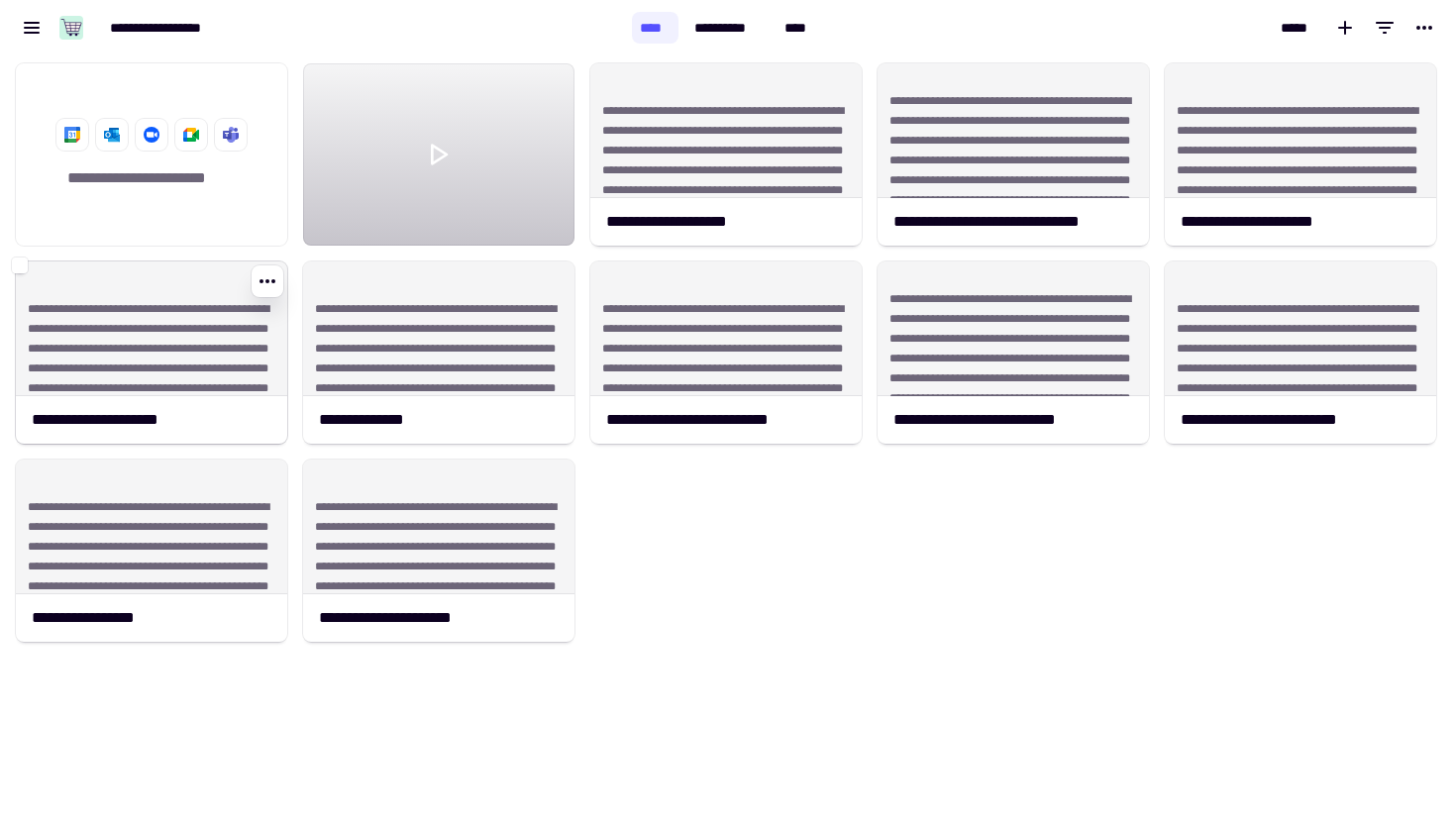 click on "**********" 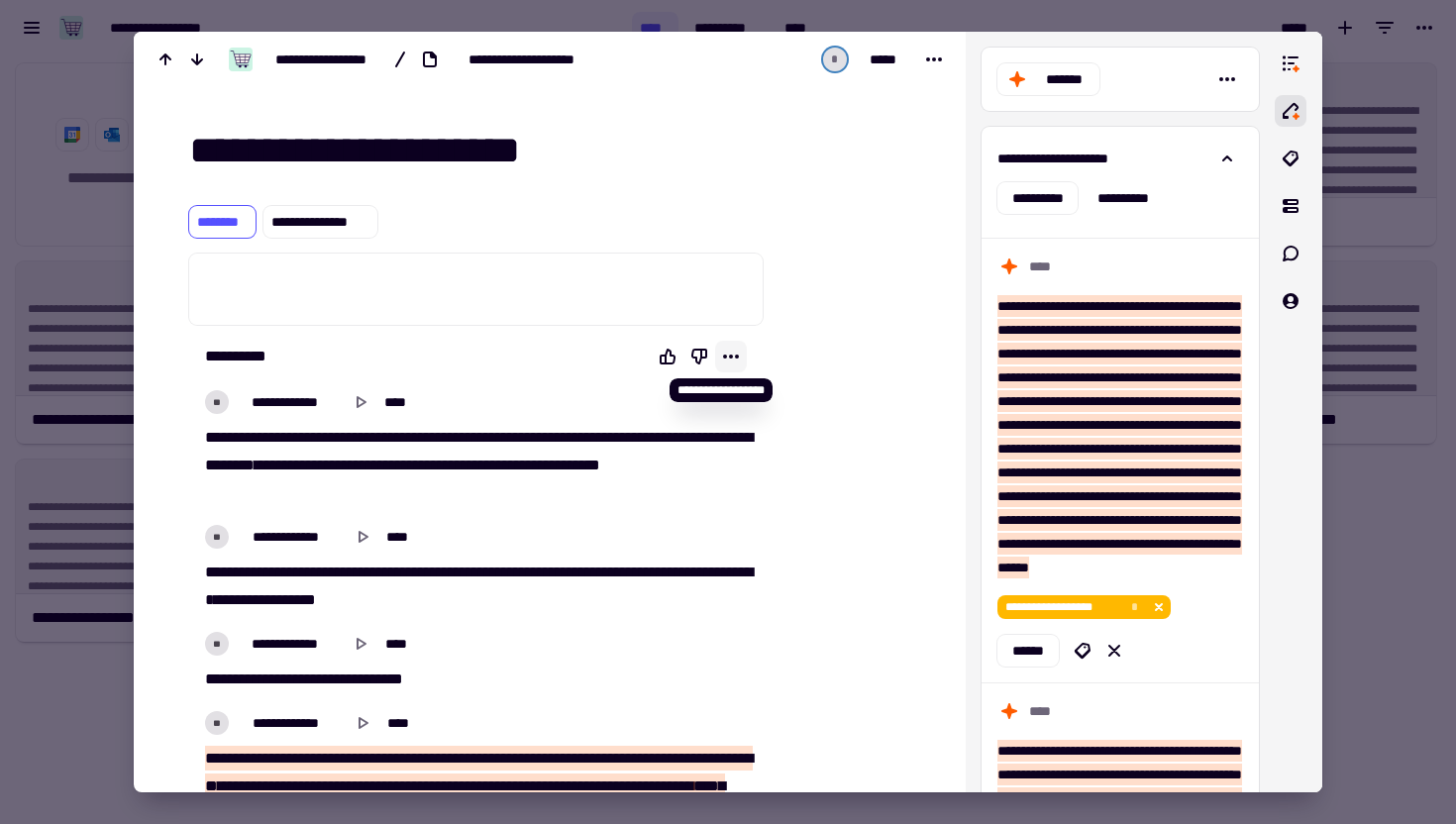 click 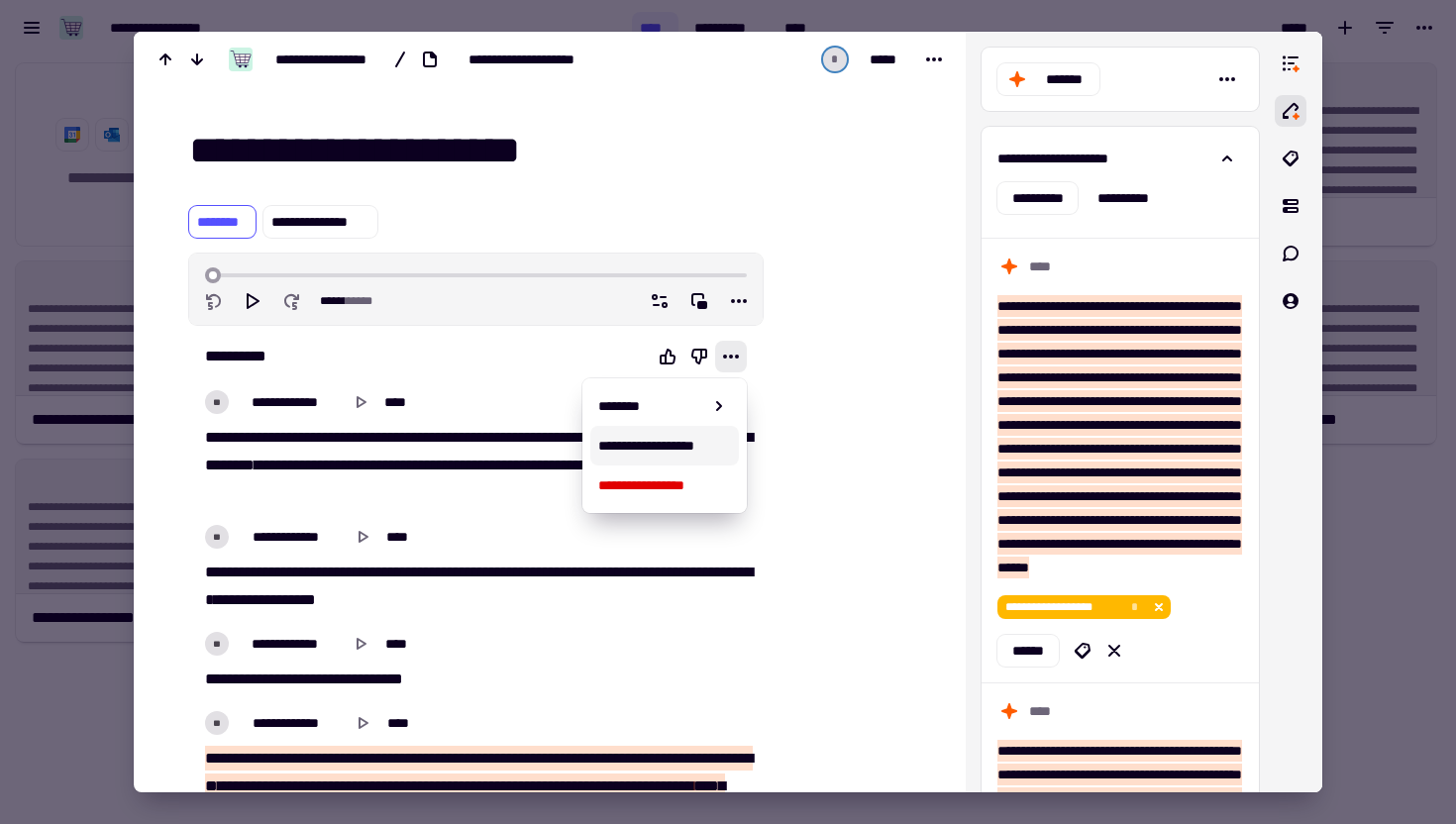 click on "**********" at bounding box center [665, 446] 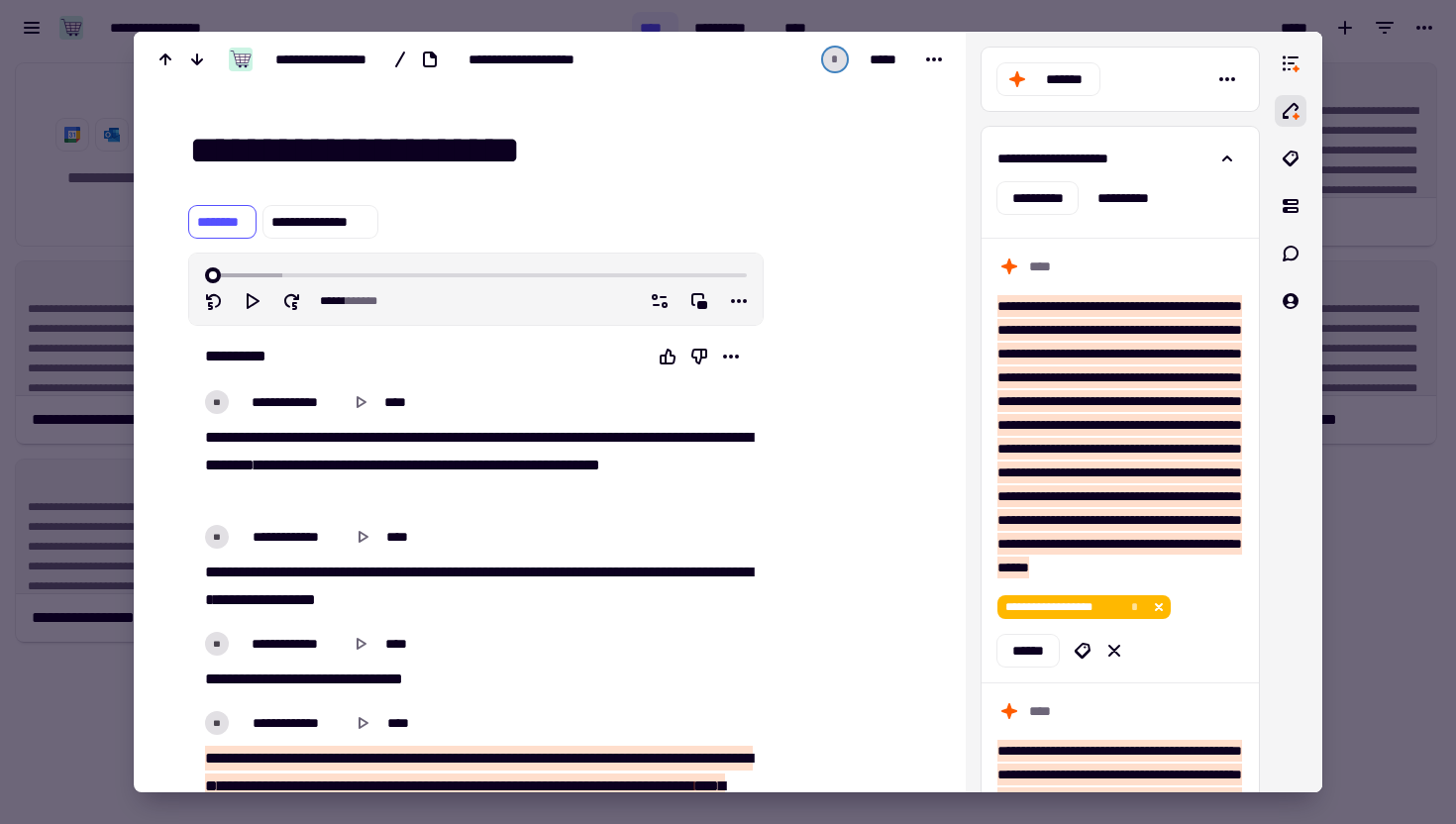 click on "**********" at bounding box center (562, 151) 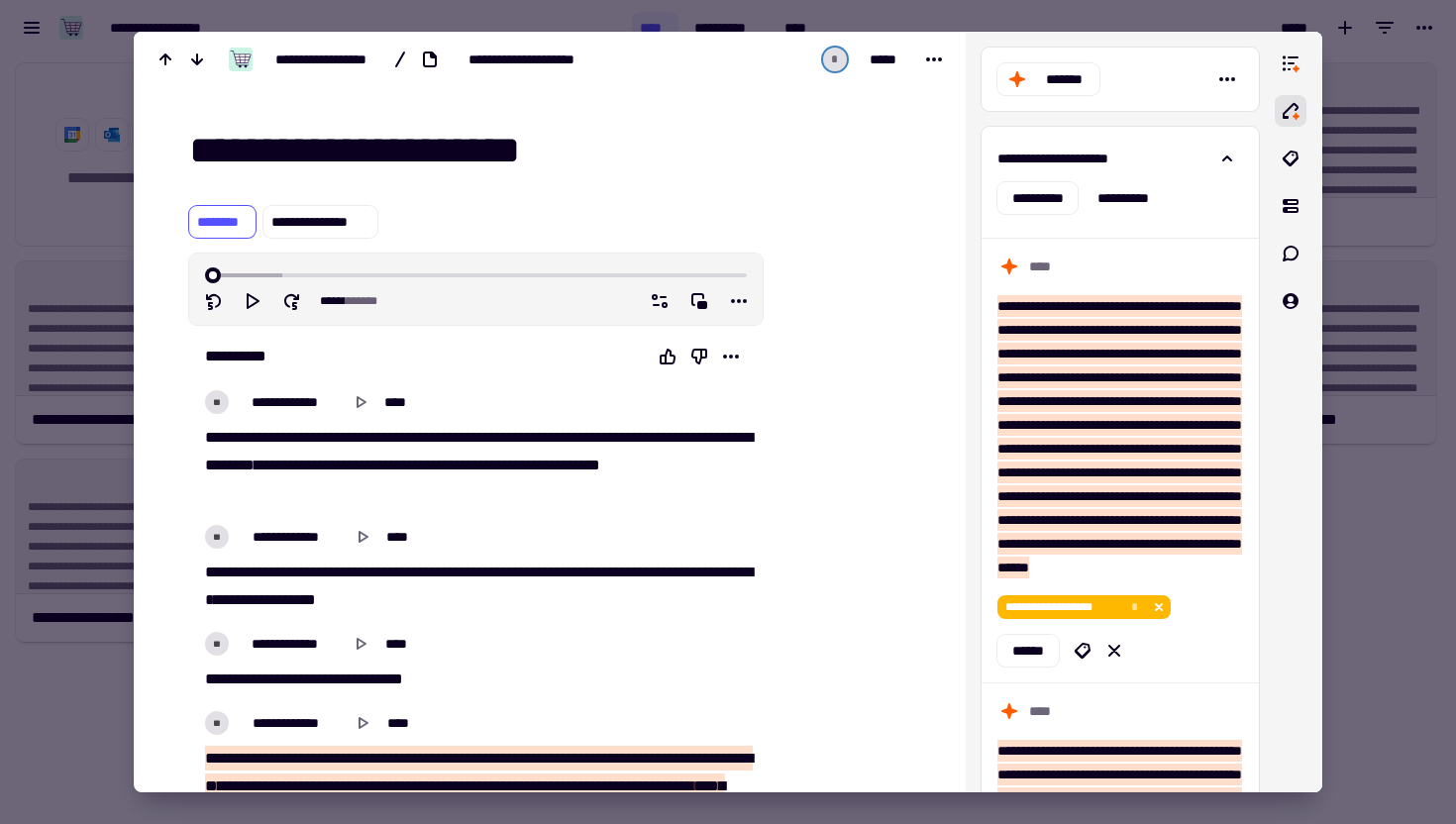 click at bounding box center (728, 412) 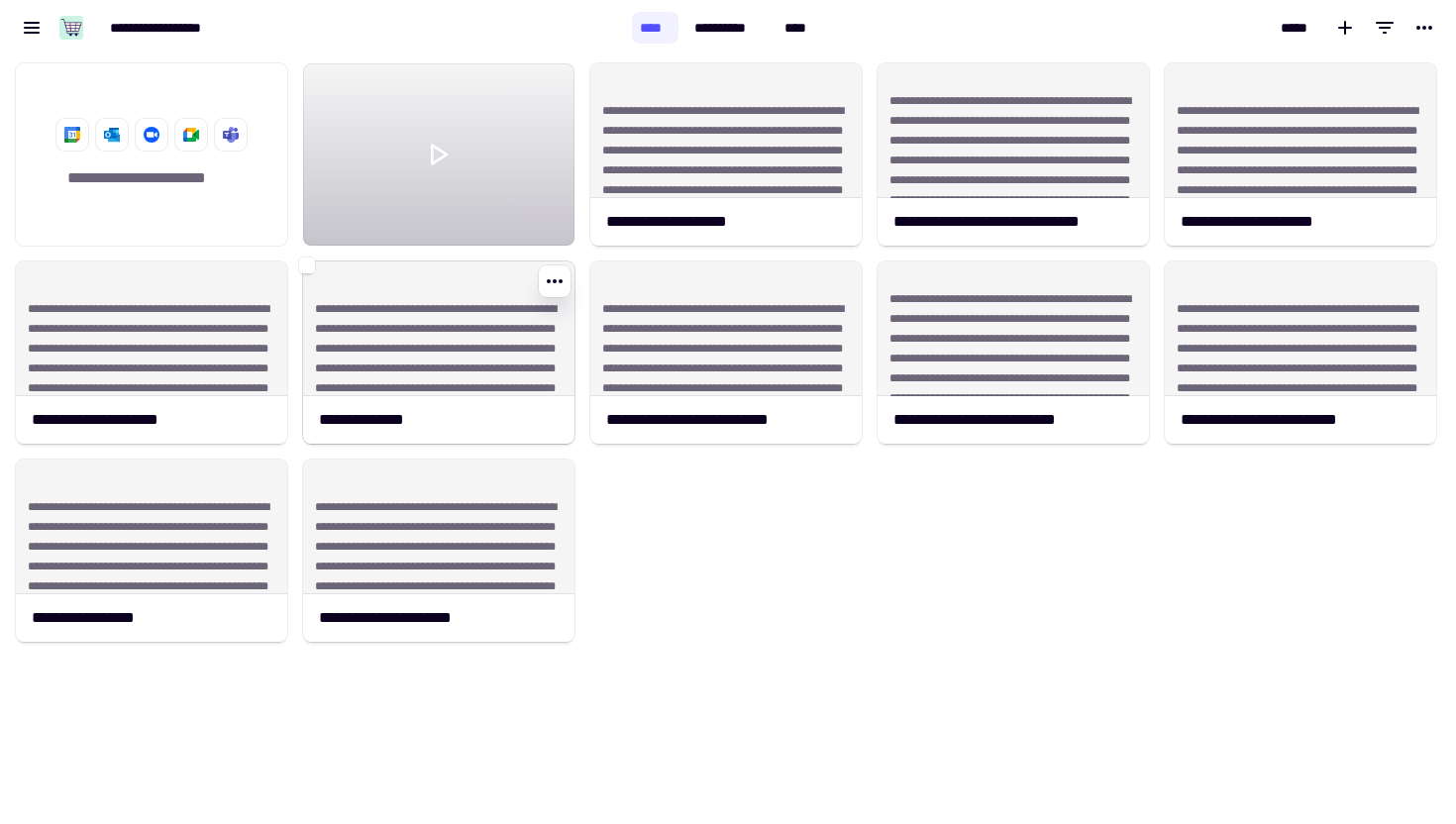 drag, startPoint x: 782, startPoint y: 294, endPoint x: 457, endPoint y: 342, distance: 328.5255 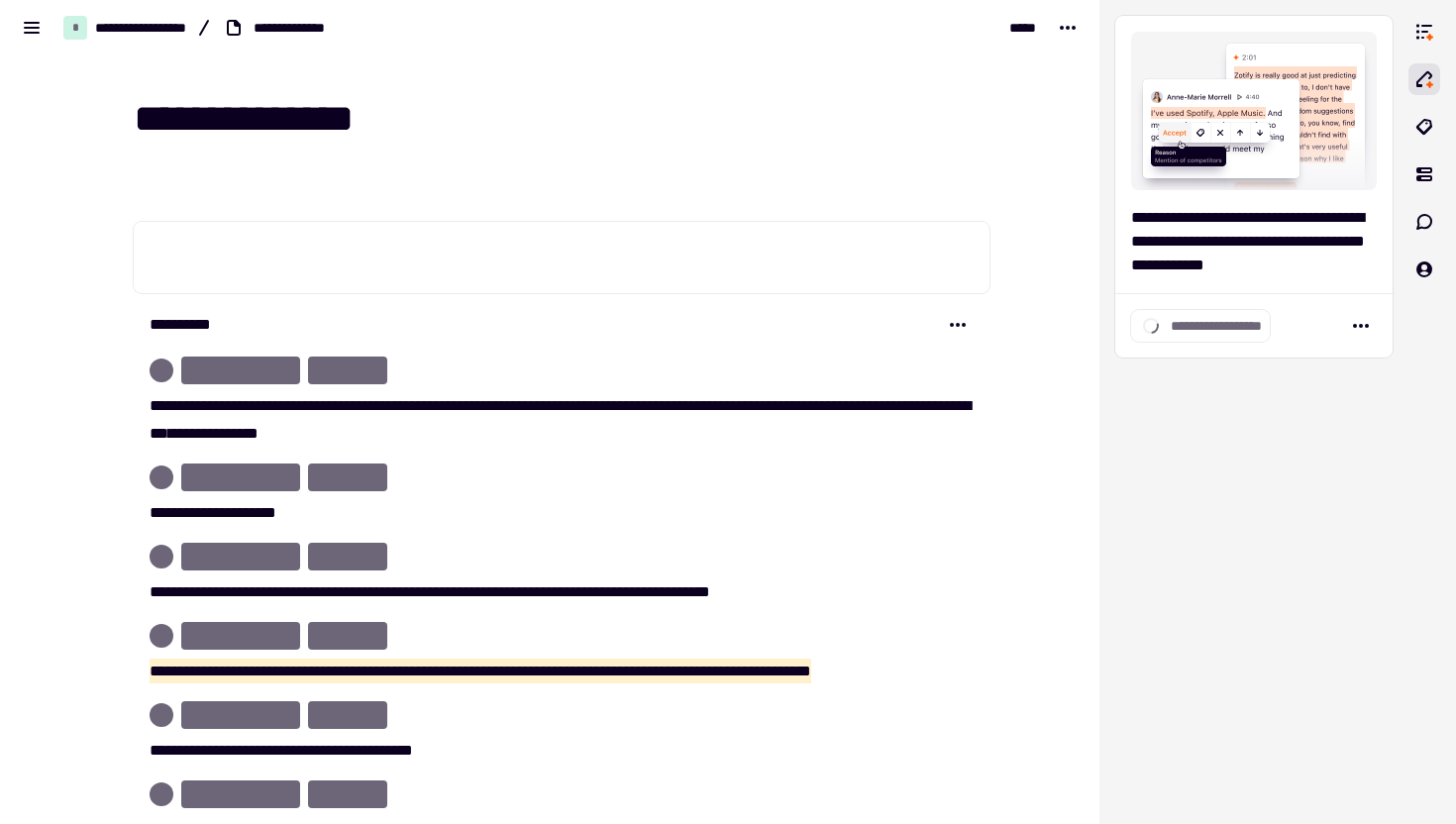 click on "**********" at bounding box center [562, 119] 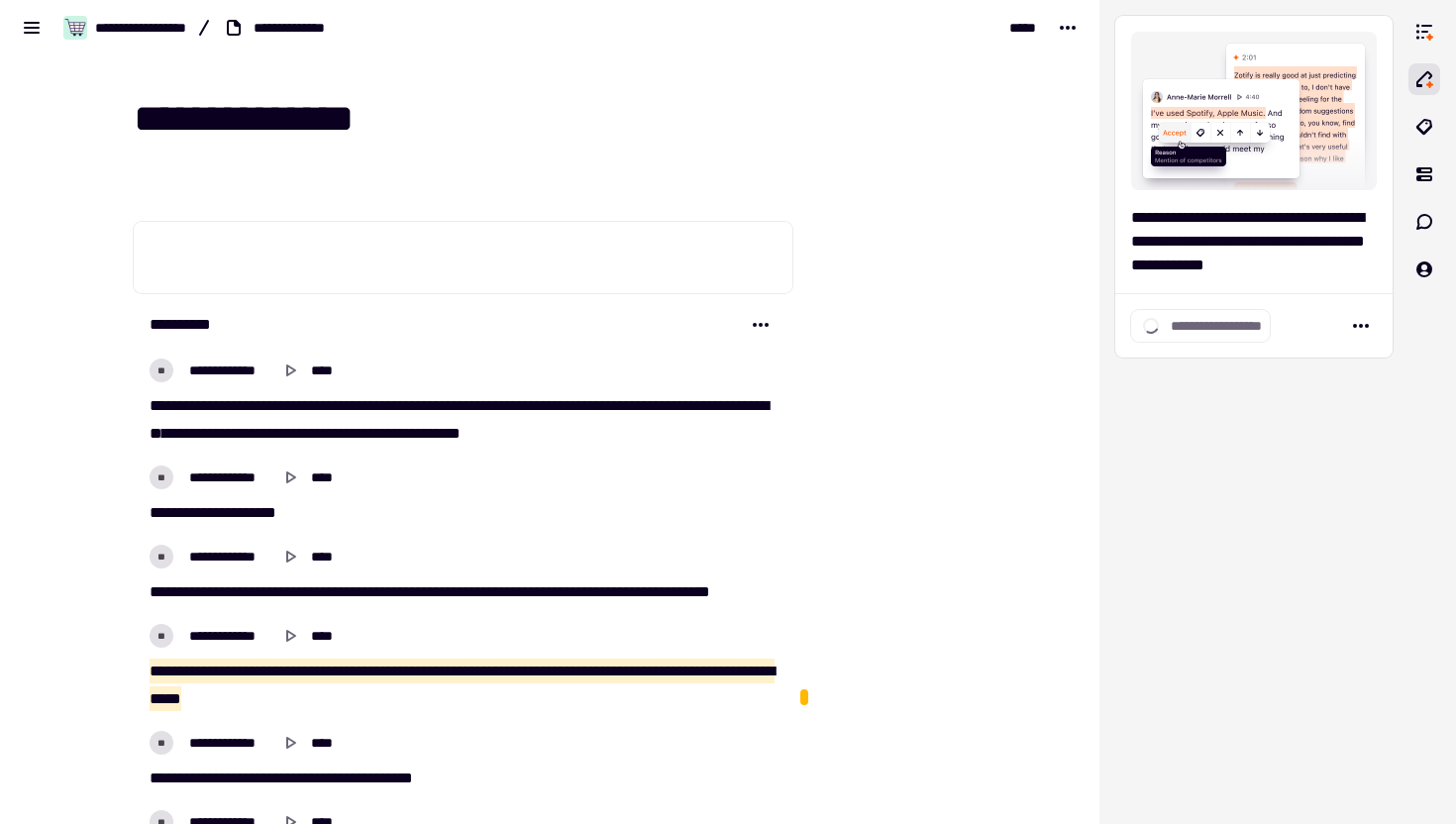 click on "**********" at bounding box center (562, 119) 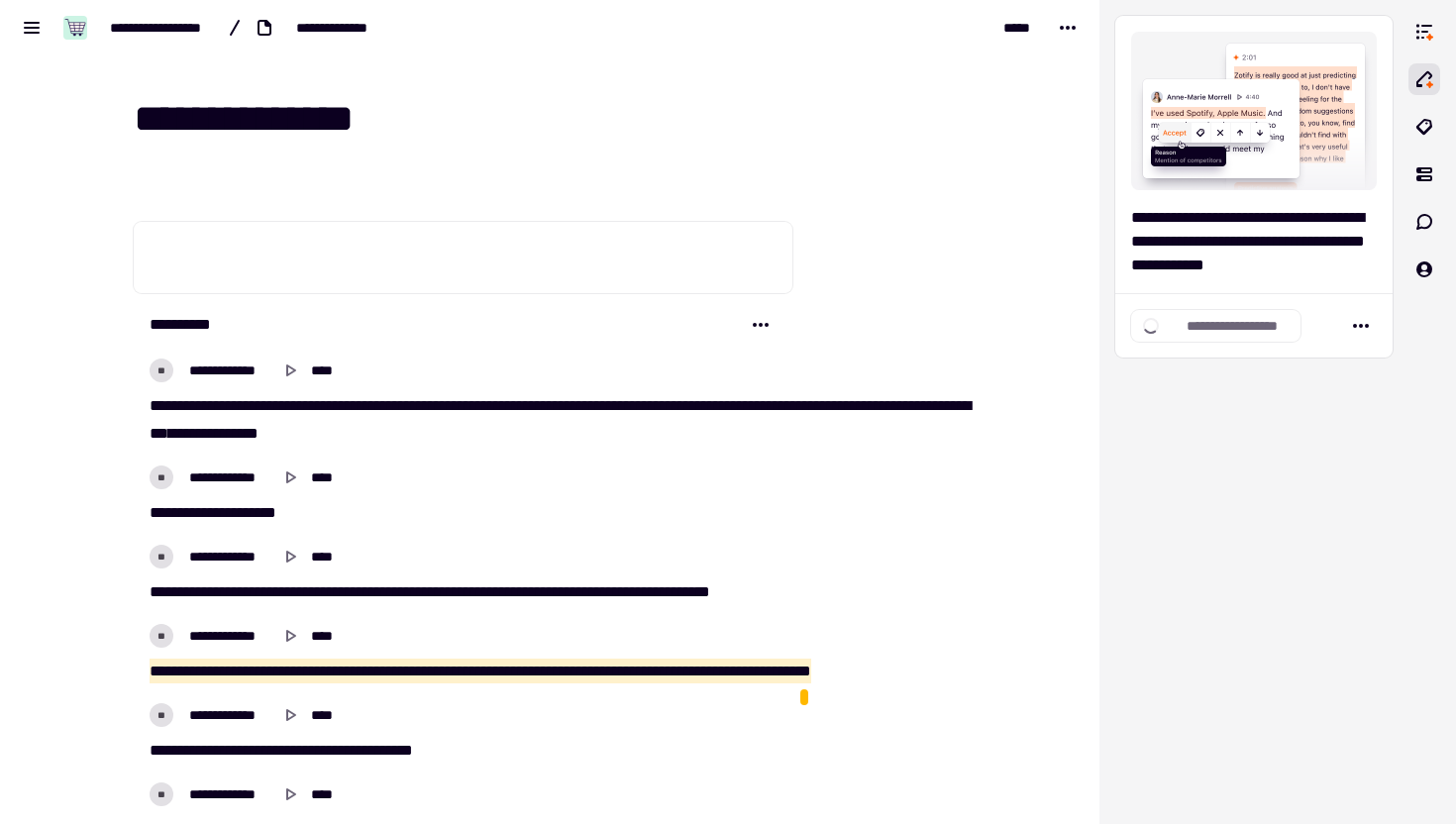 click on "**********" at bounding box center [562, 119] 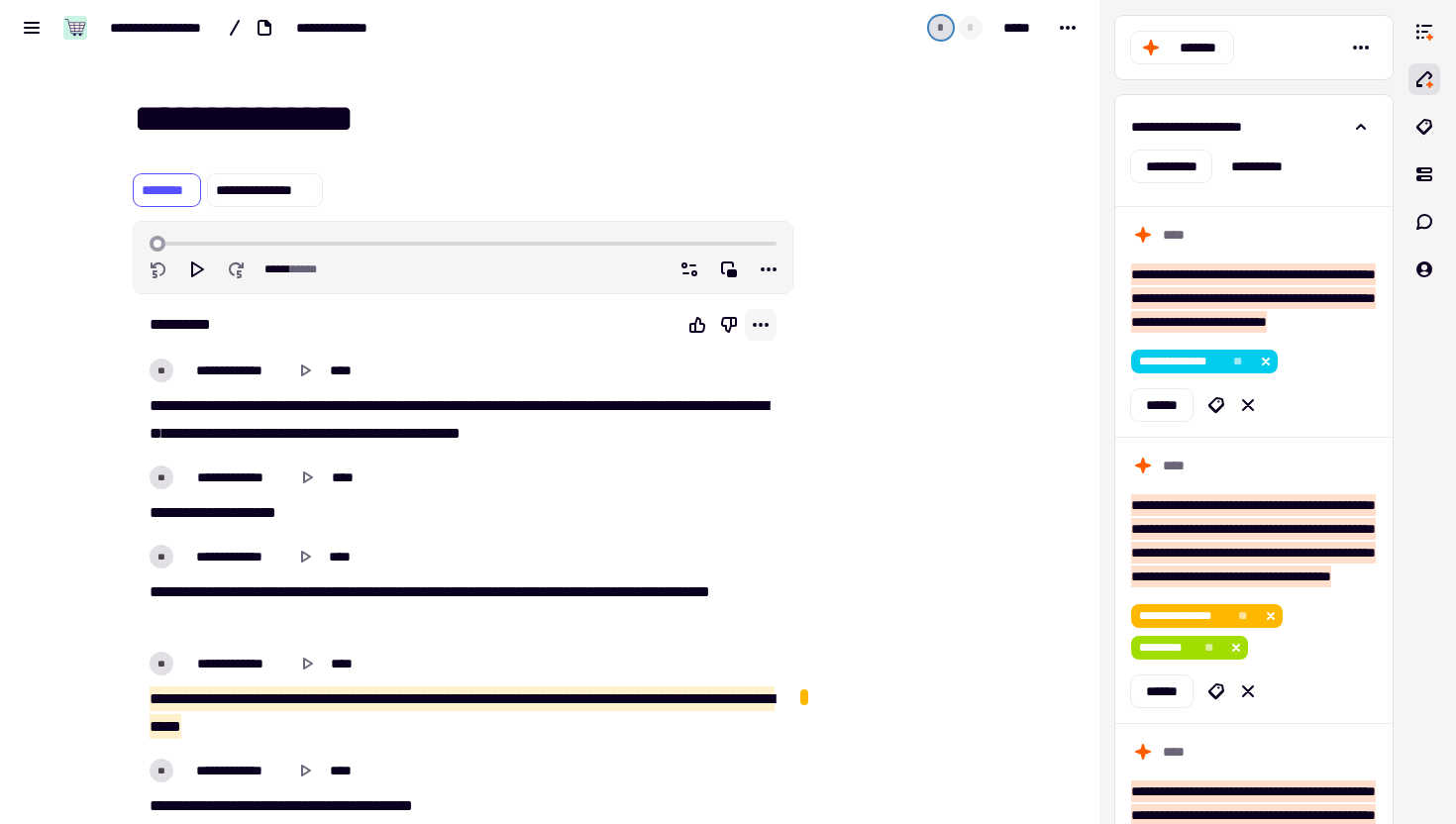 click 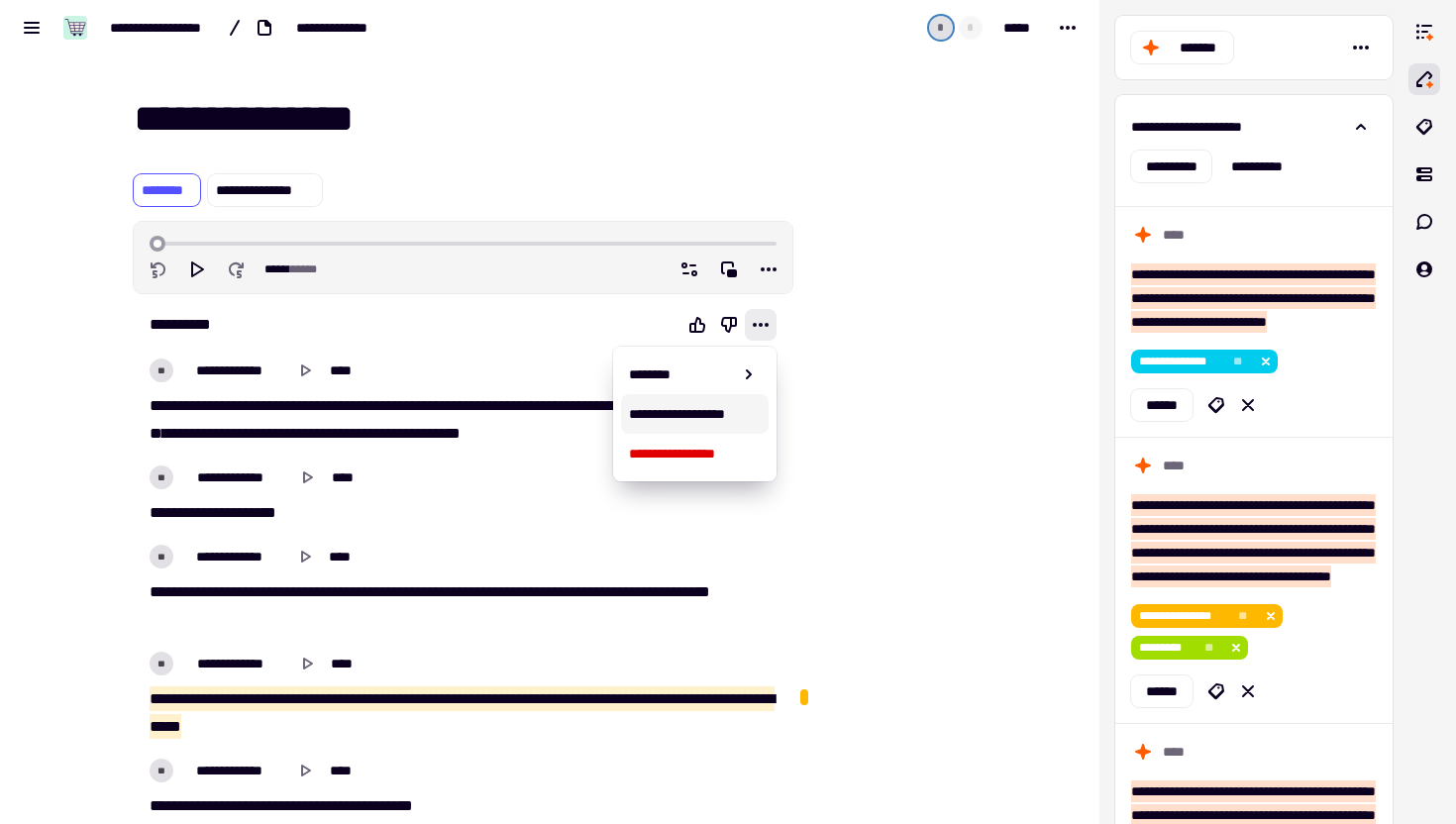 click on "**********" at bounding box center (695, 414) 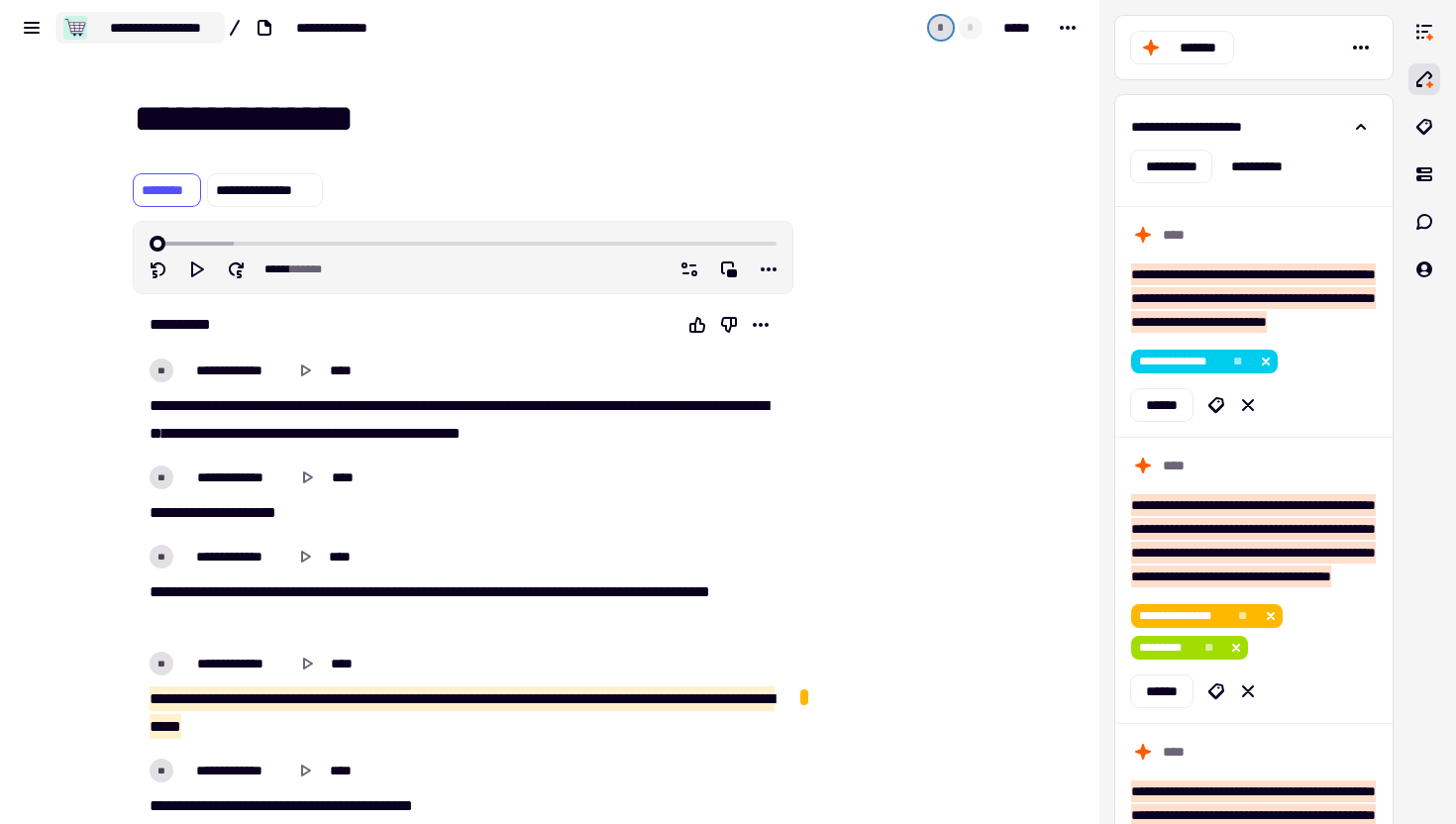 click on "**********" 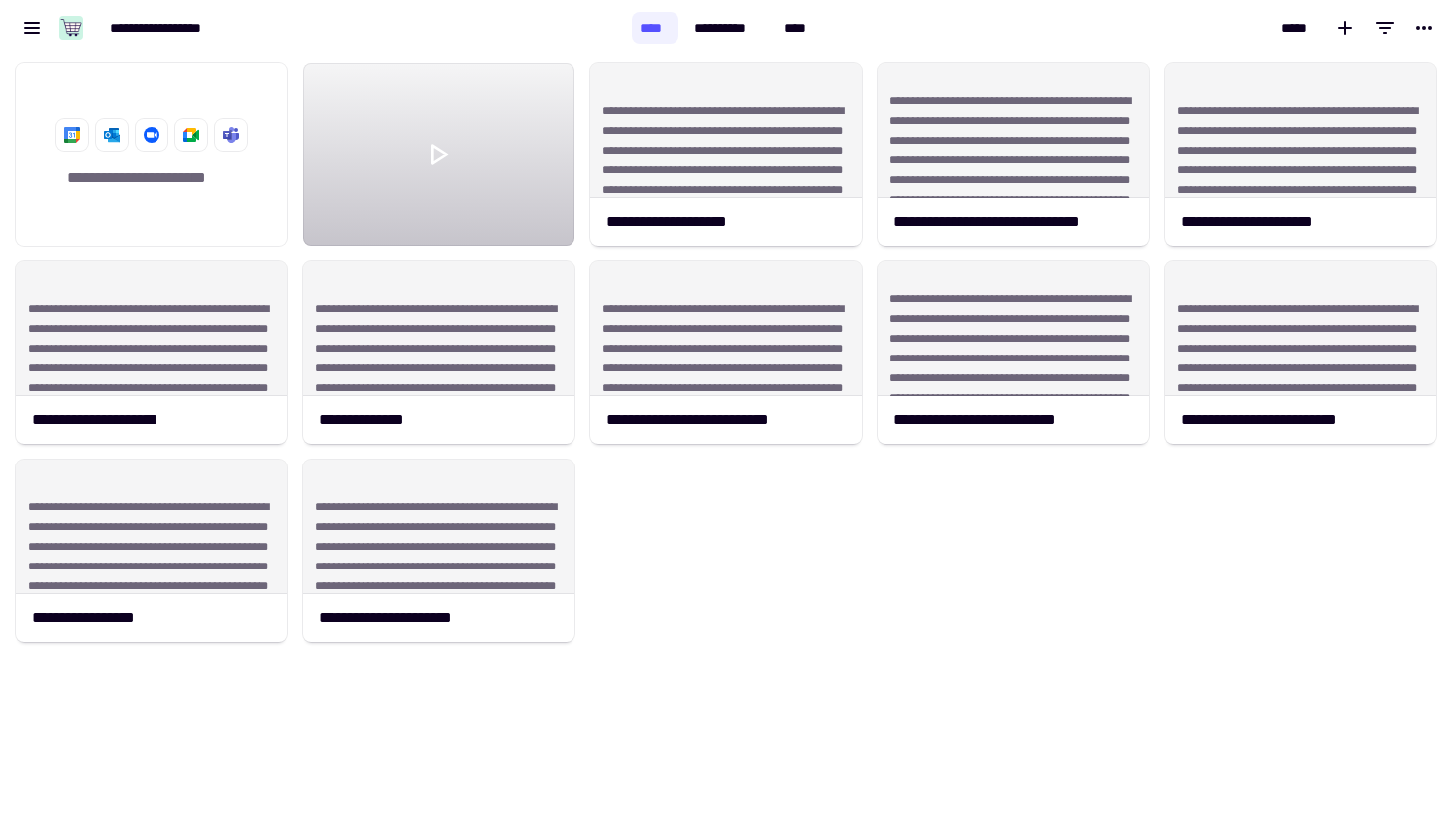 scroll, scrollTop: 1, scrollLeft: 1, axis: both 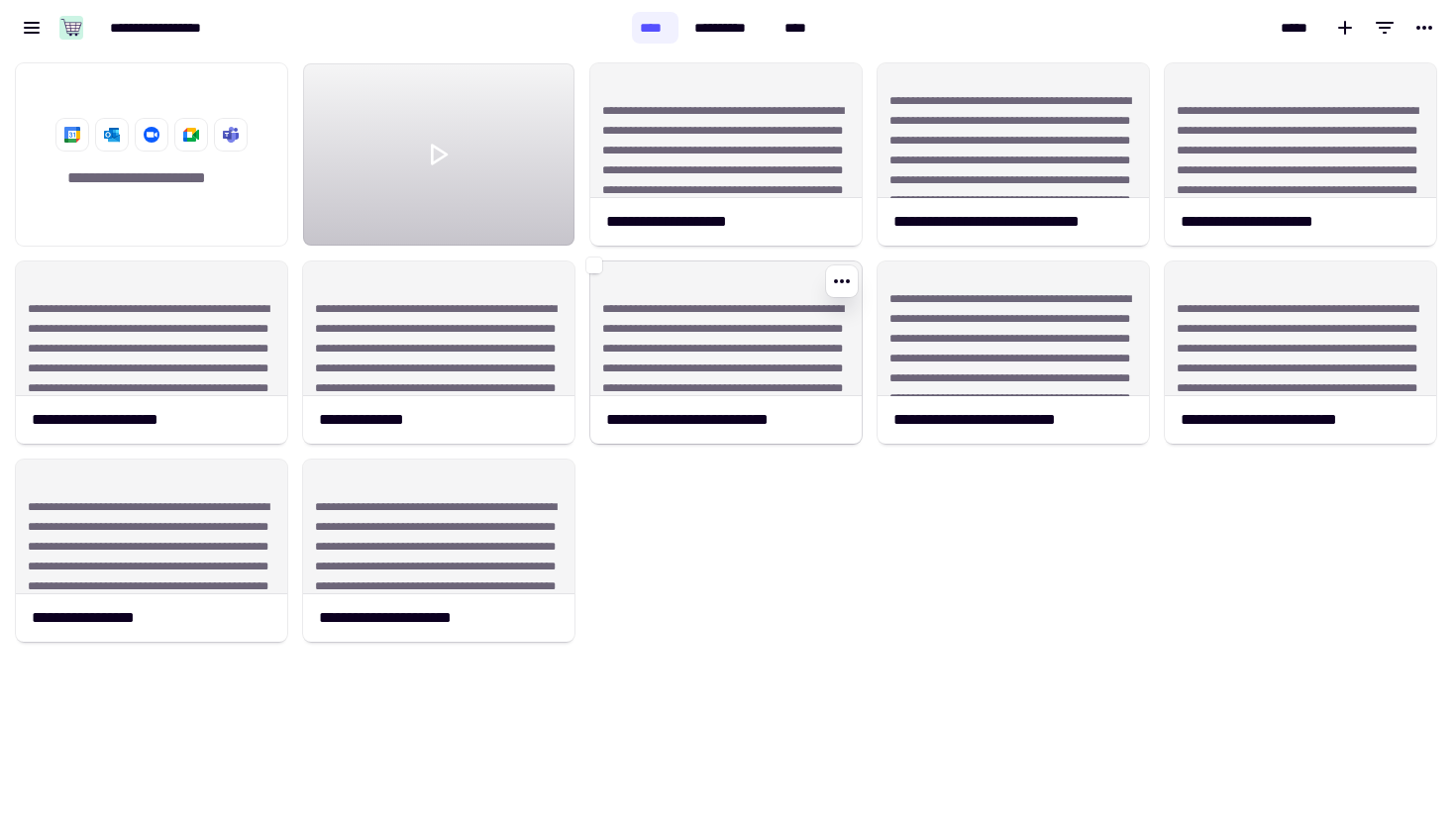 click on "**********" 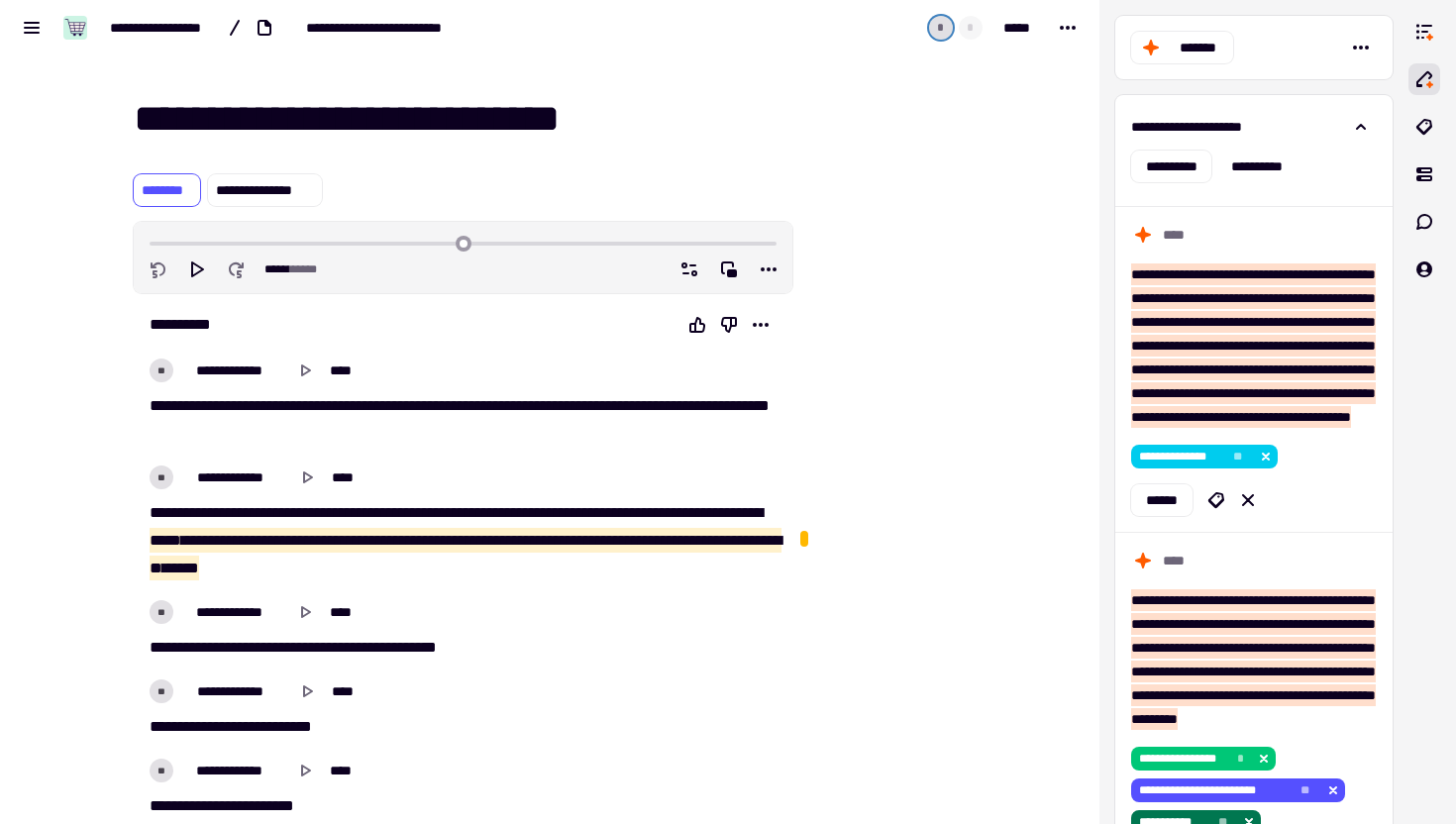 click on "**********" at bounding box center (562, 119) 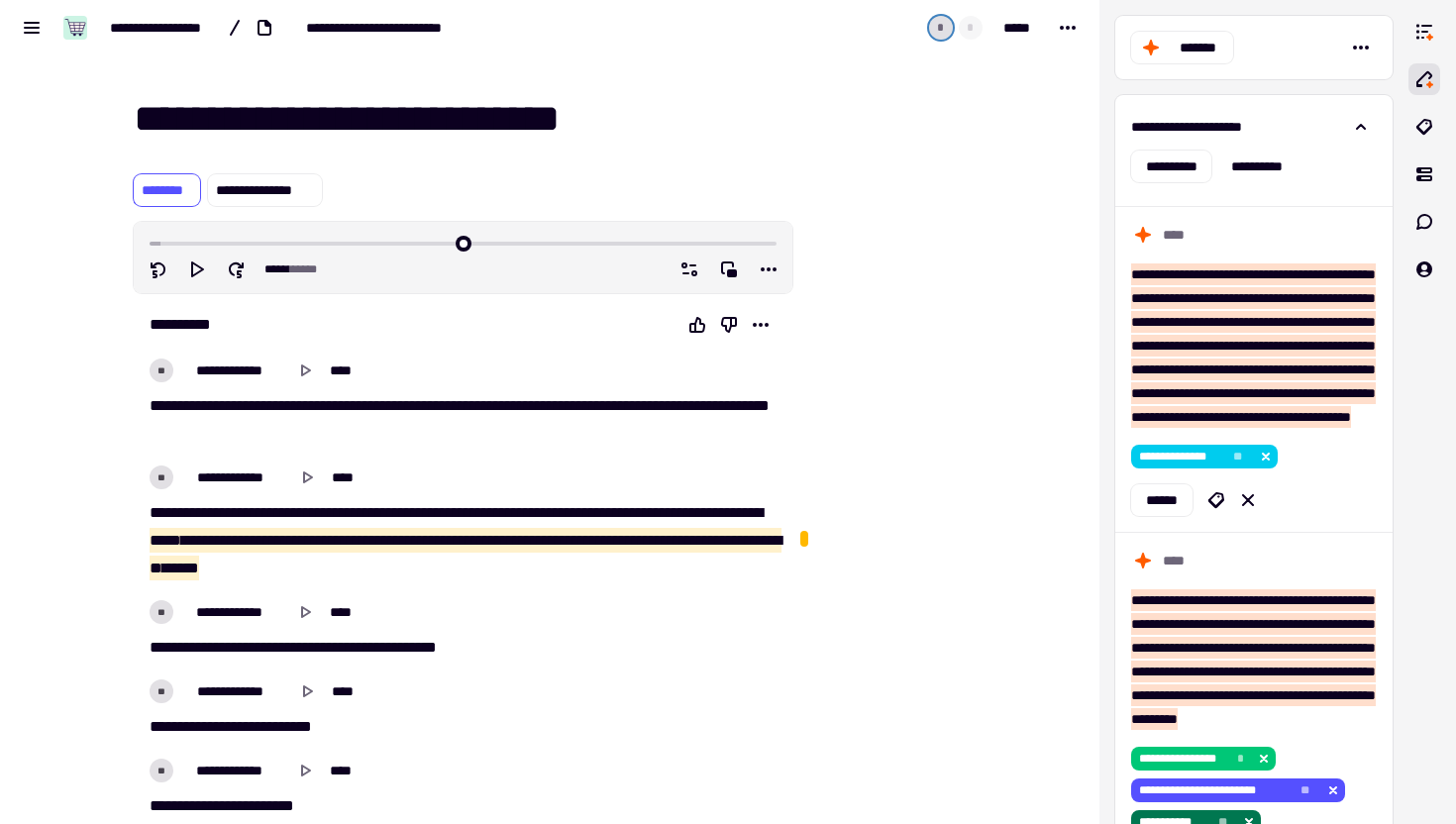 click on "**********" at bounding box center (562, 119) 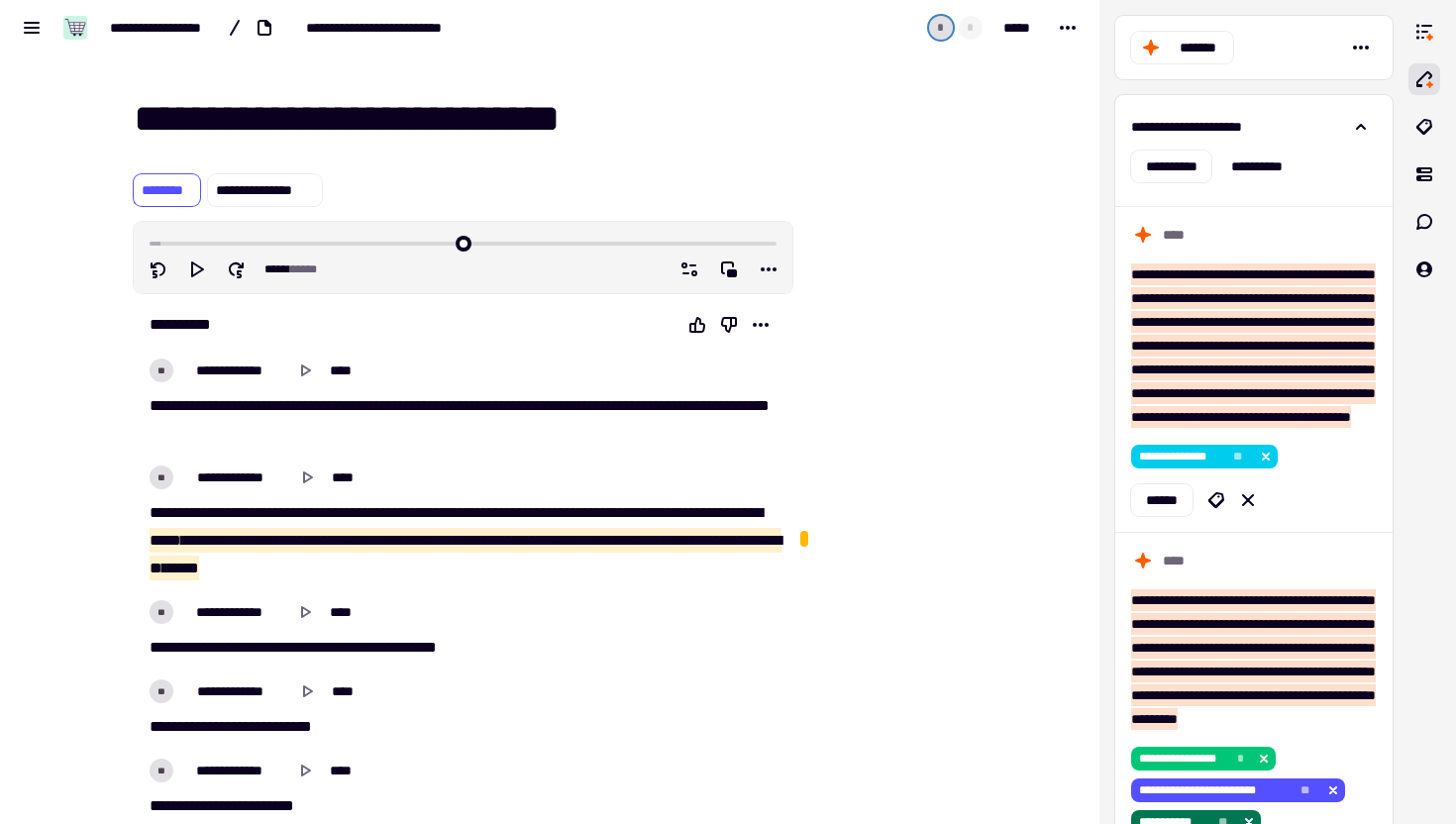 click on "**********" at bounding box center [562, 119] 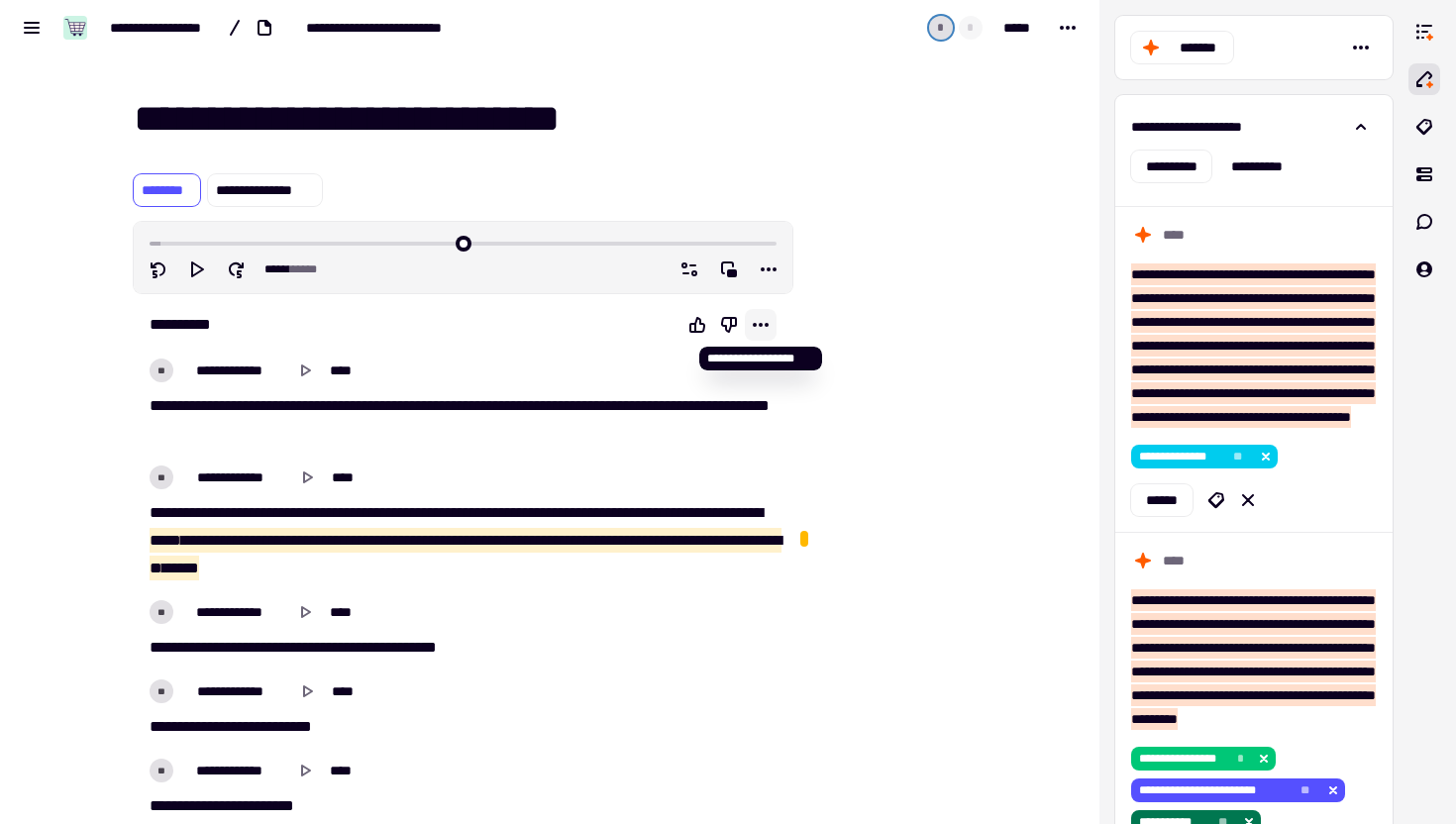 click 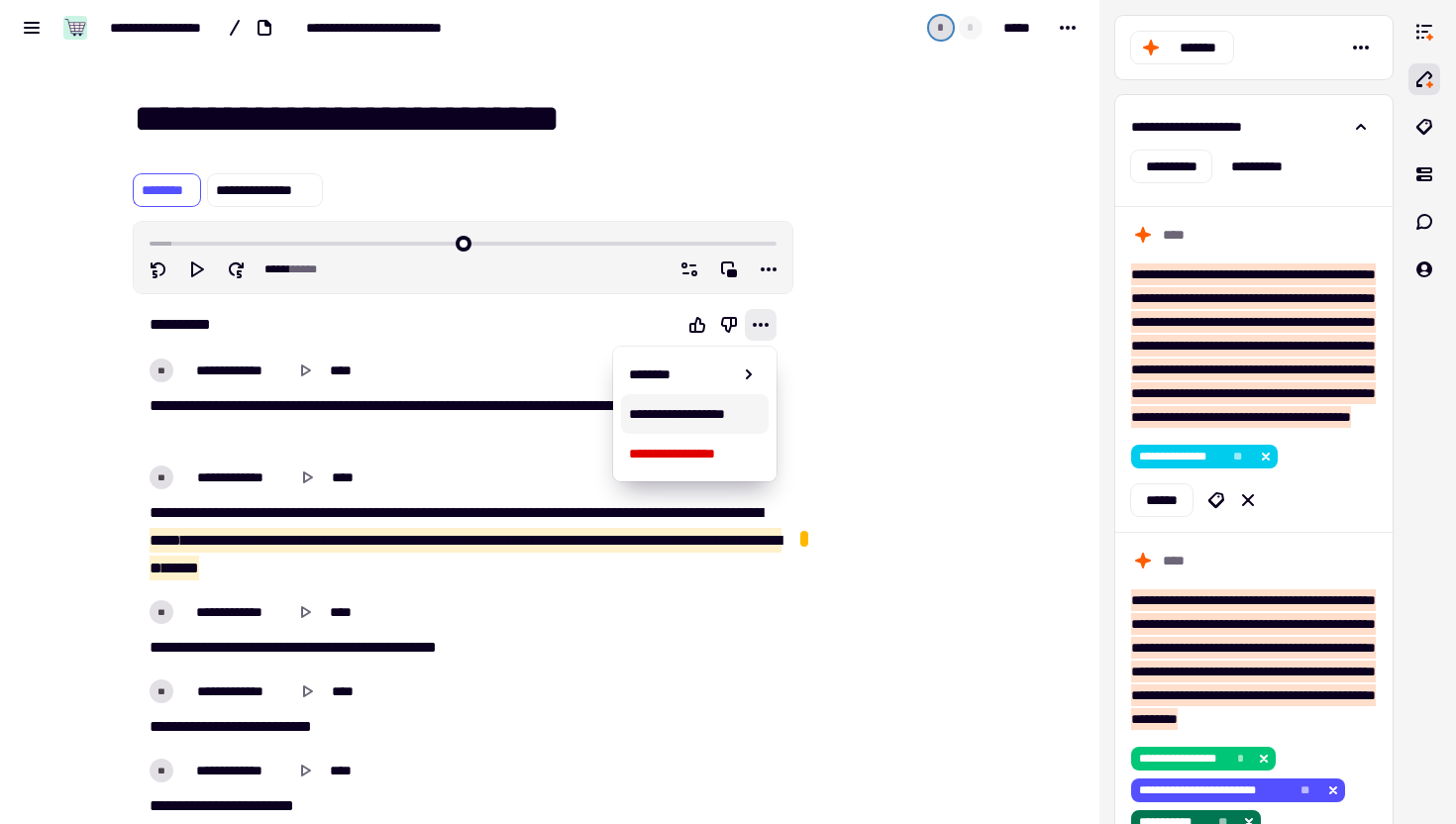 click on "**********" at bounding box center (695, 414) 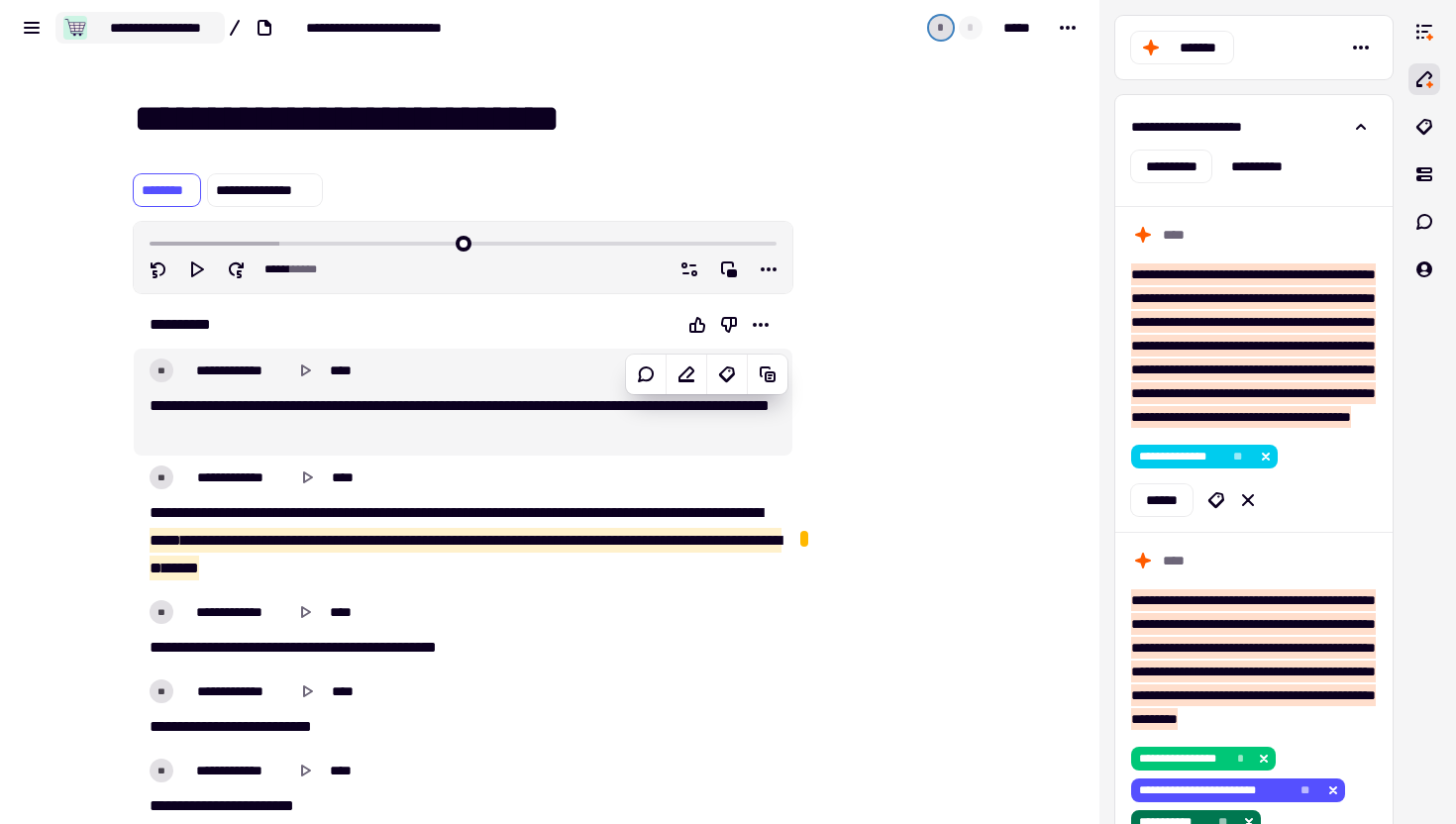 click on "**********" 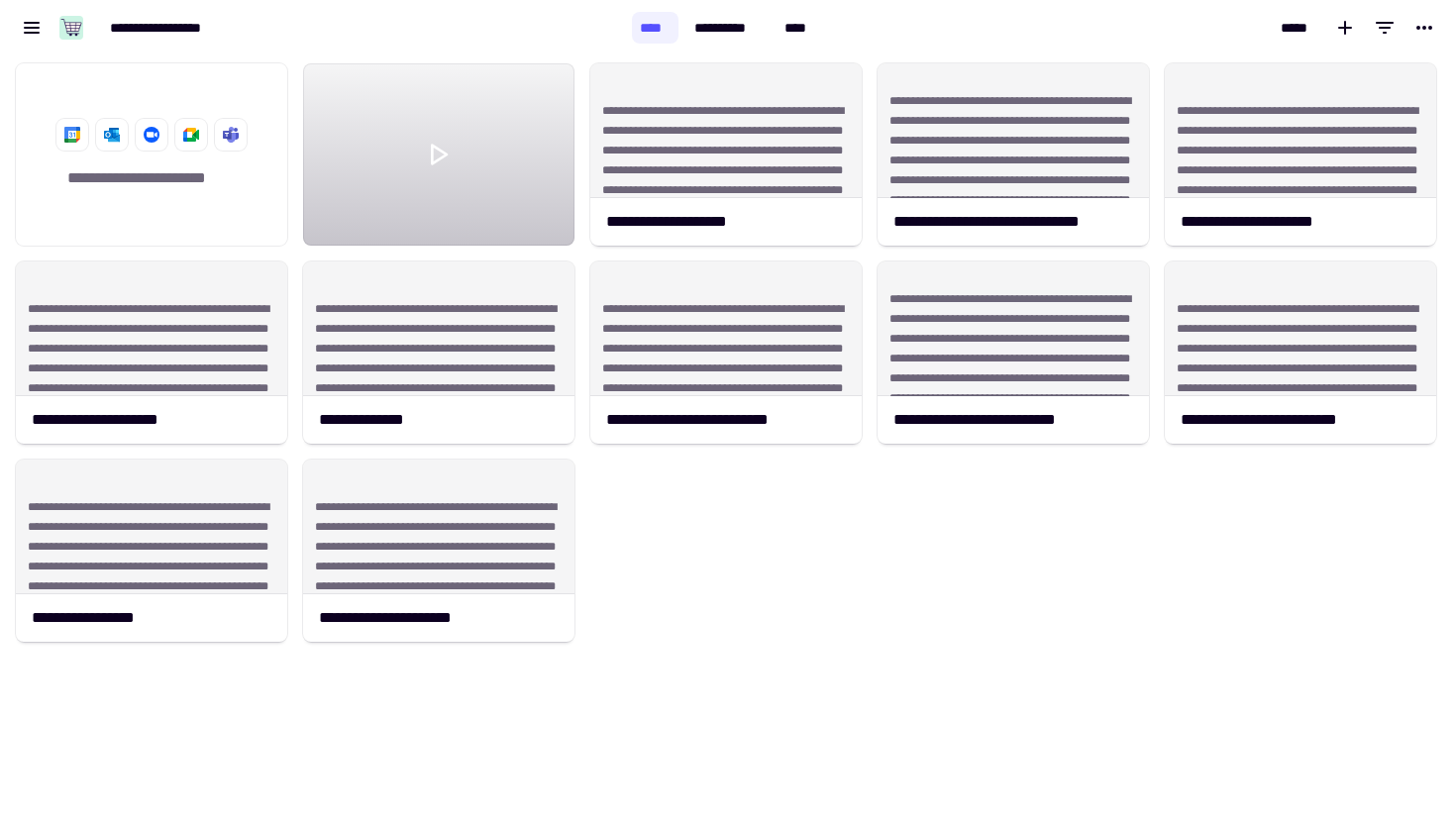 scroll, scrollTop: 1, scrollLeft: 1, axis: both 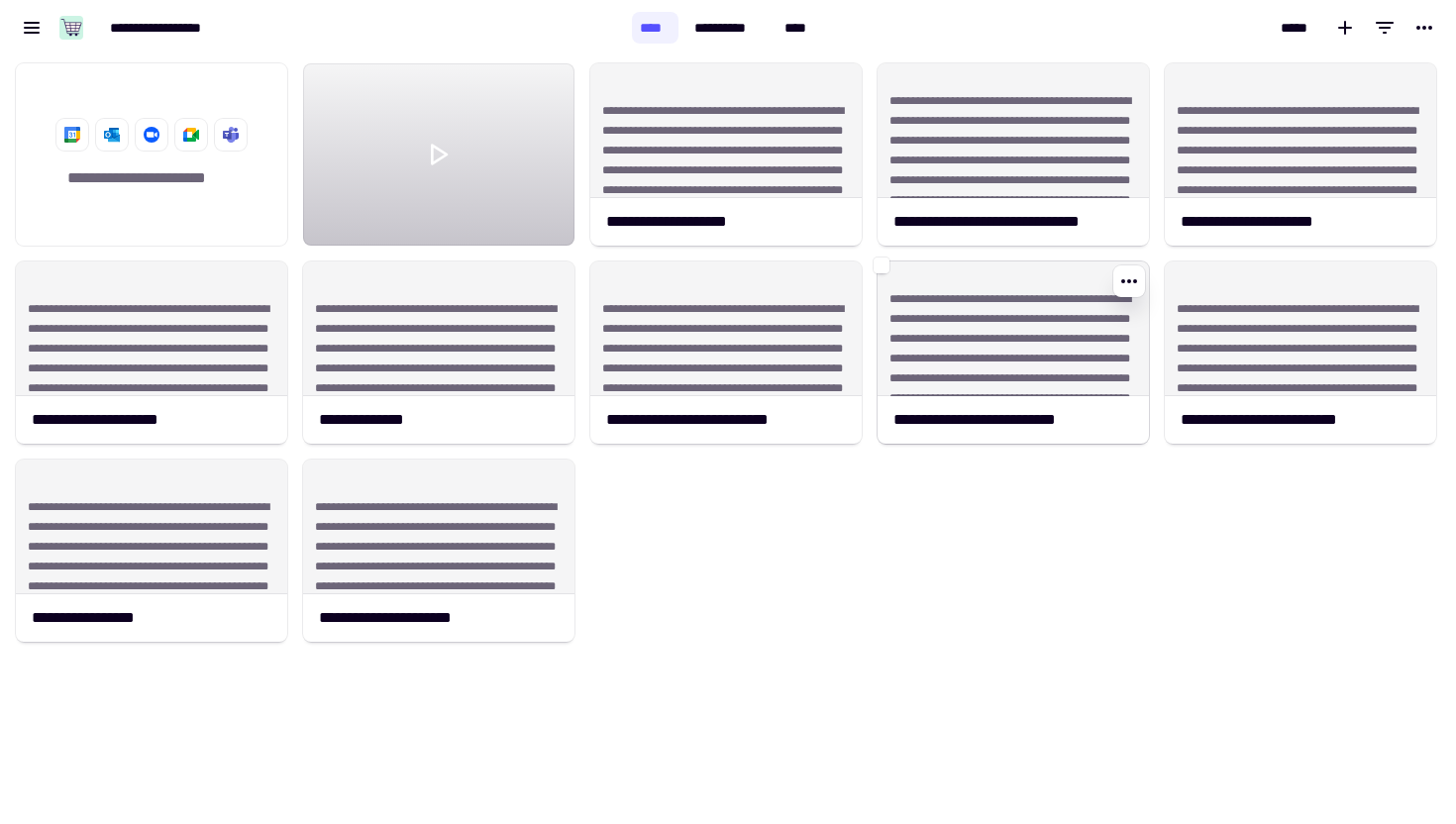 click on "**********" 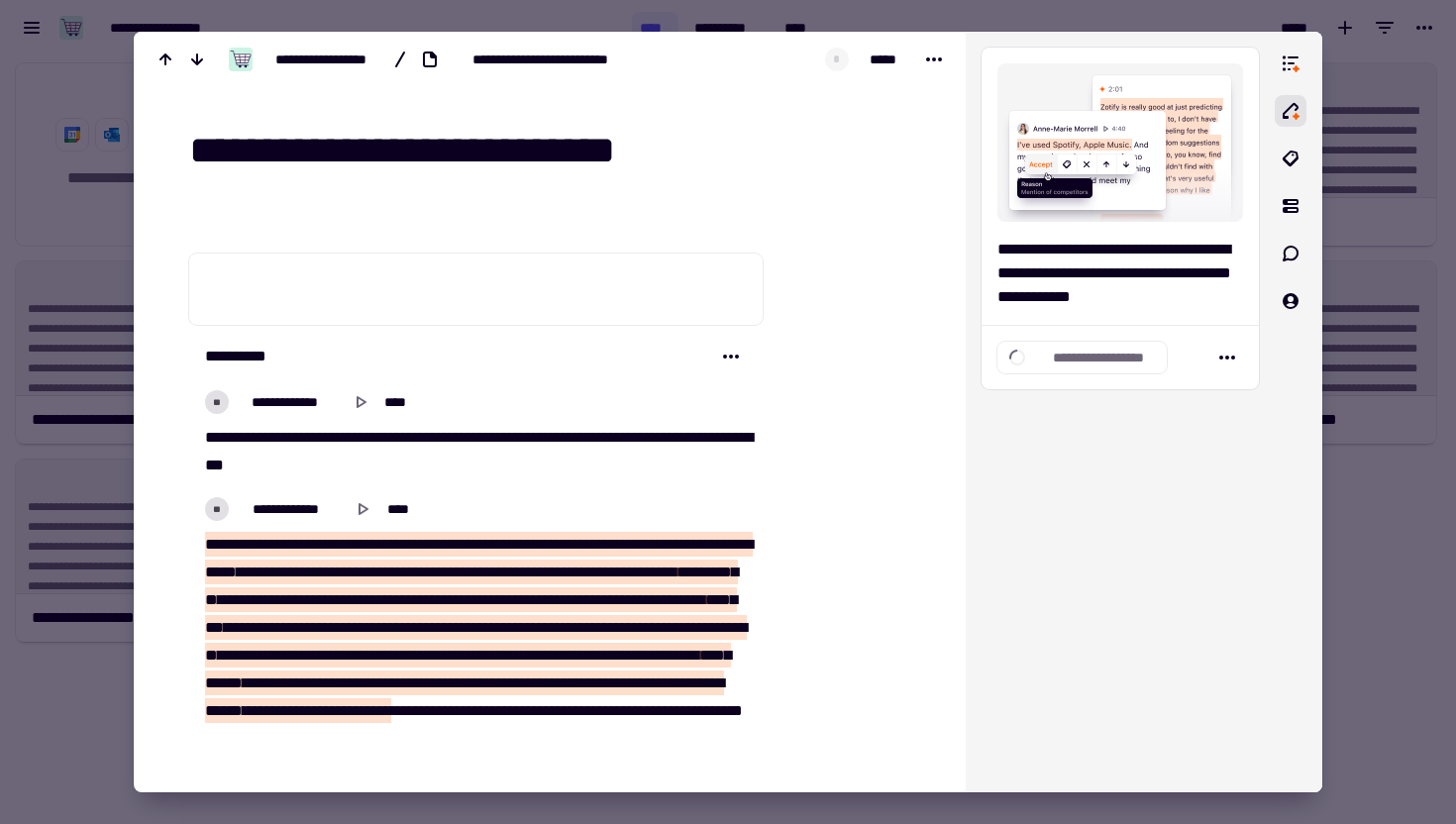 click on "**********" at bounding box center (562, 151) 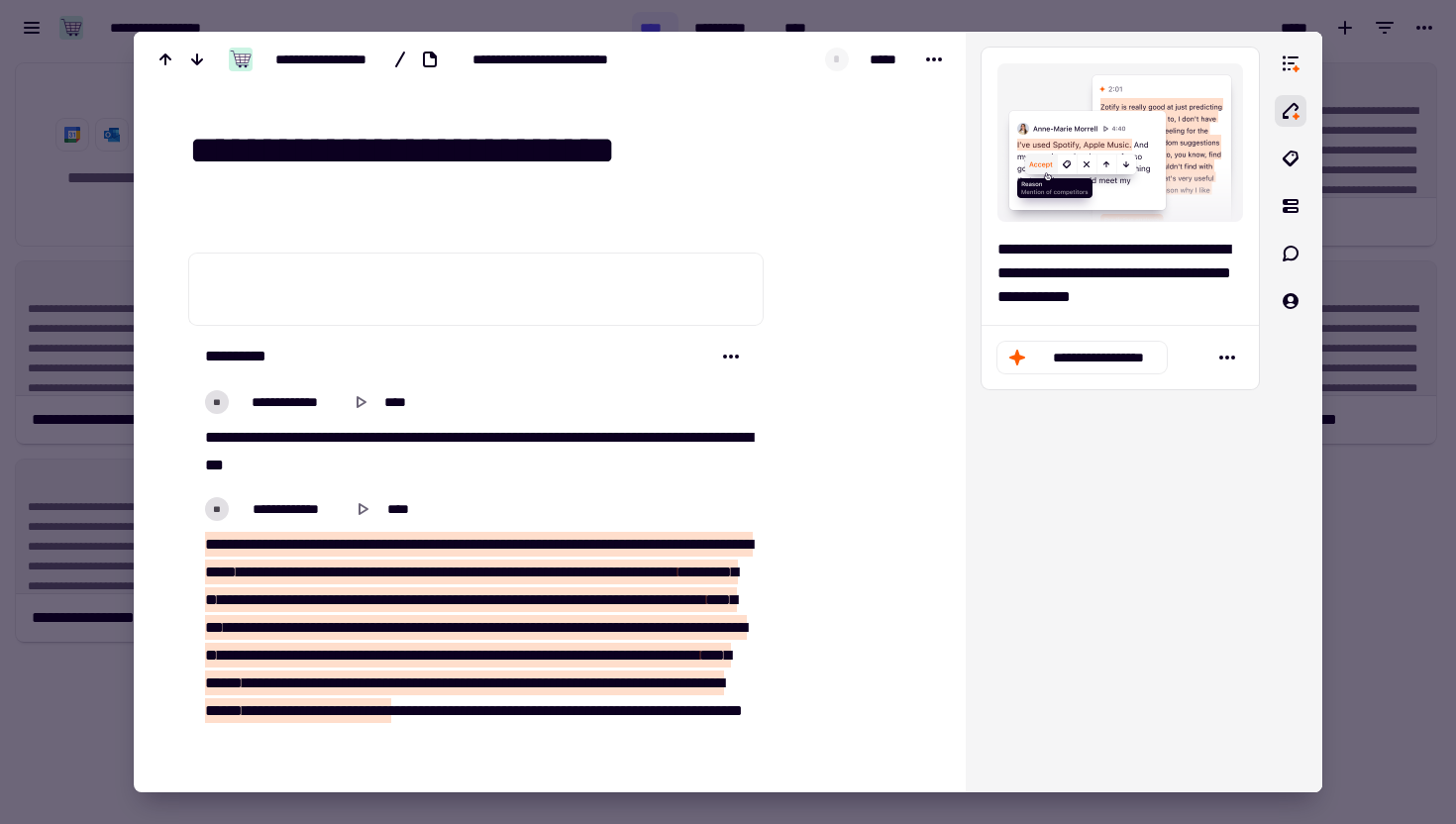 click on "**********" at bounding box center [562, 151] 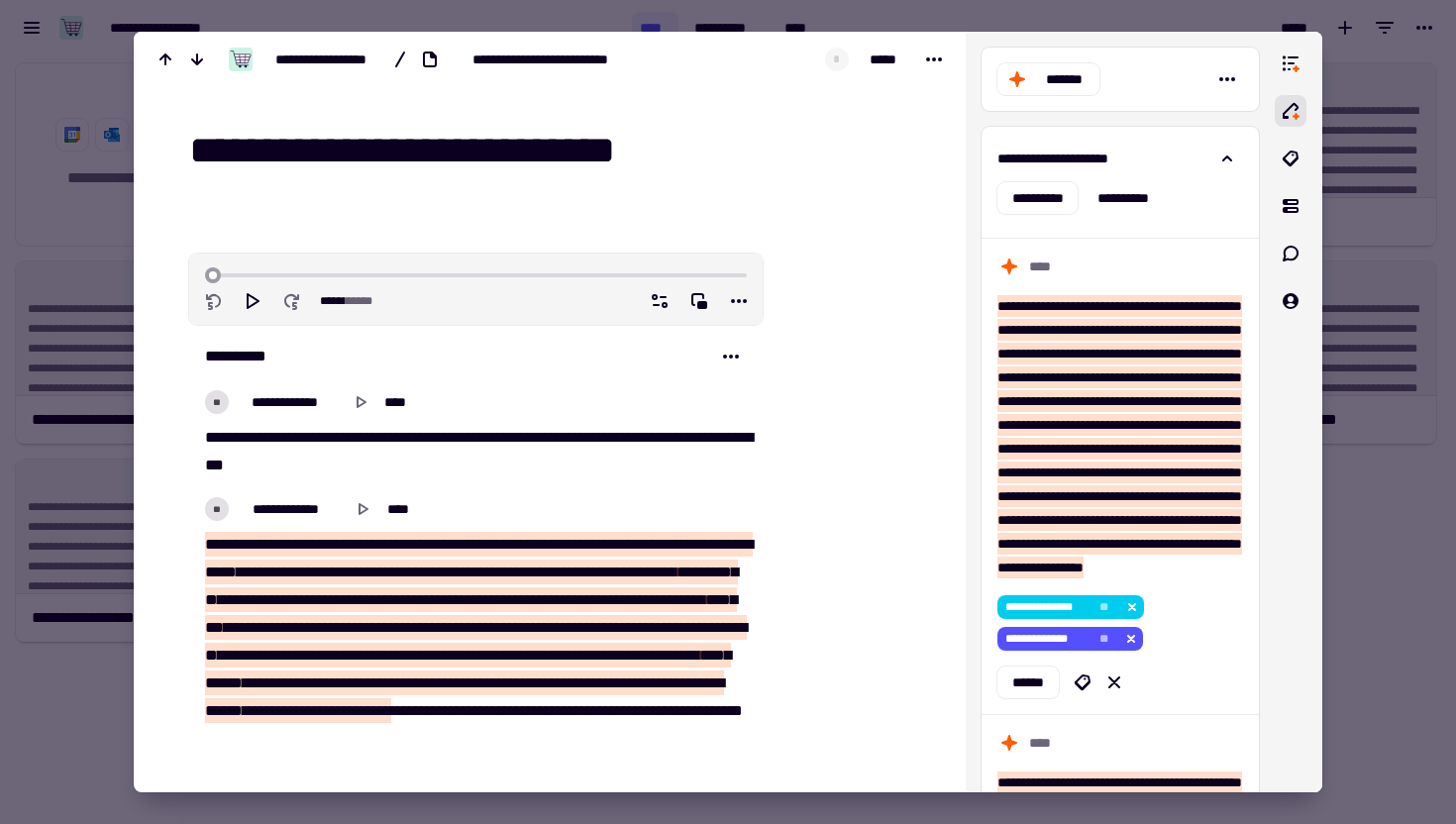click on "**********" at bounding box center [562, 151] 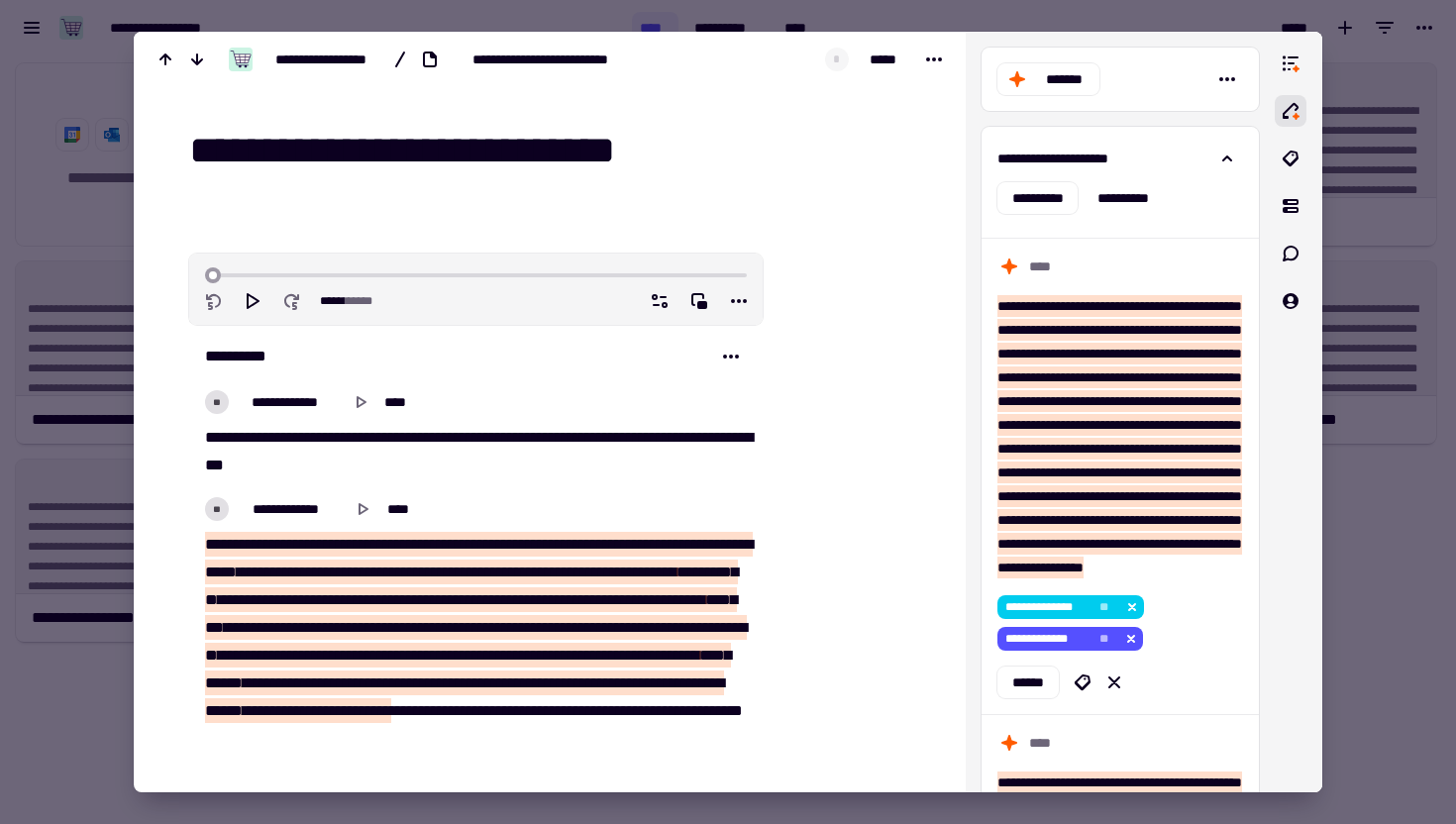 click on "**********" at bounding box center [562, 151] 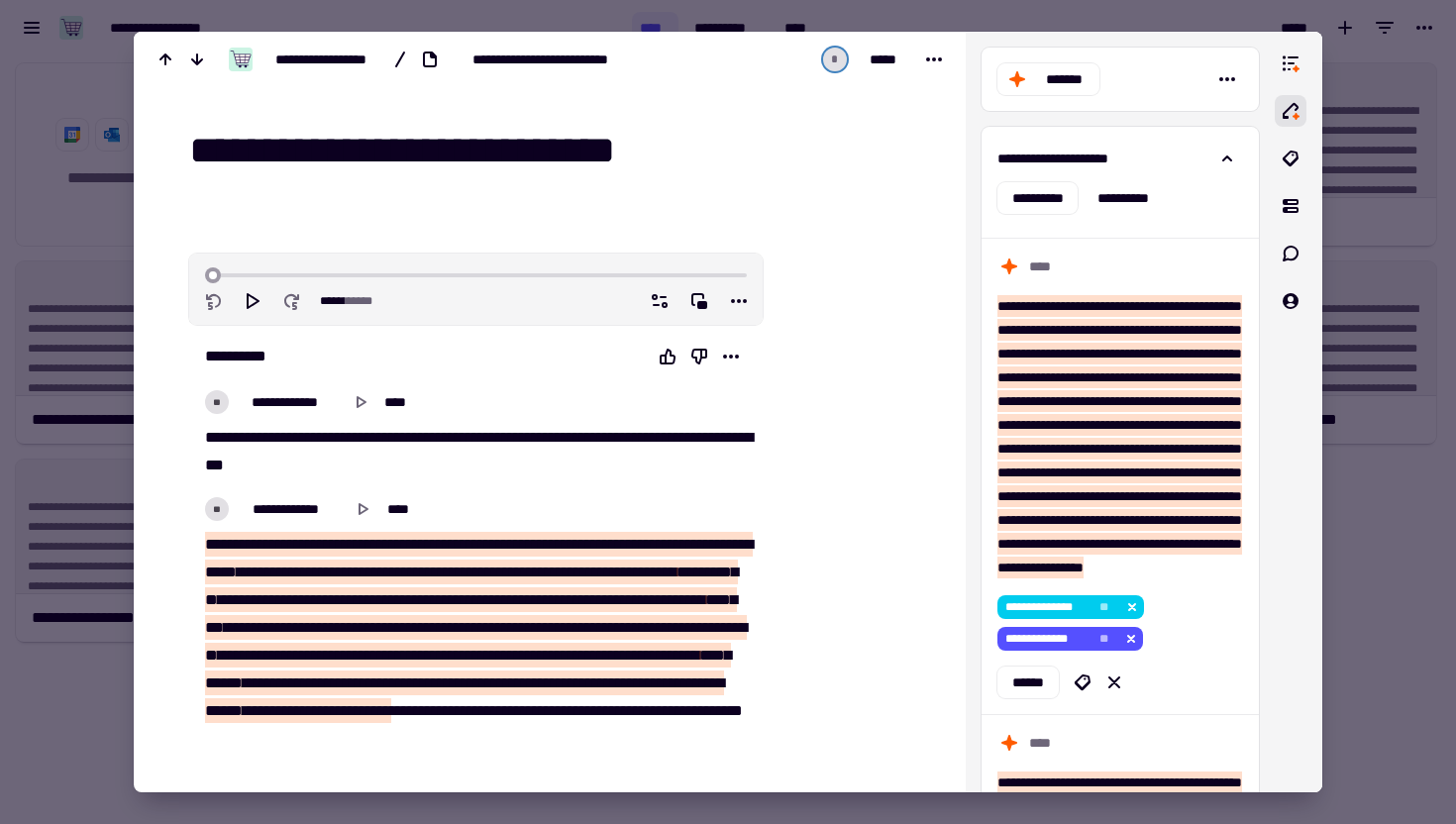 click on "**********" at bounding box center [562, 151] 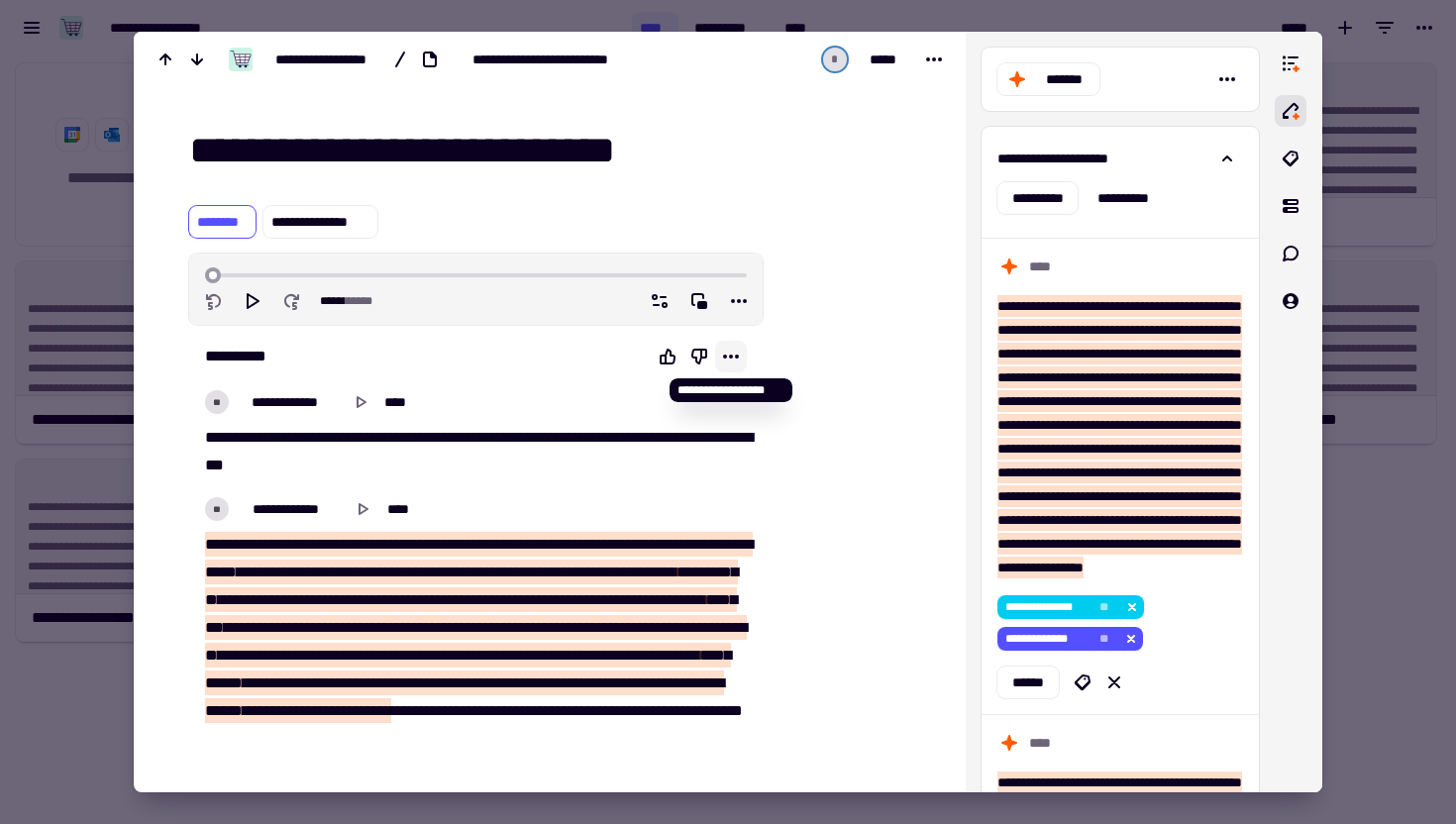 click 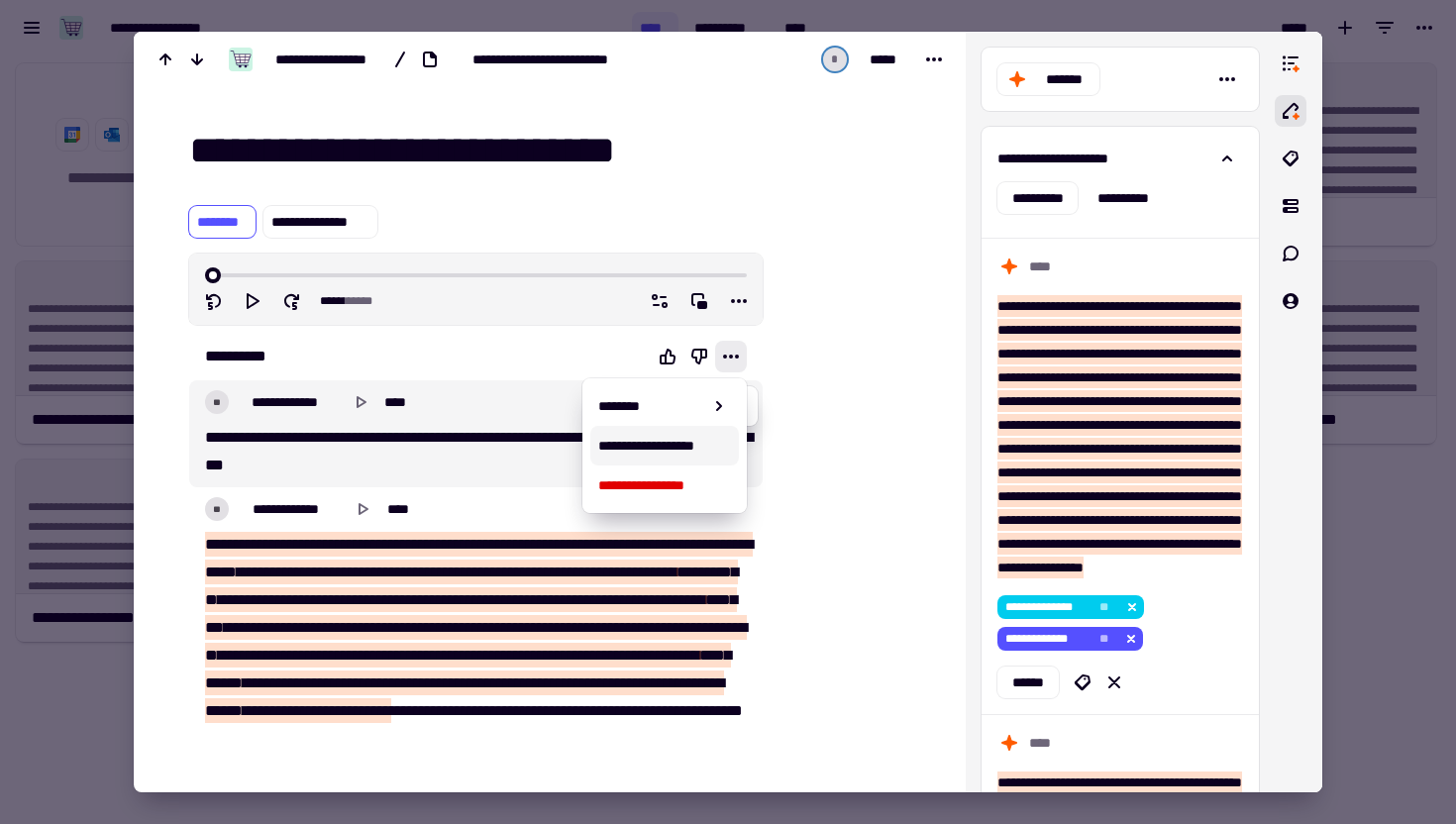 click on "**********" at bounding box center [665, 446] 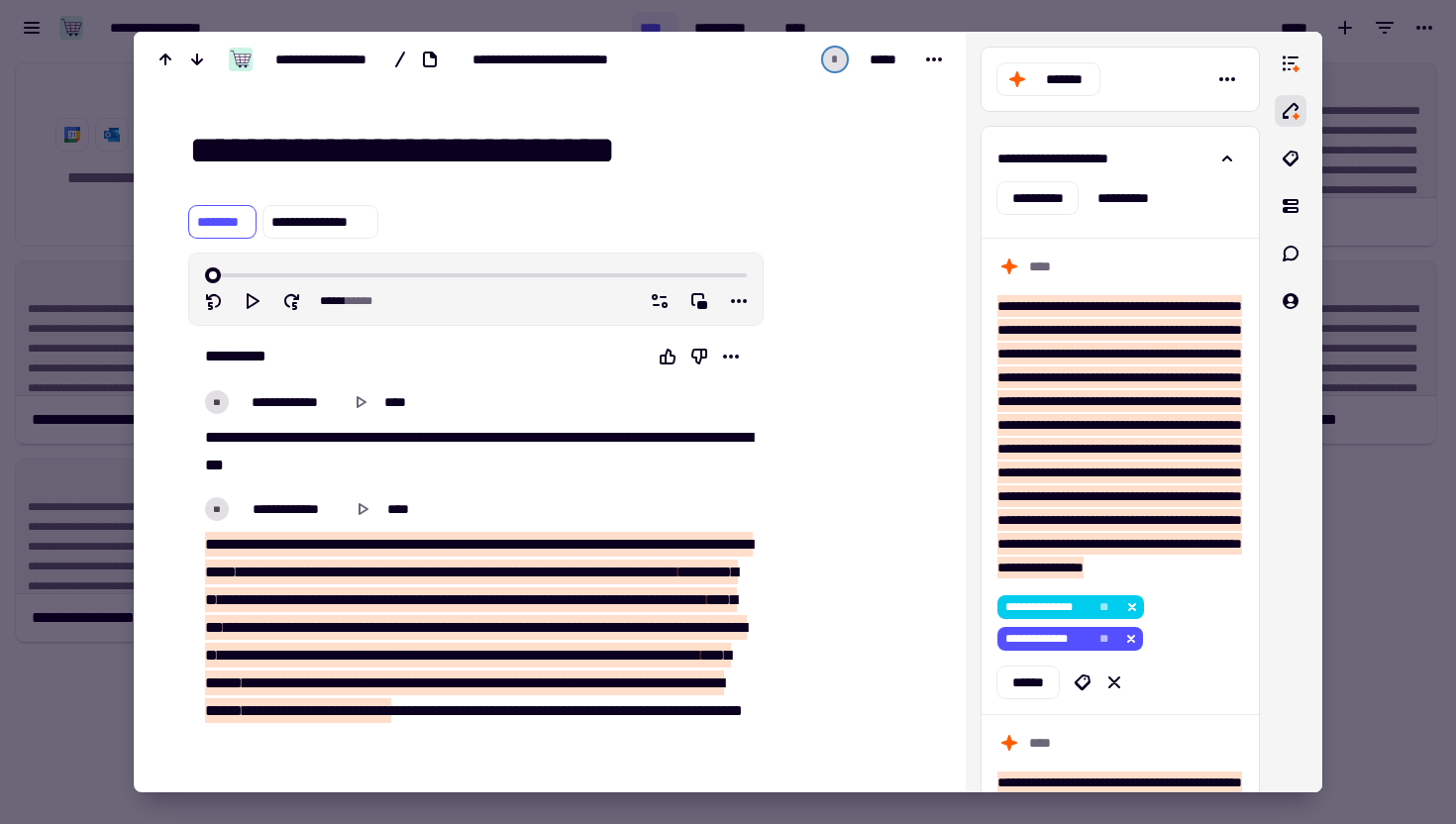 click at bounding box center [728, 412] 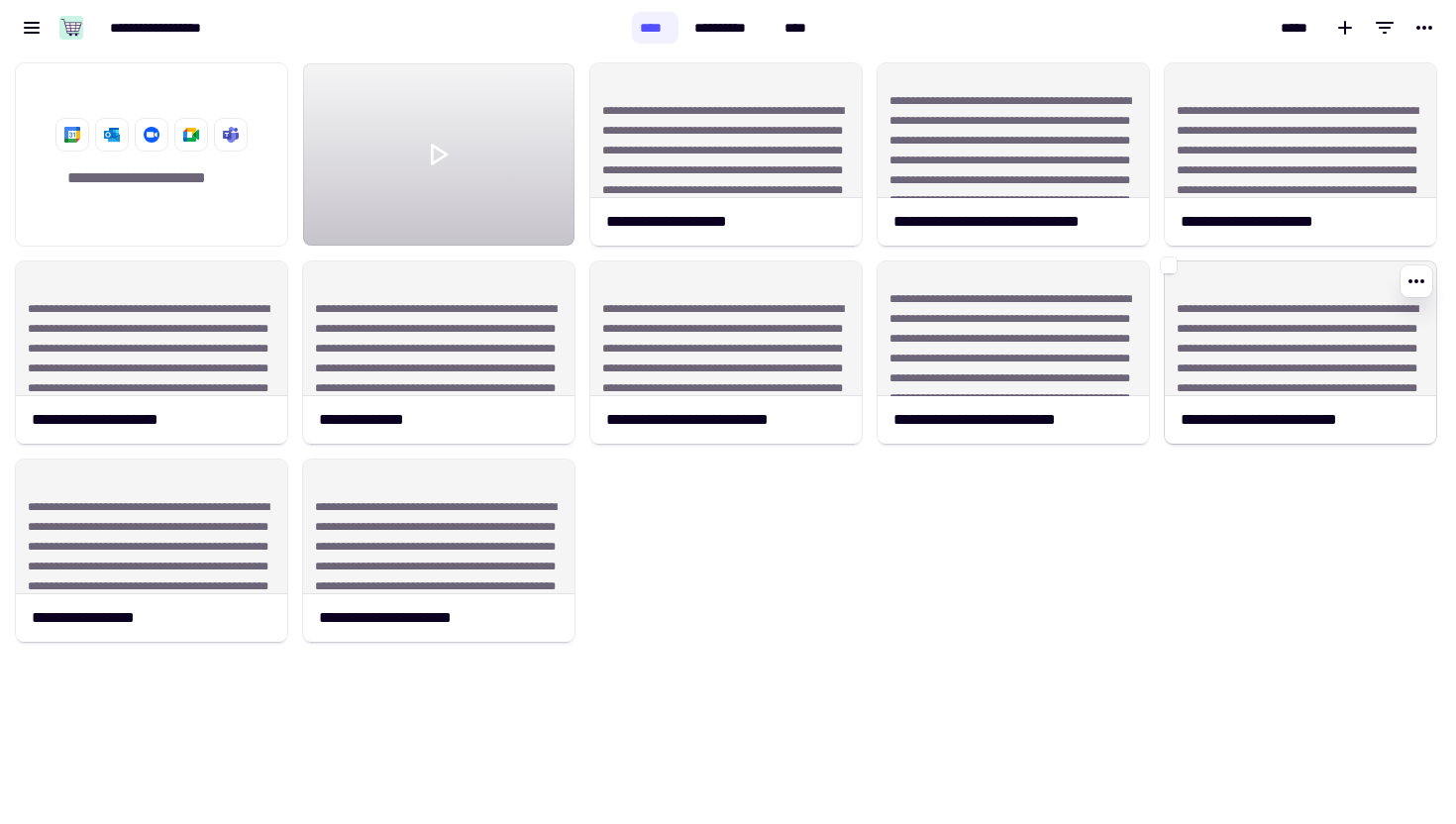 click on "**********" 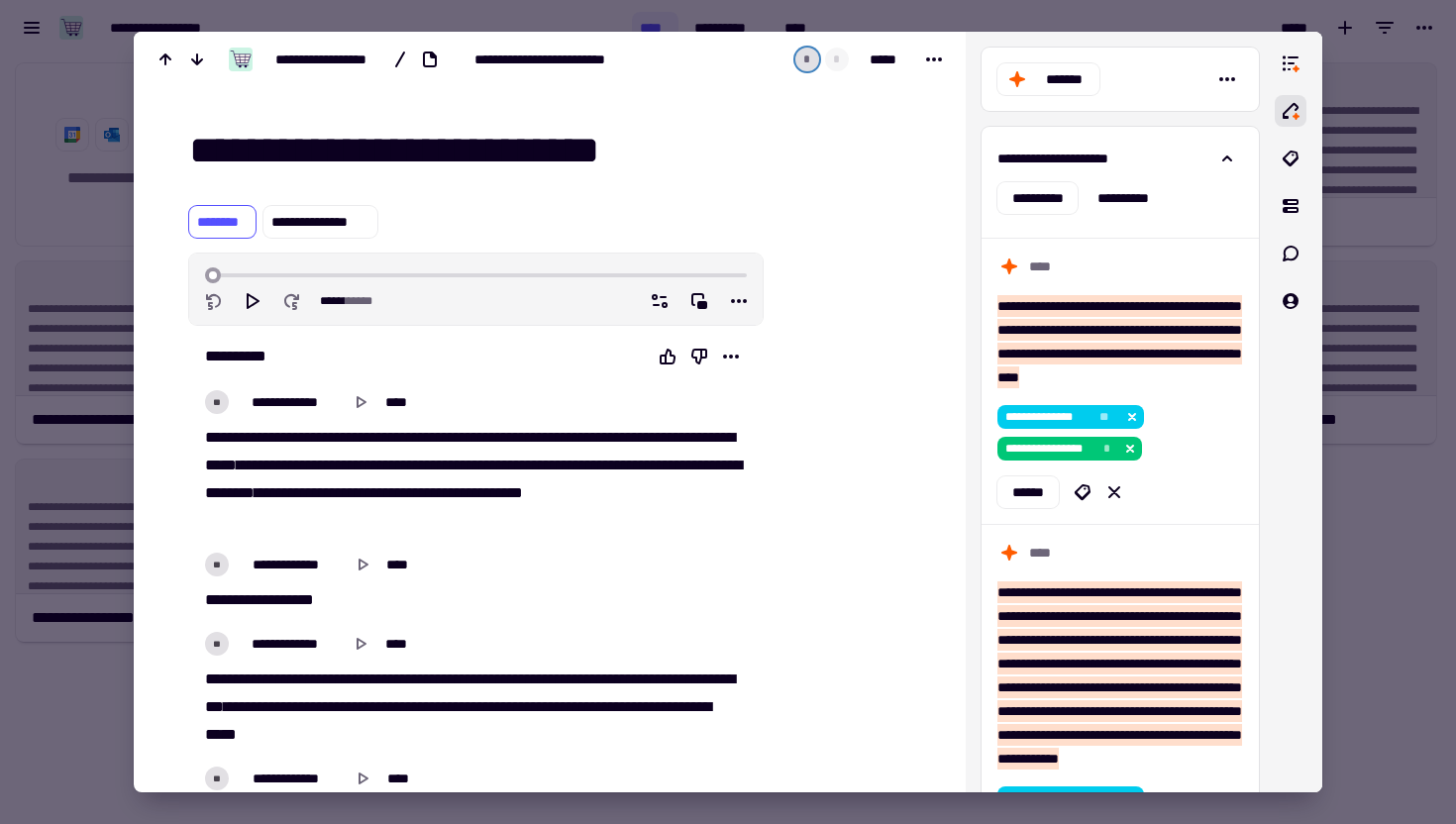 click on "**********" at bounding box center (560, 151) 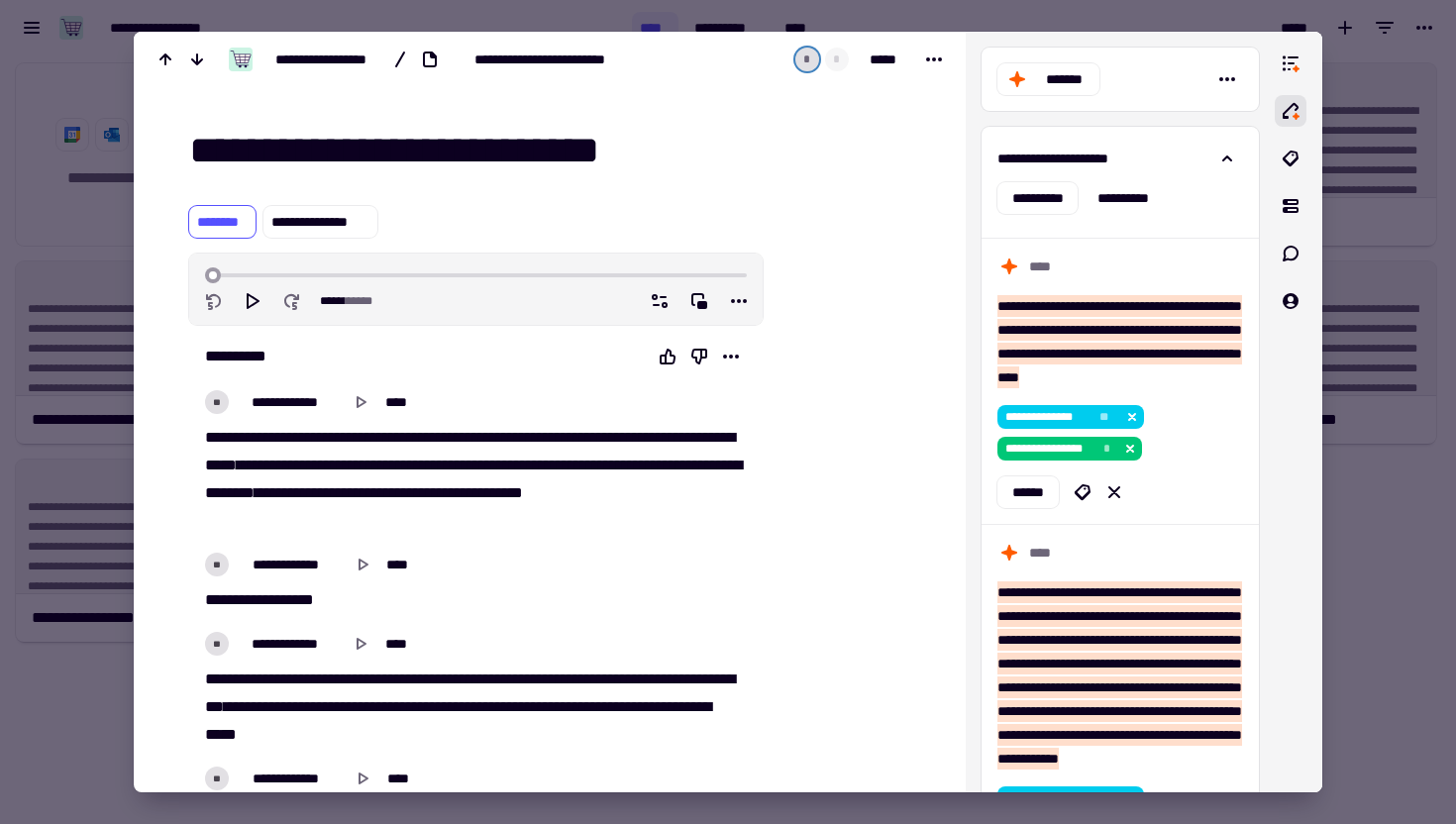 click on "**********" at bounding box center (560, 151) 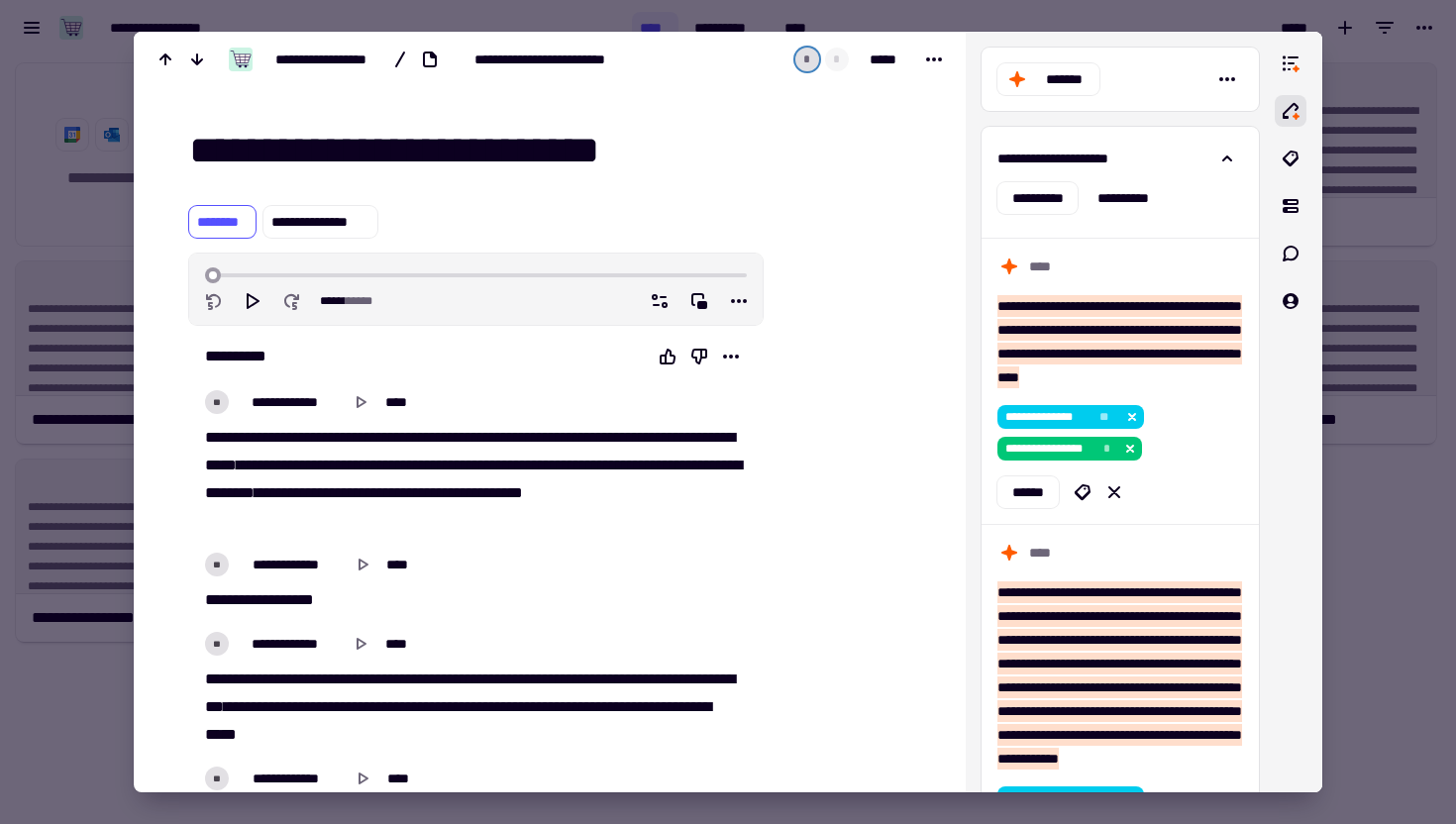 click on "**********" at bounding box center (560, 151) 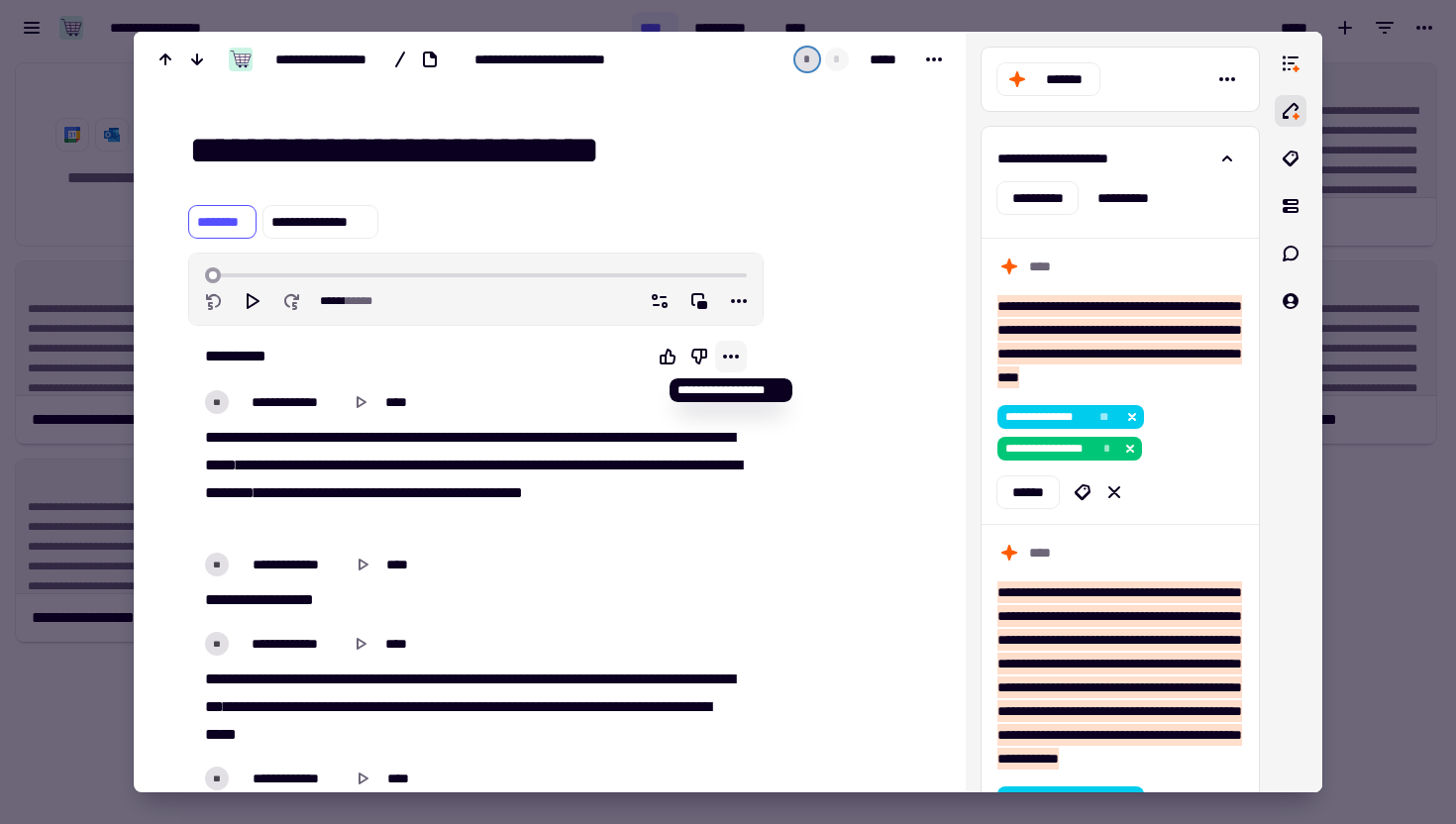 click 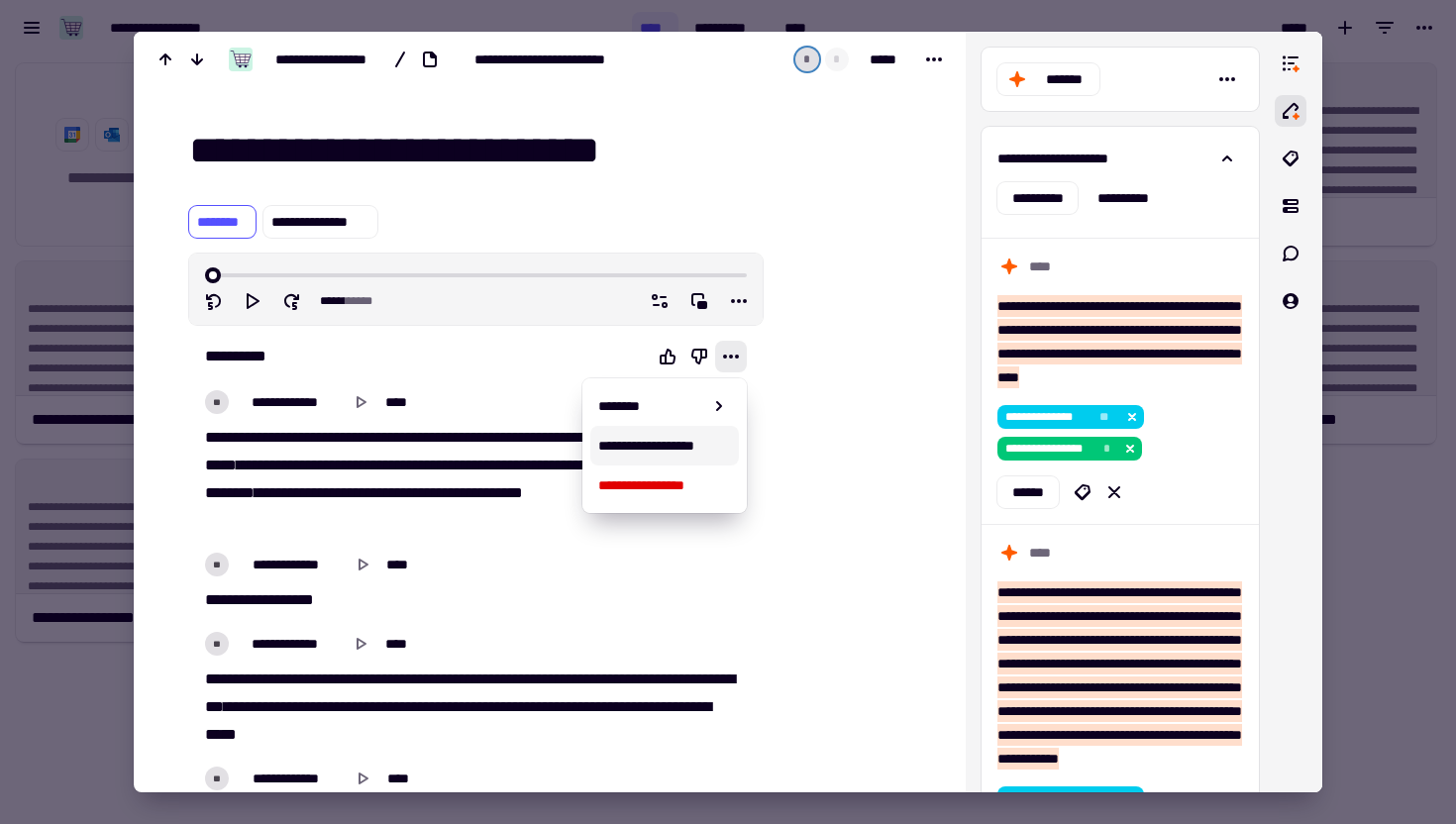 click on "**********" at bounding box center [665, 446] 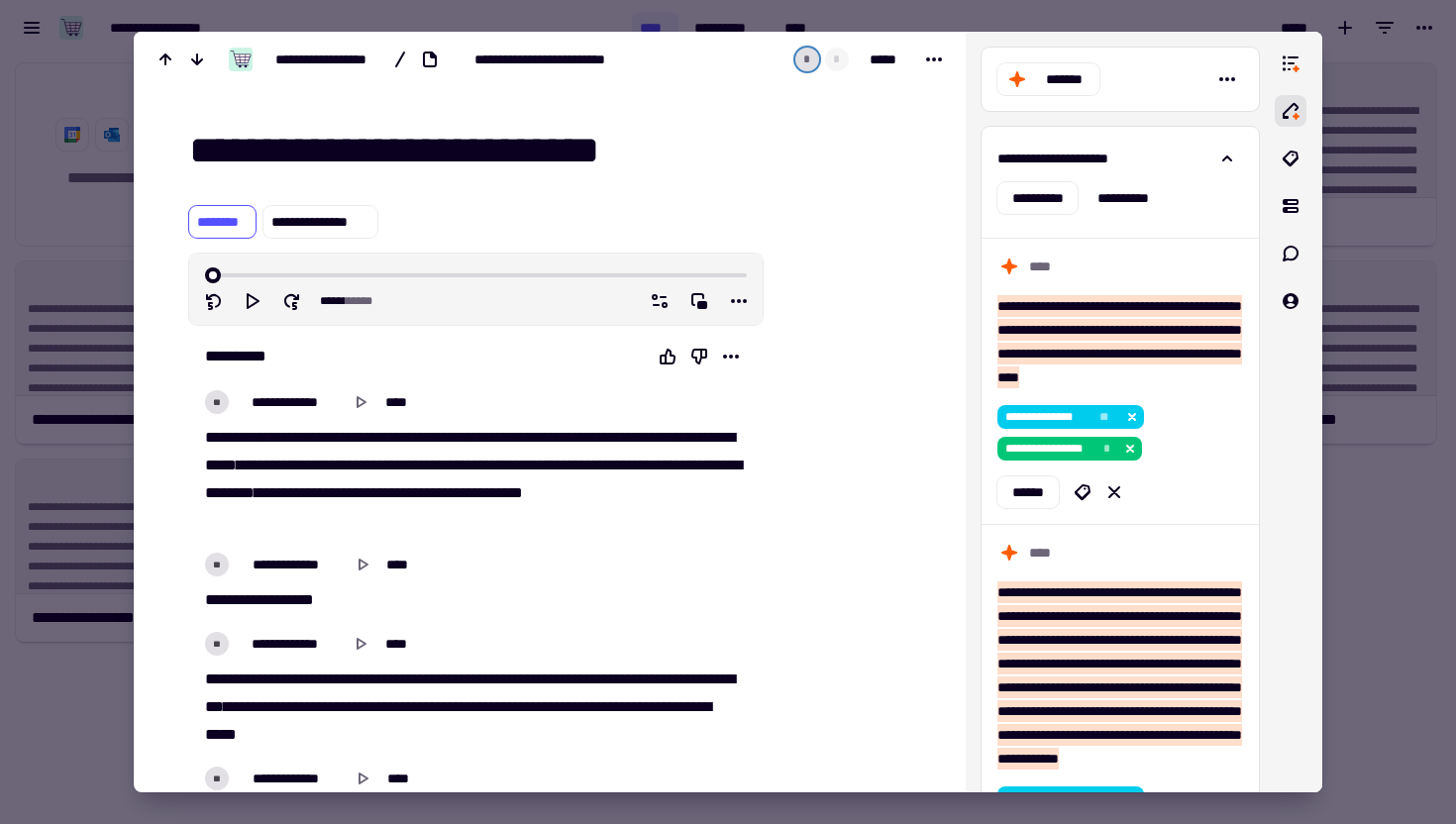 click at bounding box center (728, 412) 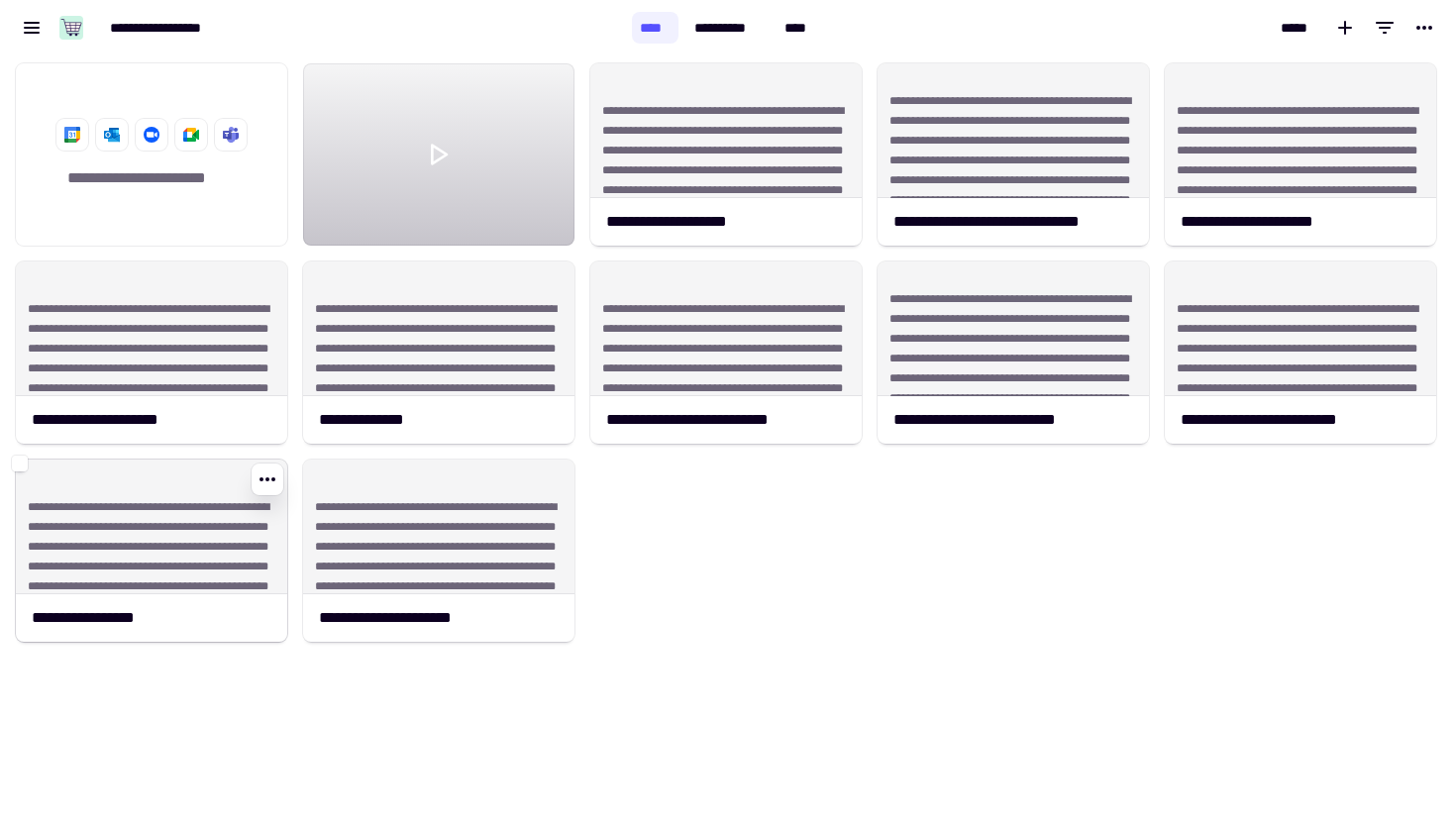 click on "**********" 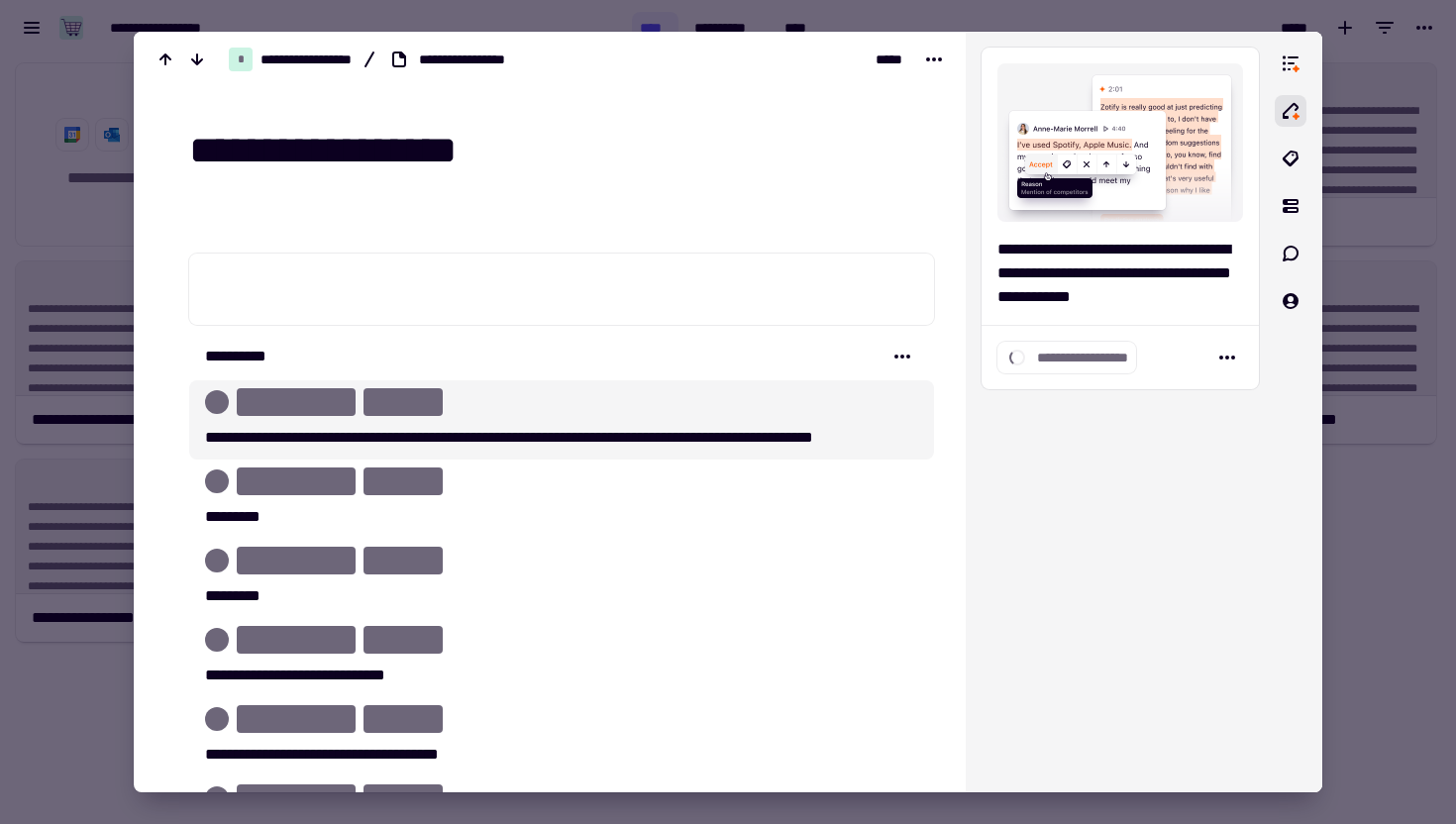 click on "**********" at bounding box center (562, 151) 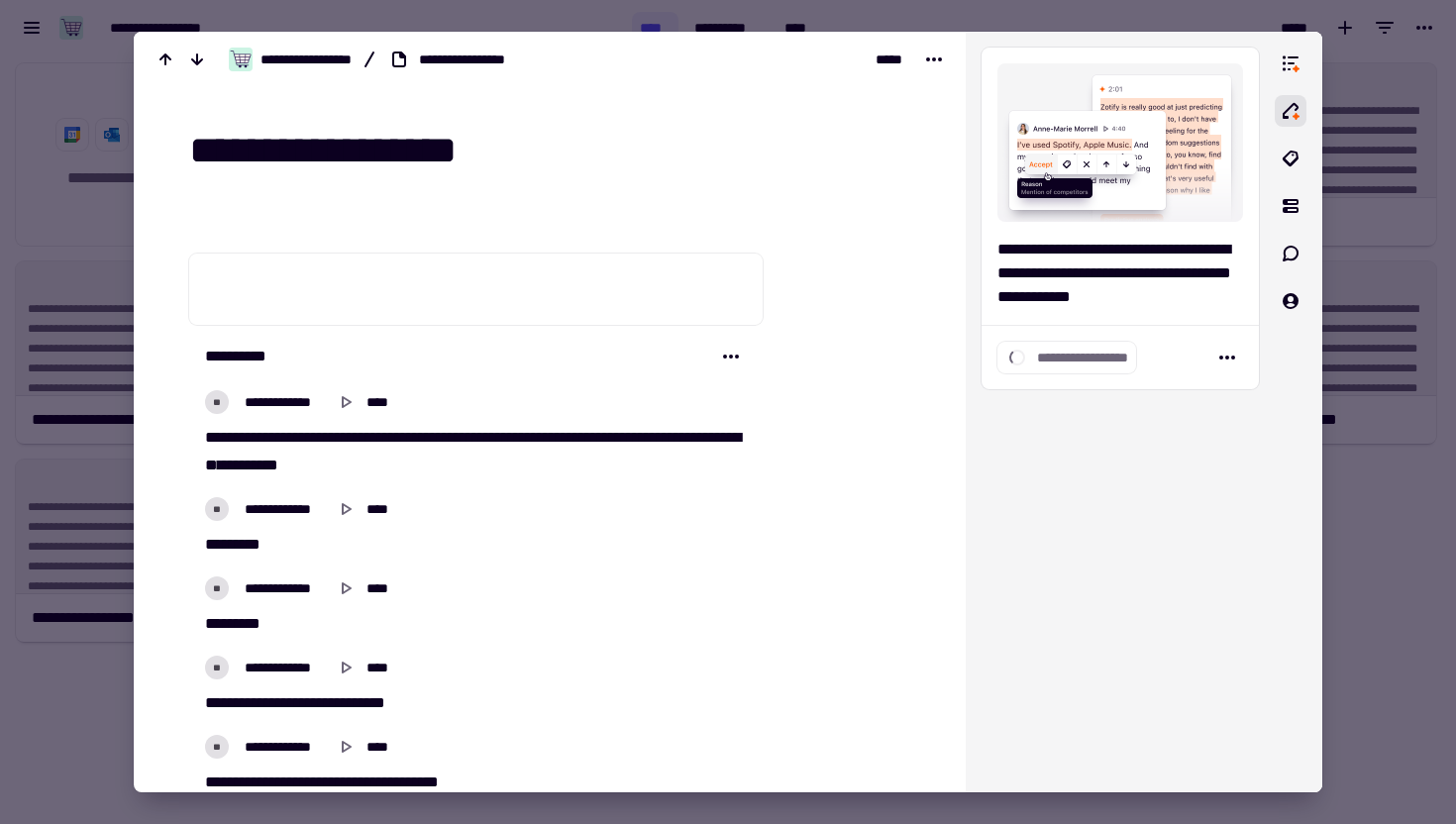 click on "**********" at bounding box center (562, 151) 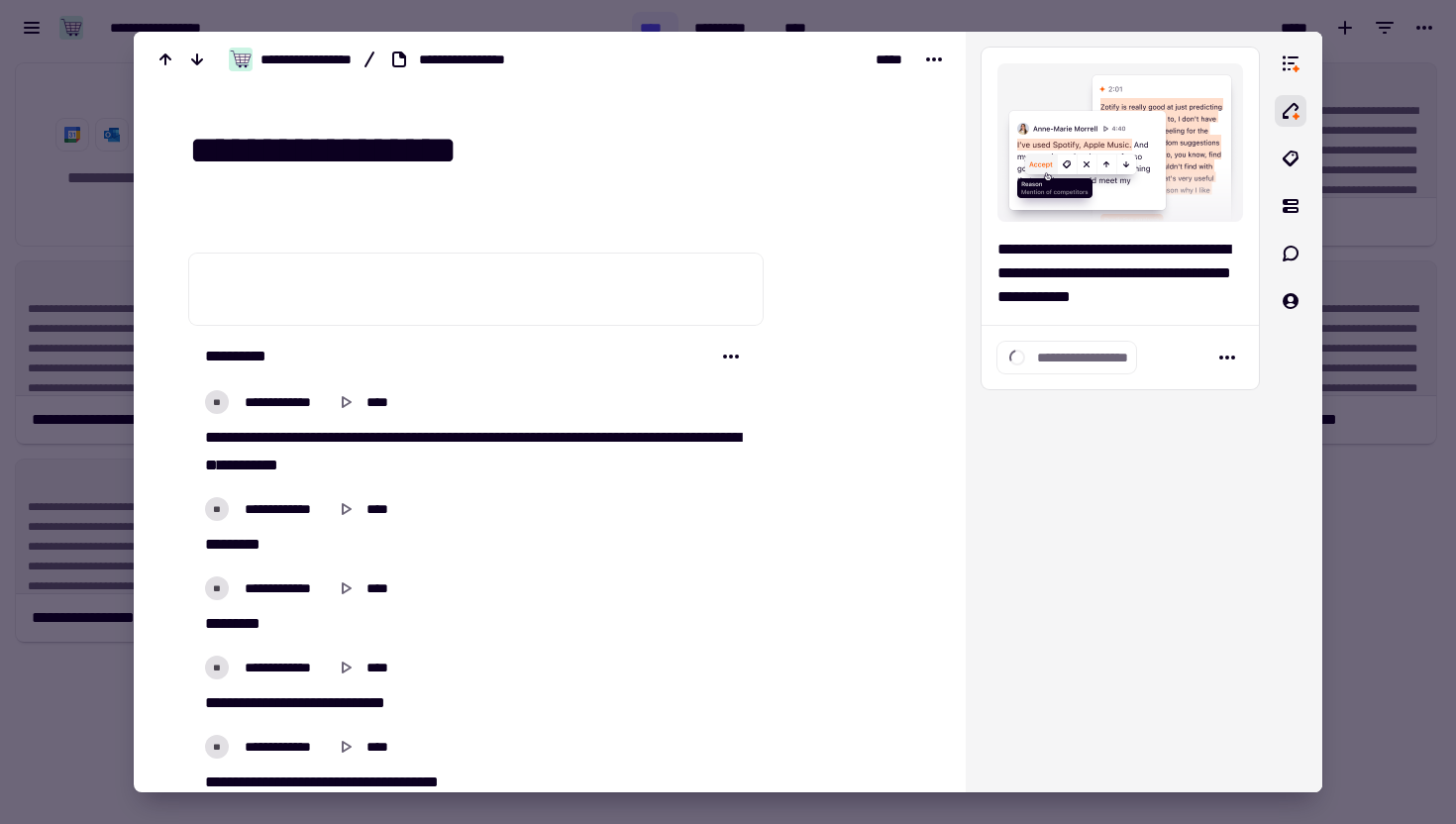 click on "**********" at bounding box center [562, 151] 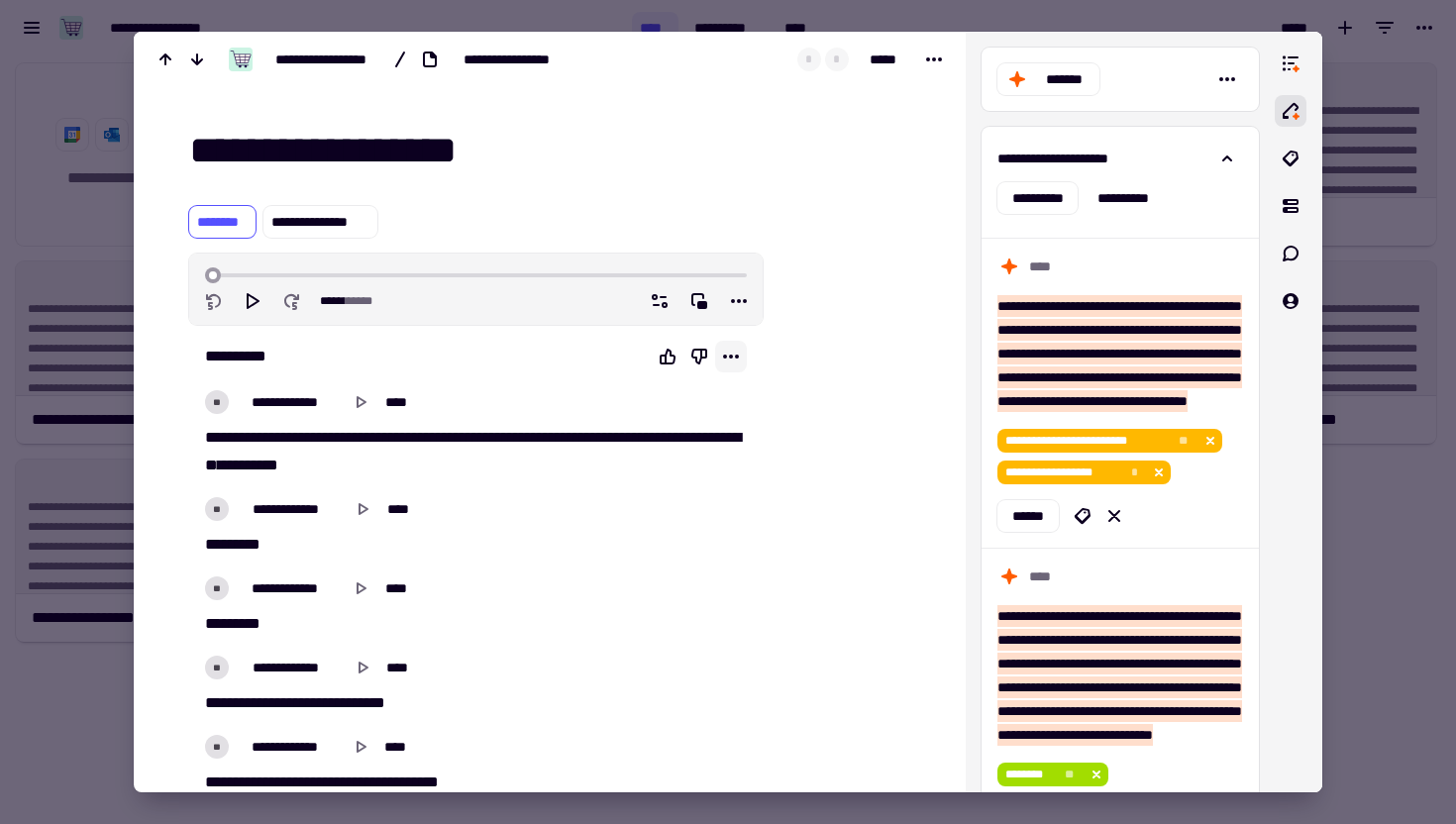 click 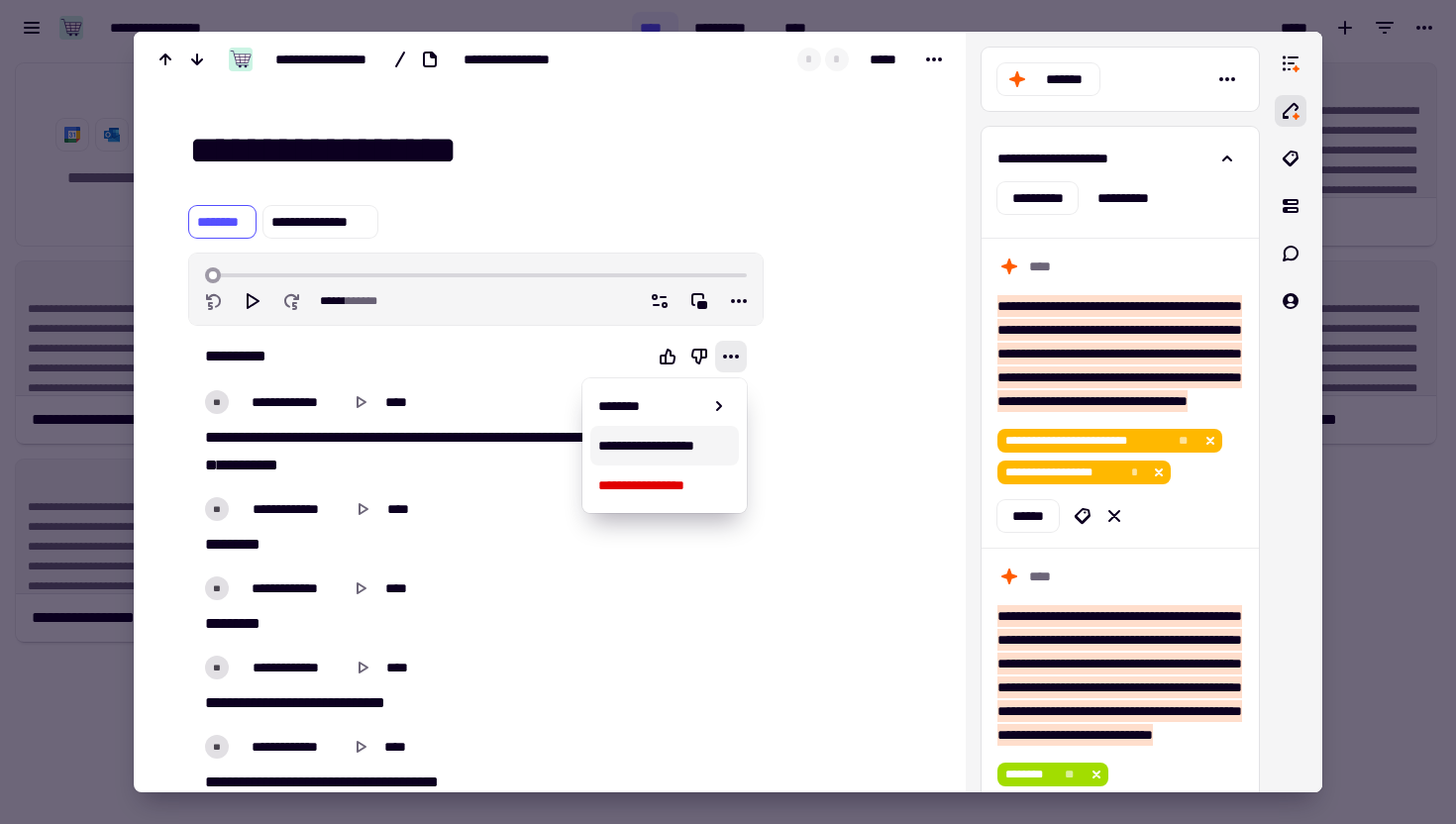 click on "**********" at bounding box center (665, 446) 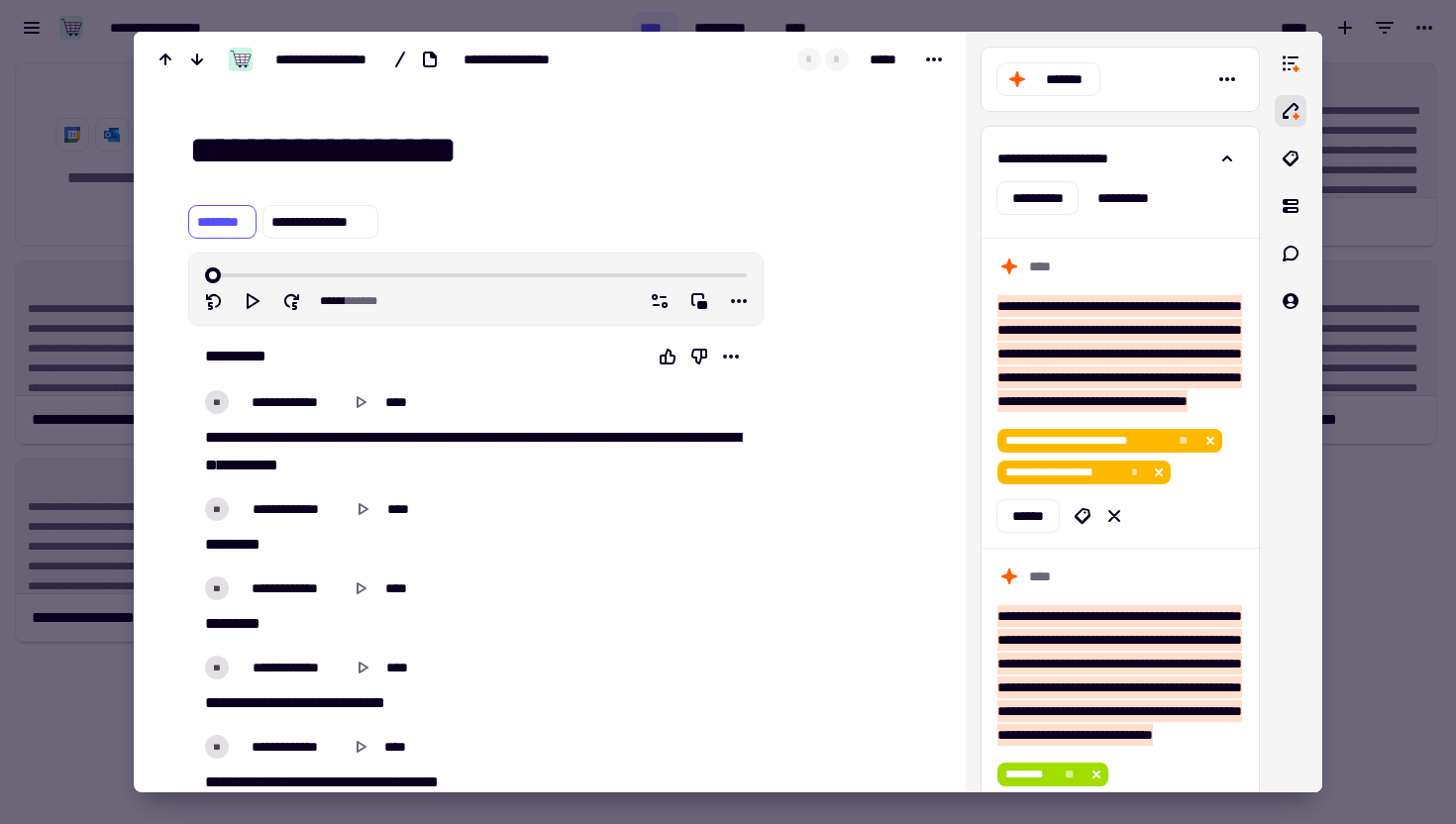 click at bounding box center (728, 412) 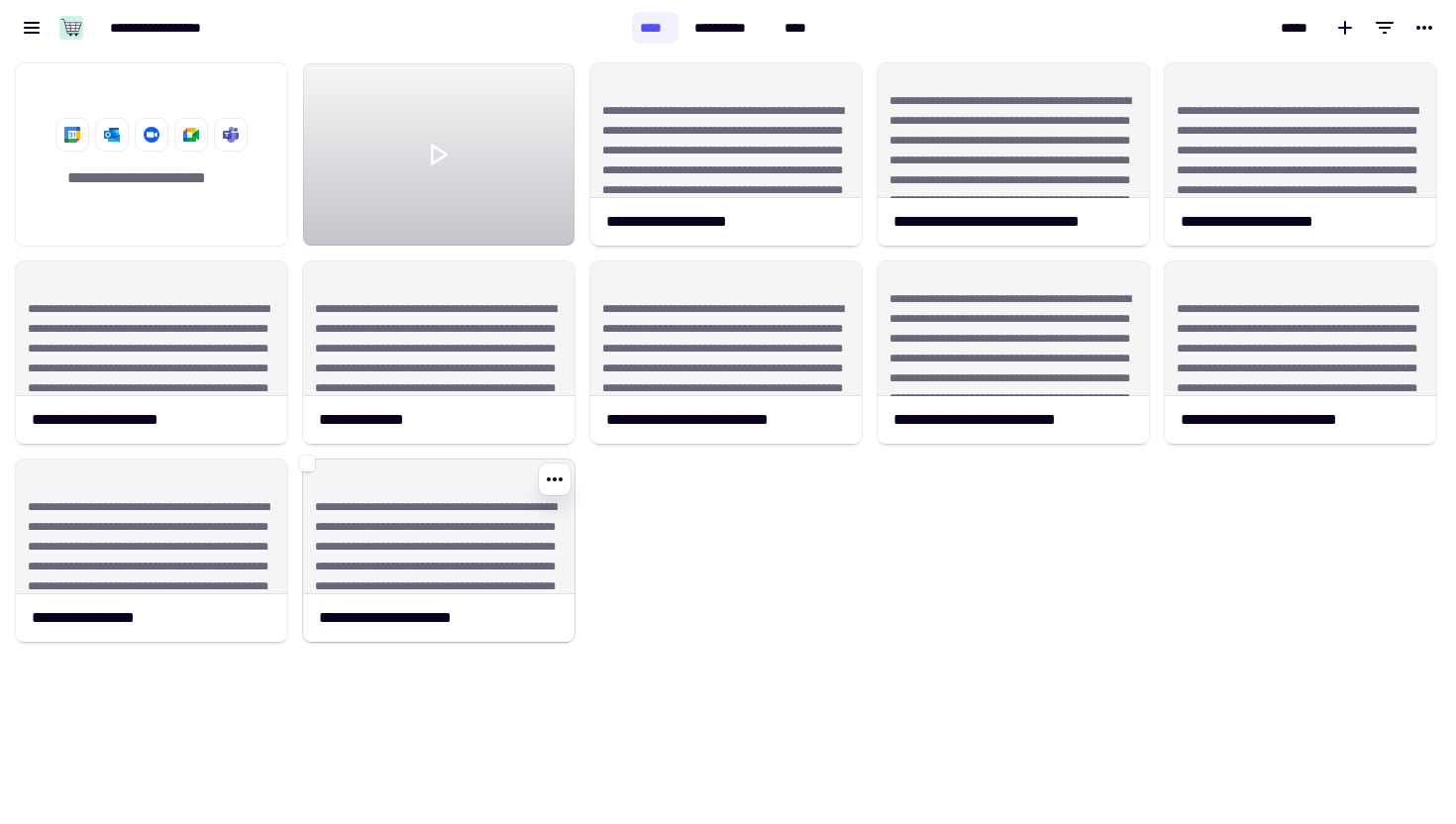 click on "**********" 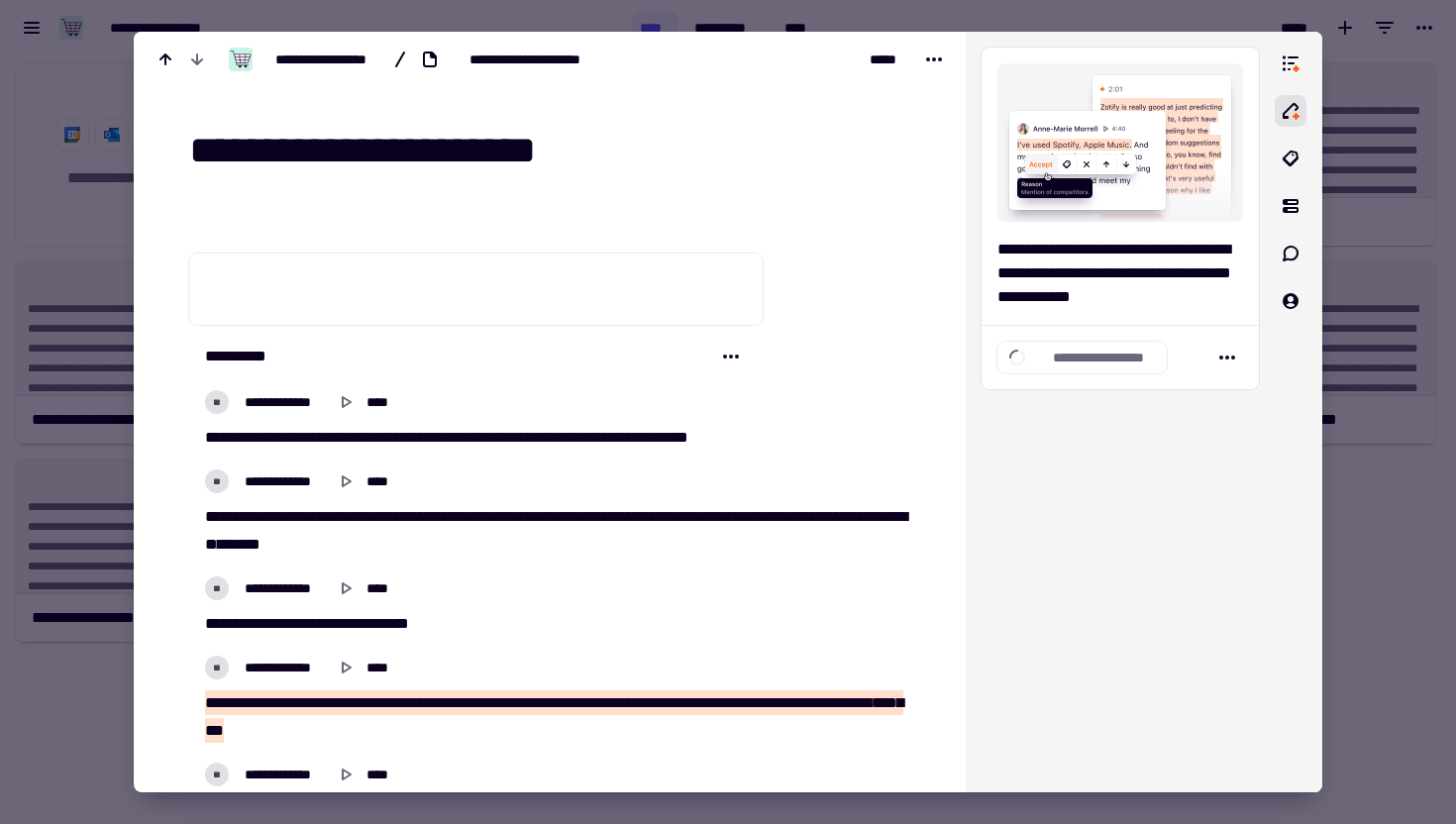 click on "**********" at bounding box center (562, 151) 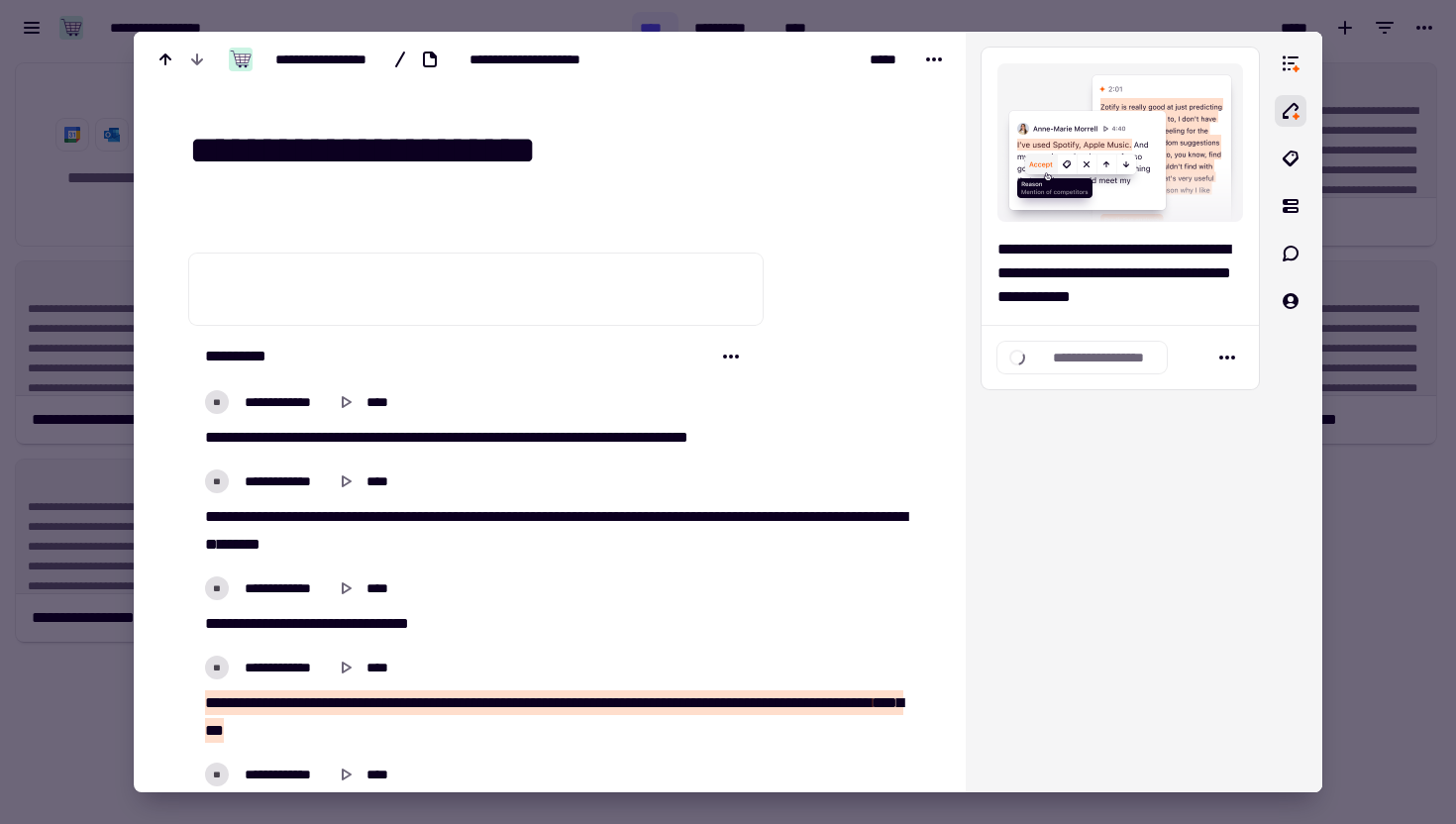click on "**********" at bounding box center (562, 151) 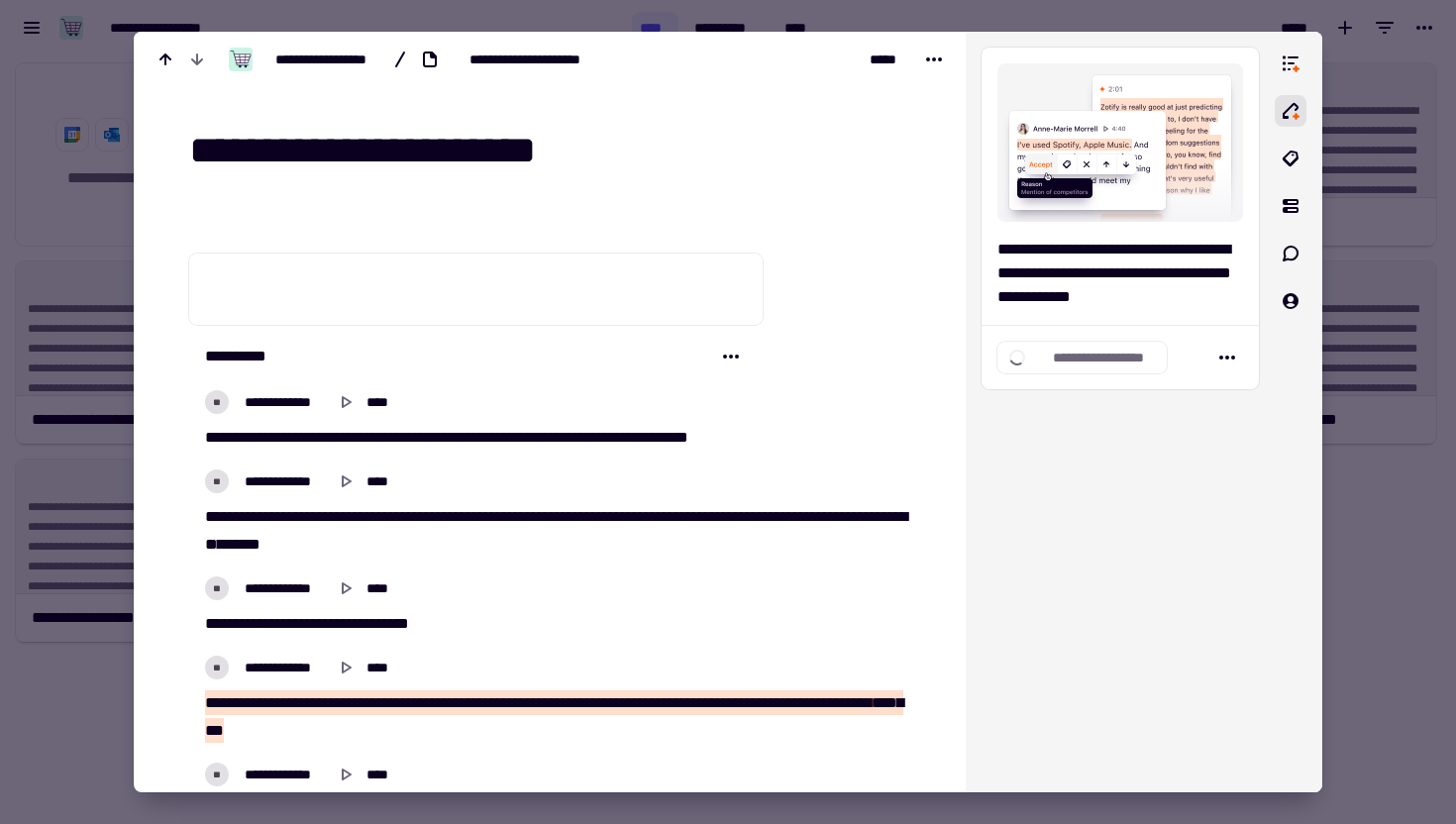 click on "**********" at bounding box center (562, 151) 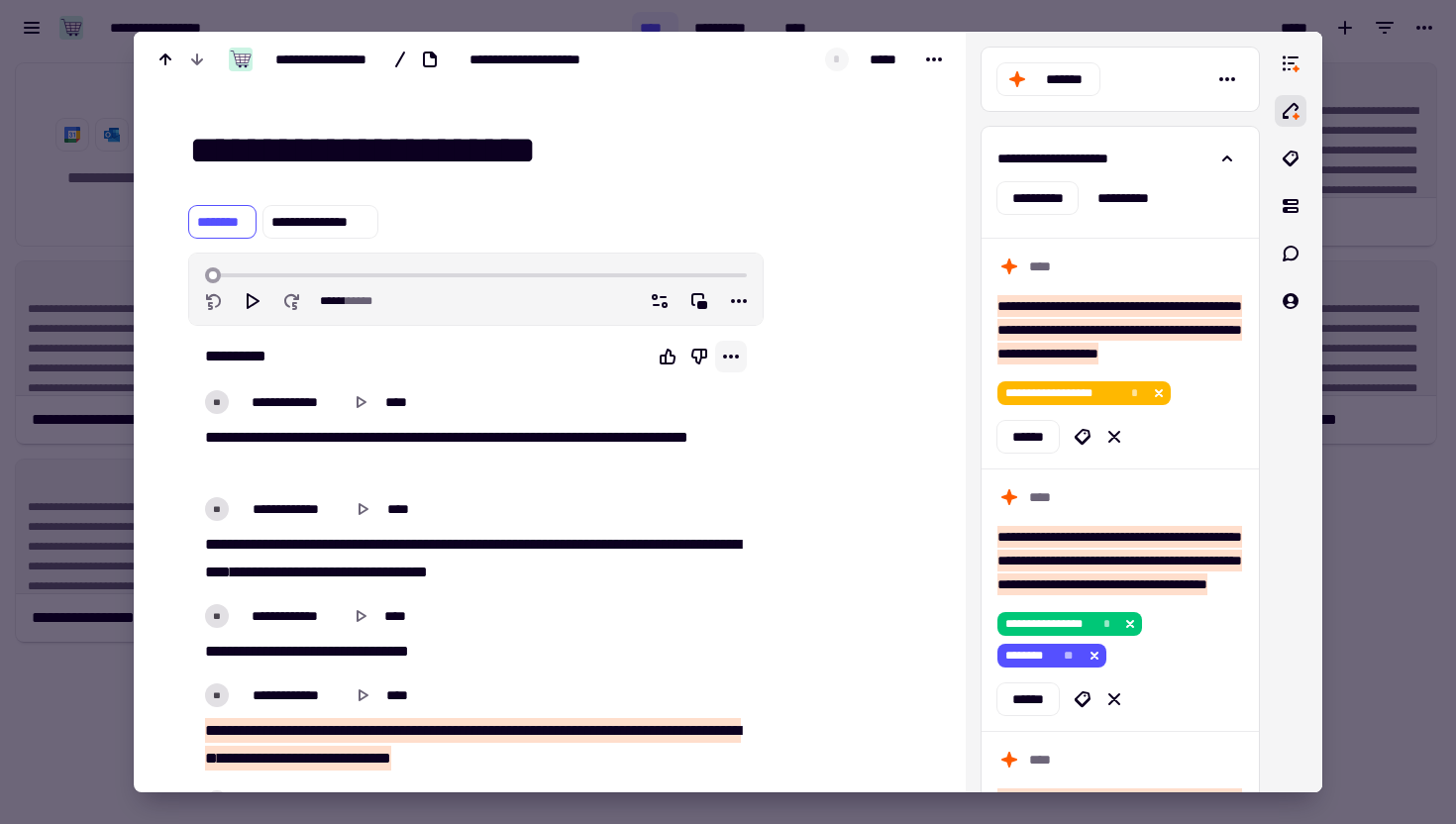 click 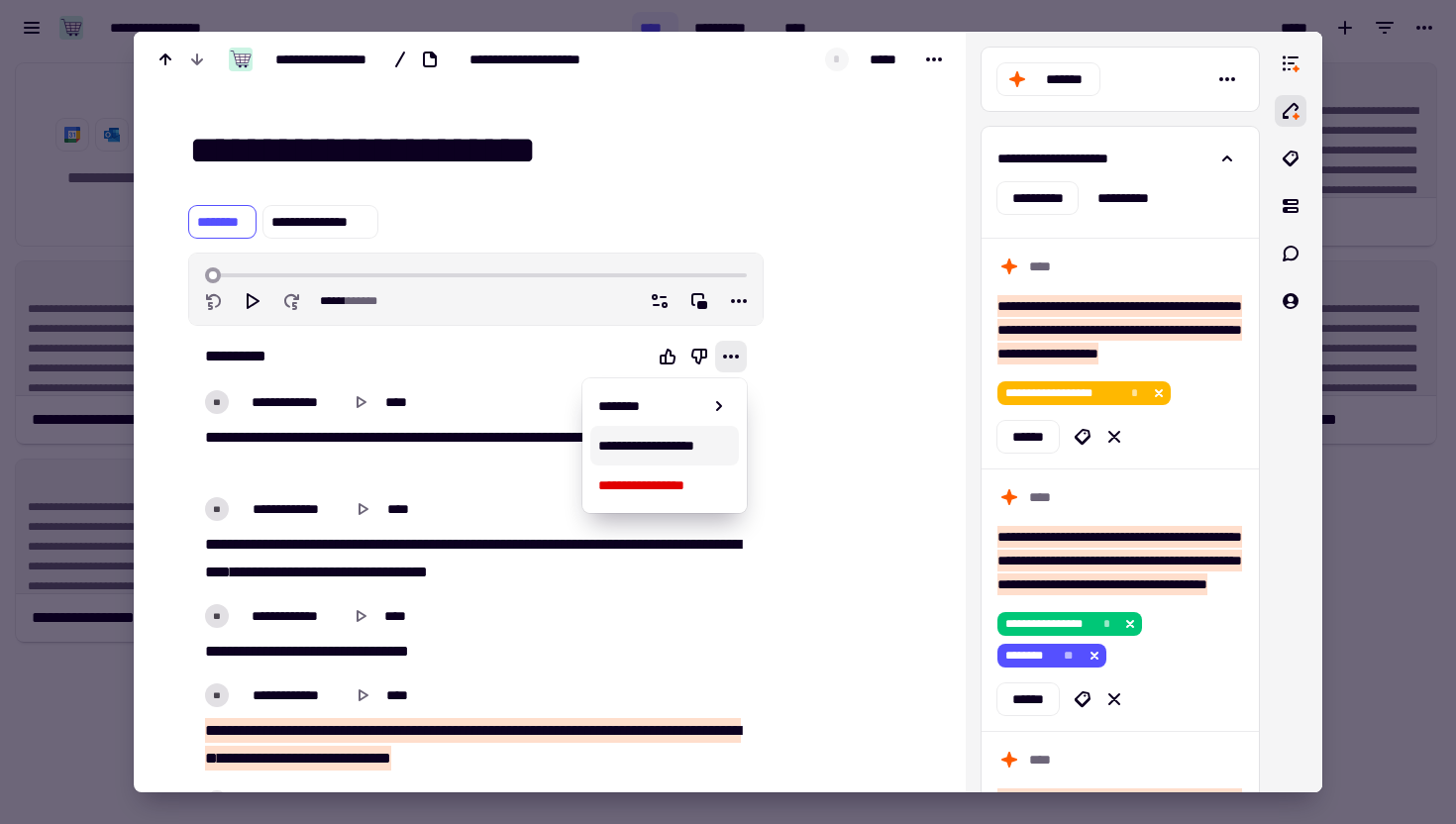 click on "**********" at bounding box center [665, 446] 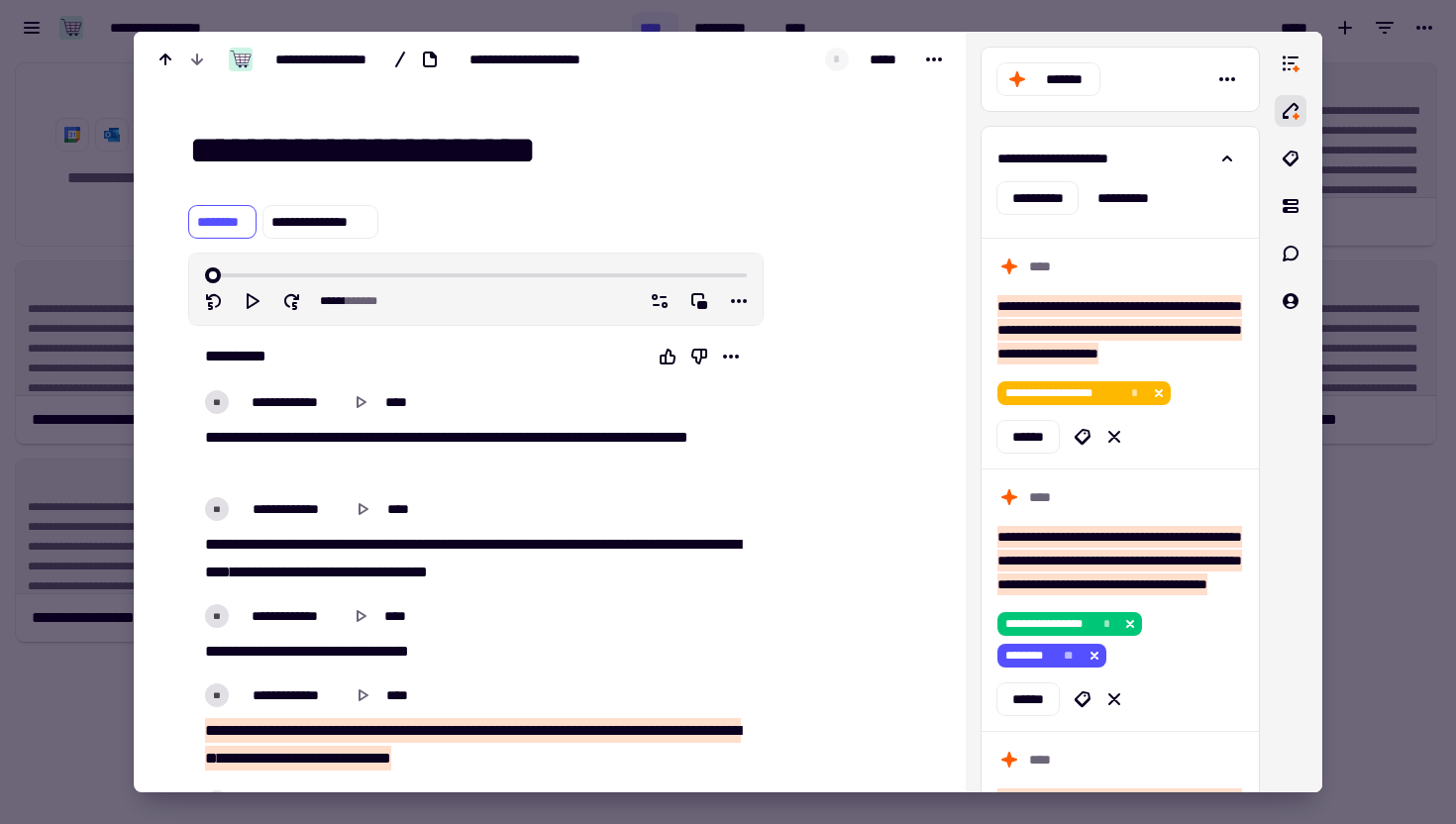 click at bounding box center [728, 412] 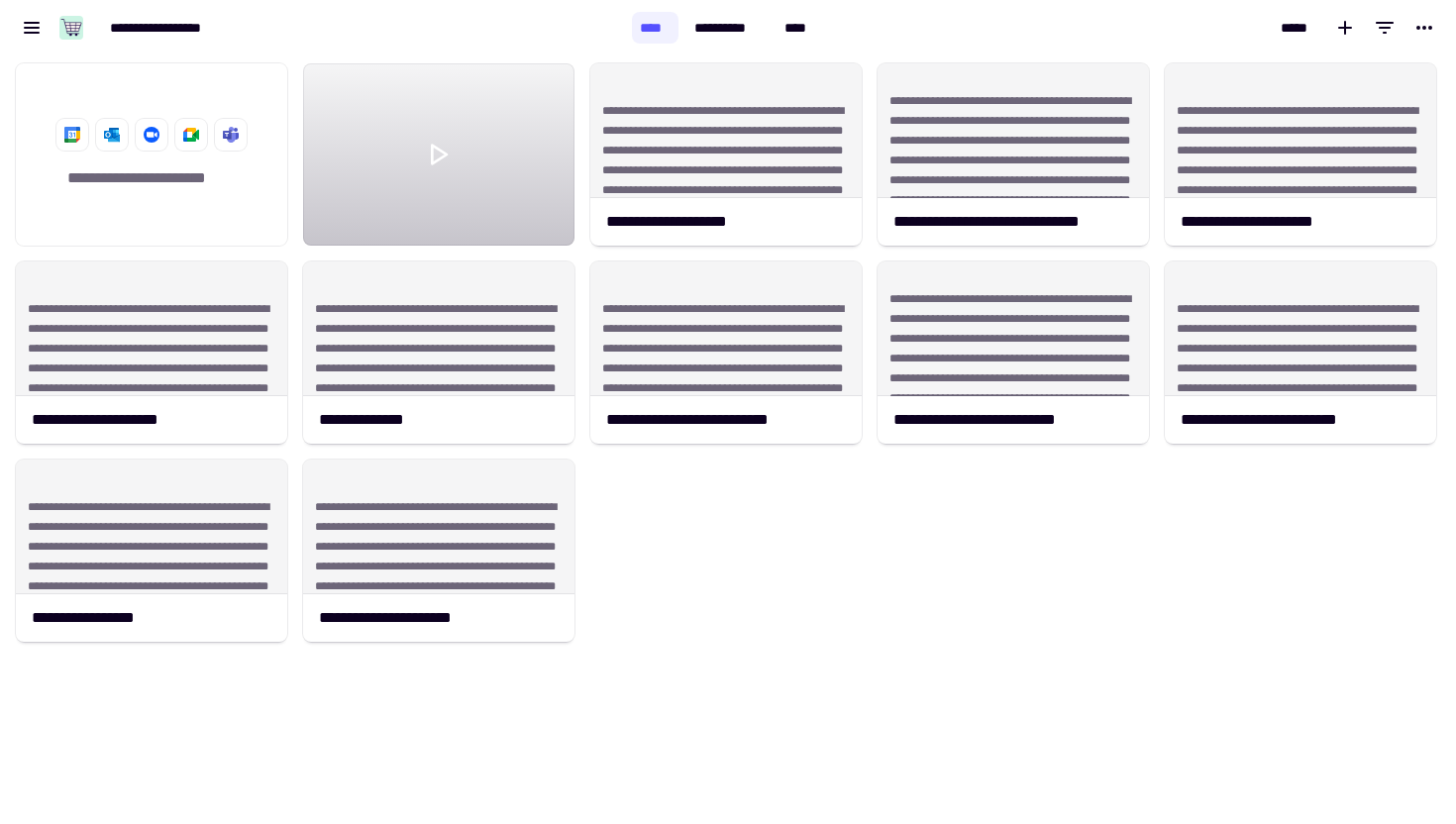 drag, startPoint x: 943, startPoint y: 466, endPoint x: 901, endPoint y: 631, distance: 170.26156 